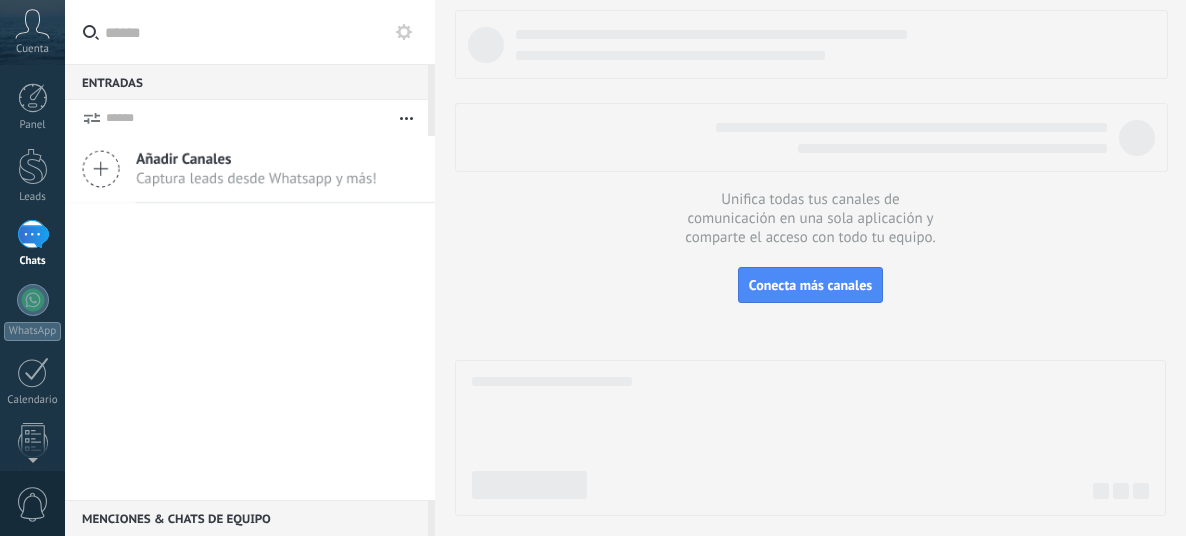 scroll, scrollTop: 0, scrollLeft: 0, axis: both 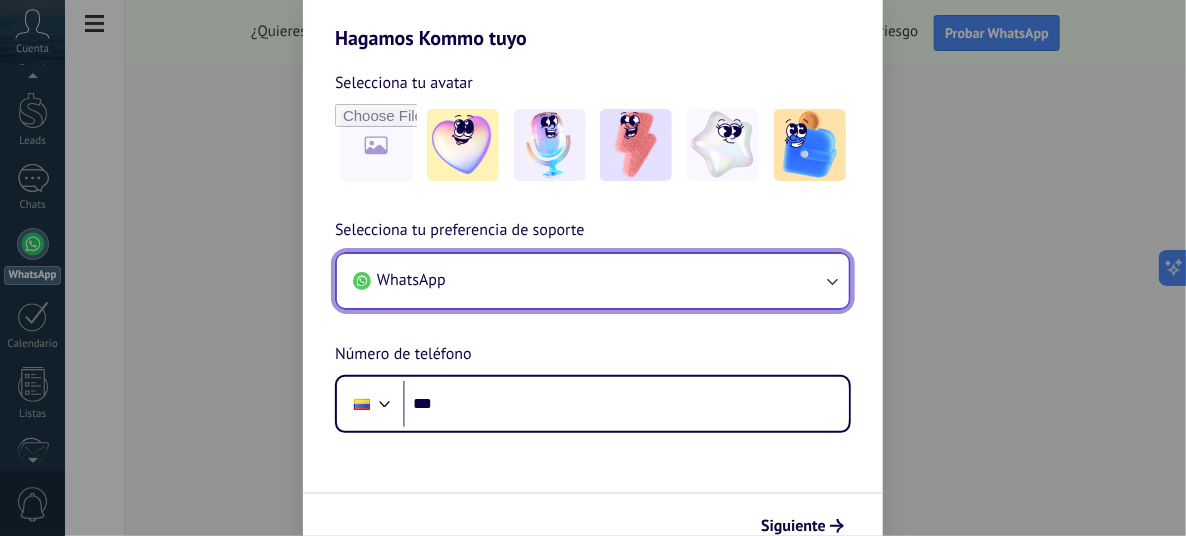 click on "WhatsApp" at bounding box center [593, 281] 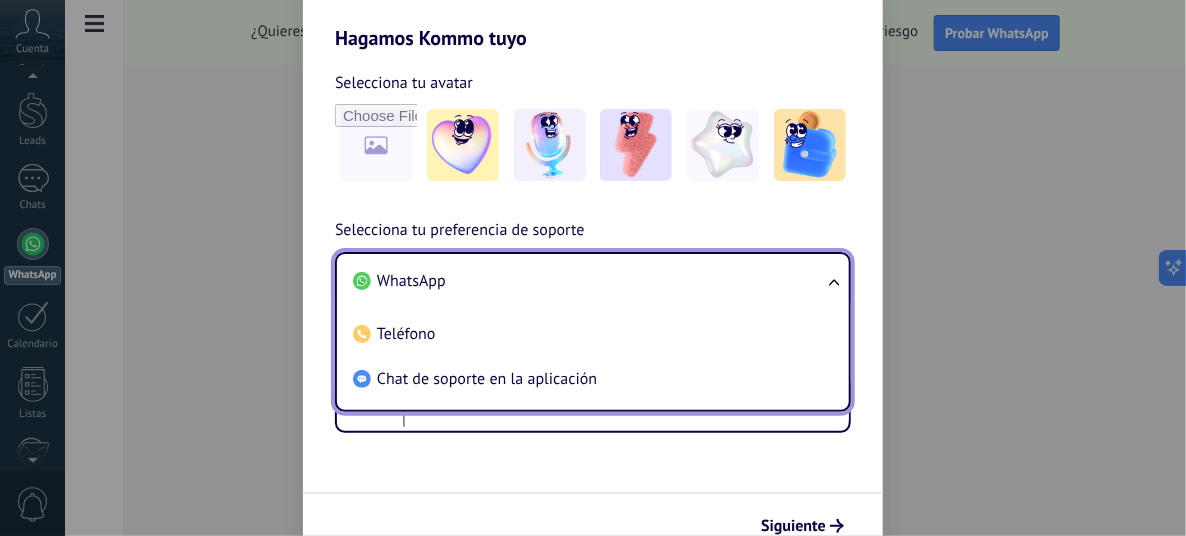 click on "WhatsApp" at bounding box center (589, 281) 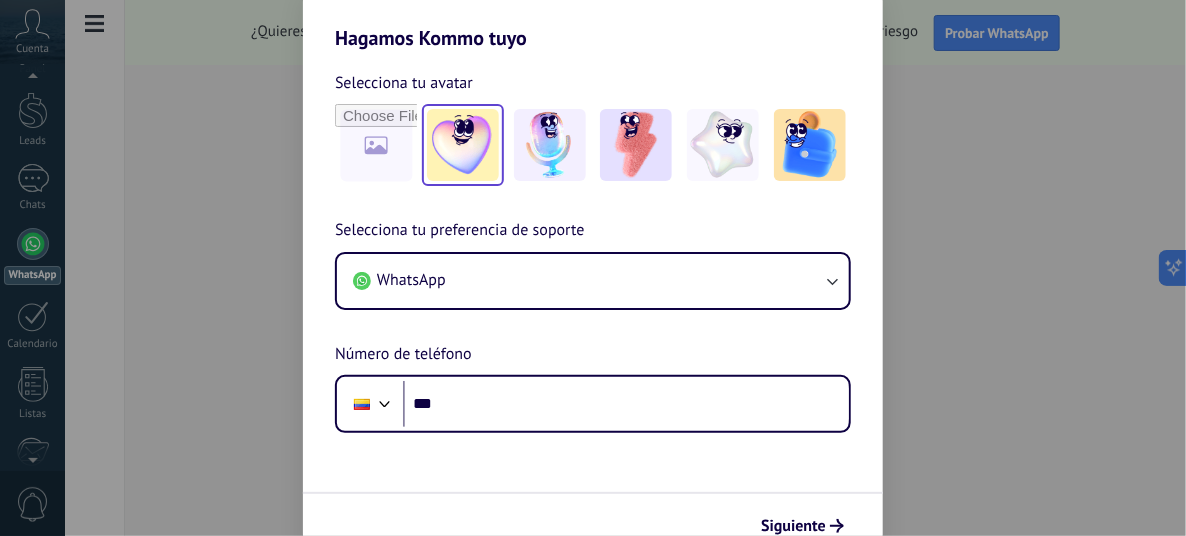 click at bounding box center (463, 145) 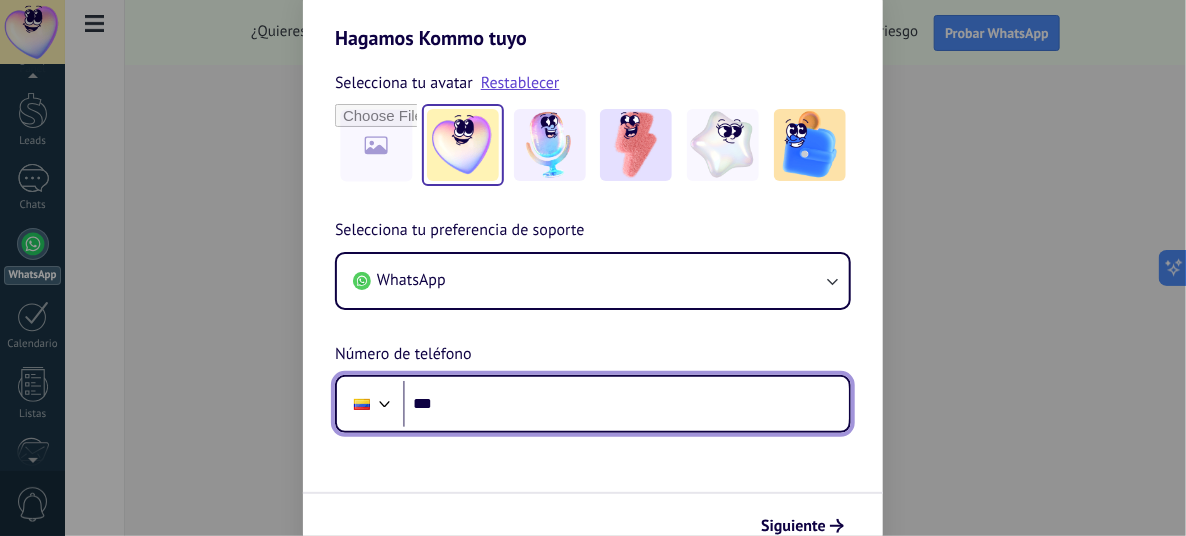 click on "***" at bounding box center (626, 404) 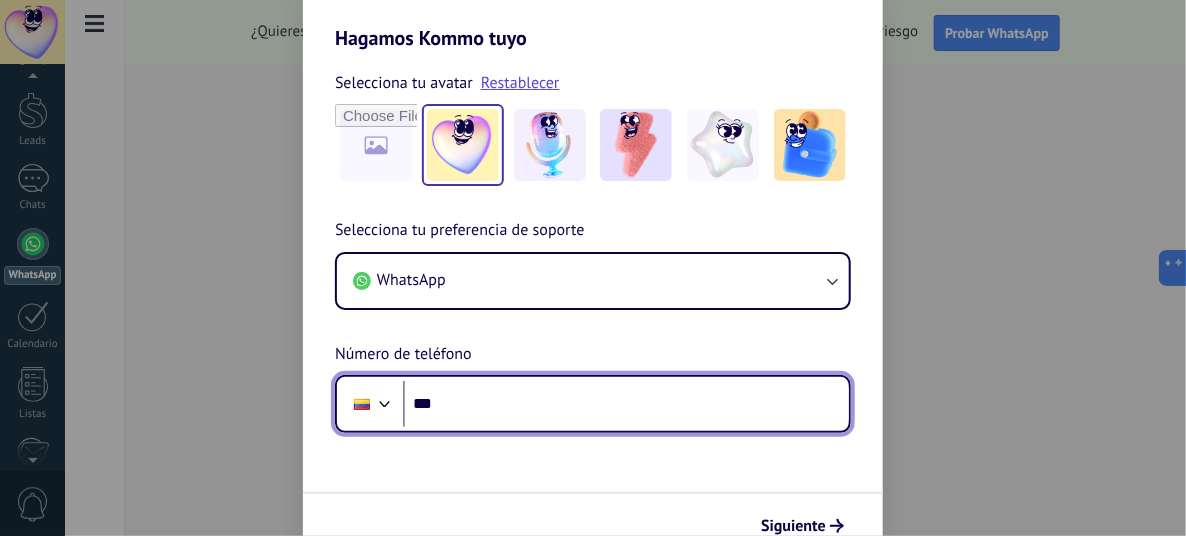 click on "***" at bounding box center (626, 404) 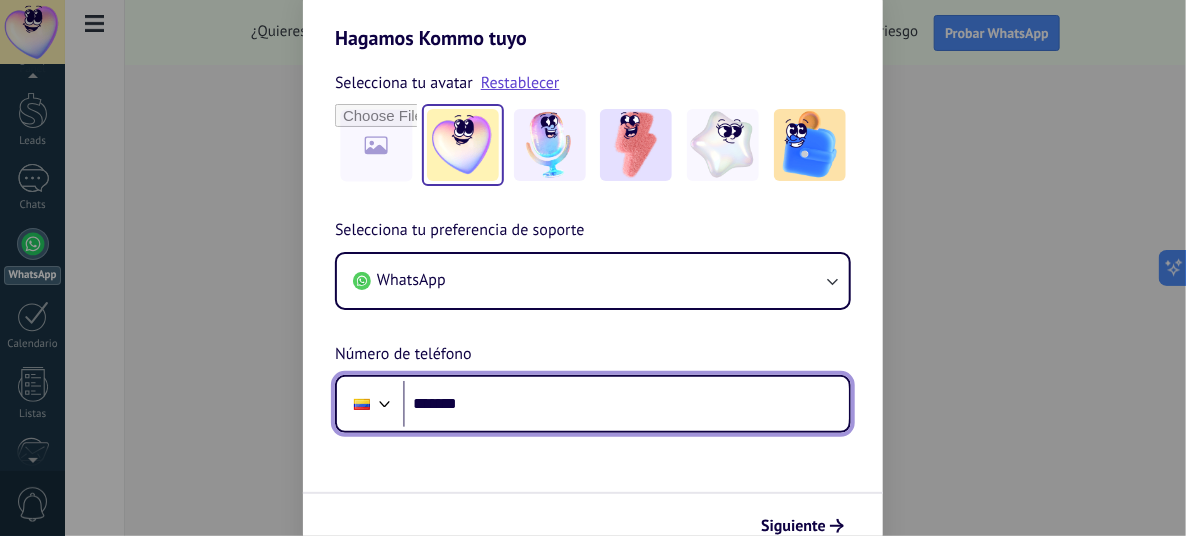 click on "*******" at bounding box center [626, 404] 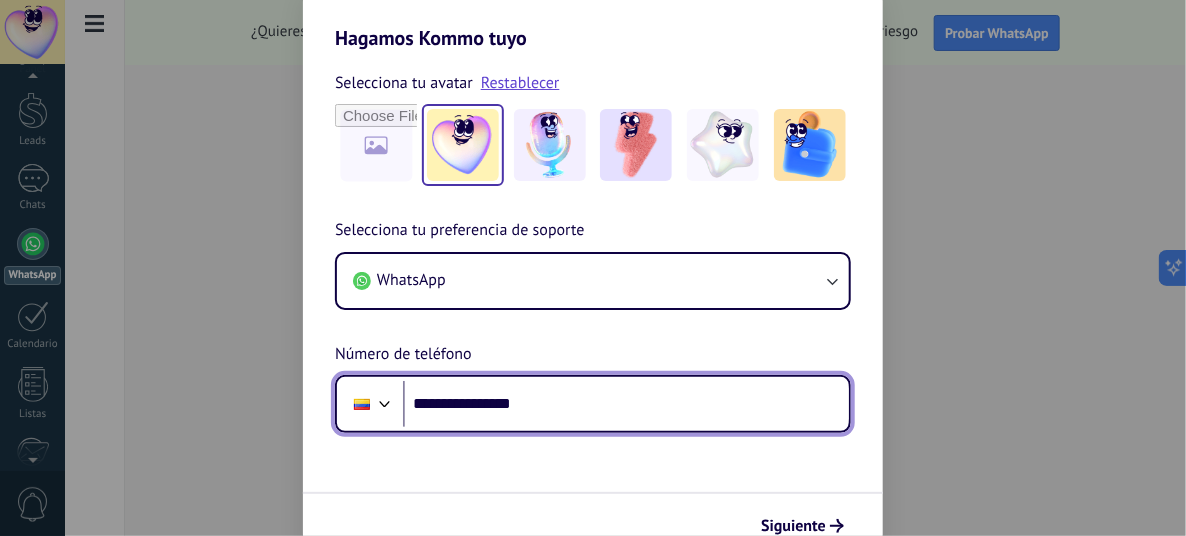 type on "**********" 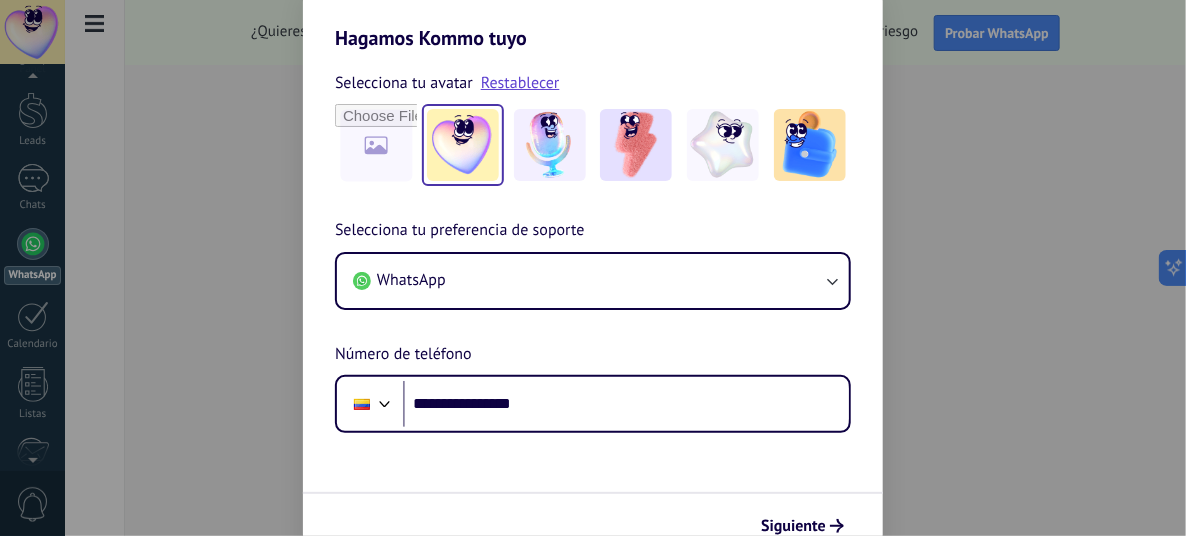 click on "**********" at bounding box center [593, 304] 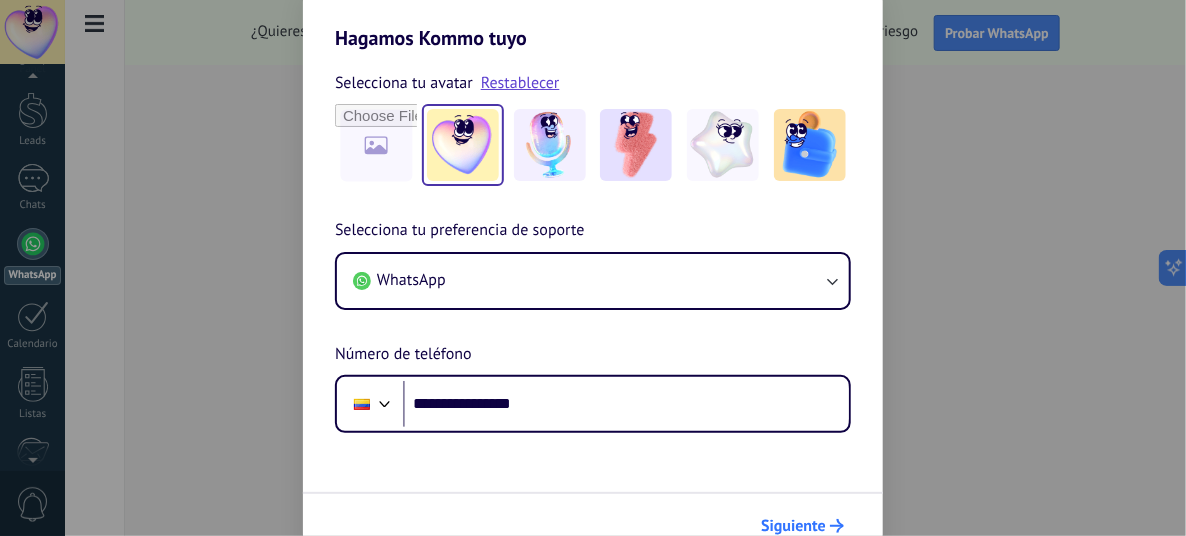 click on "Siguiente" at bounding box center (793, 526) 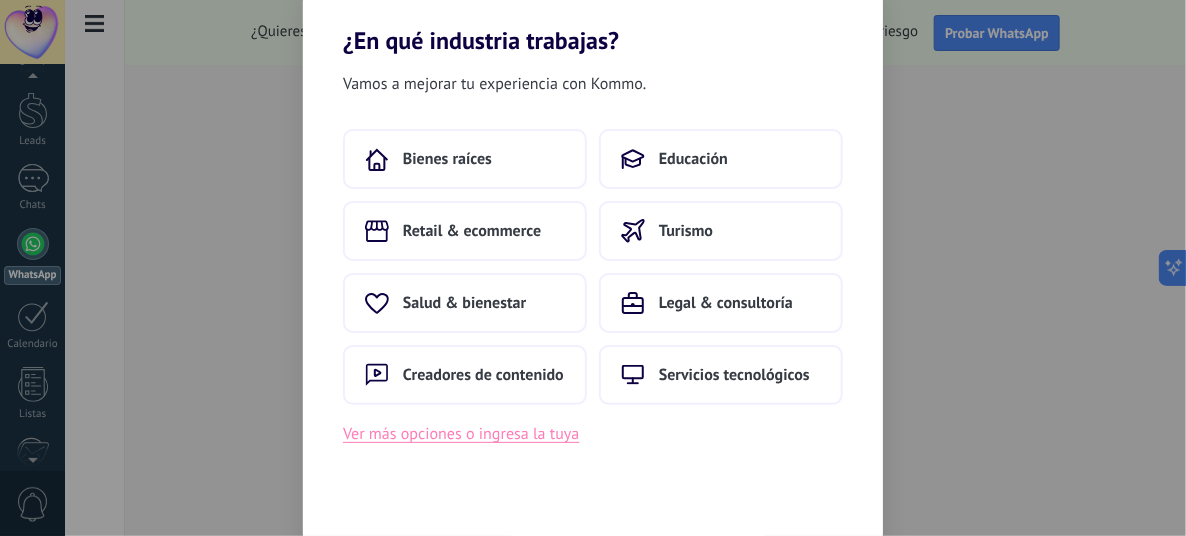 click on "Ver más opciones o ingresa la tuya" at bounding box center [461, 434] 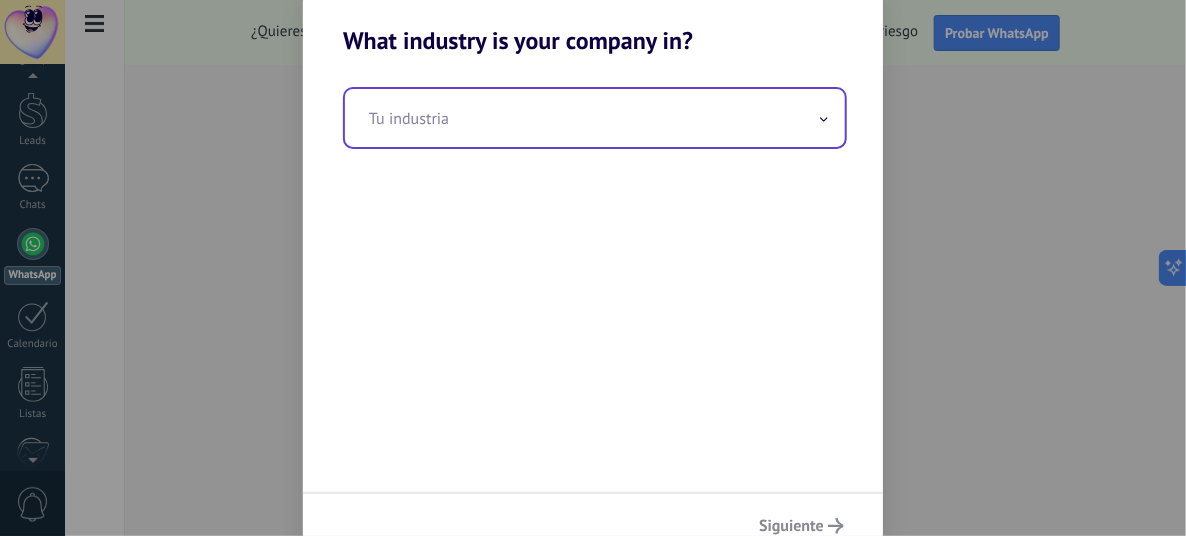 click at bounding box center [595, 118] 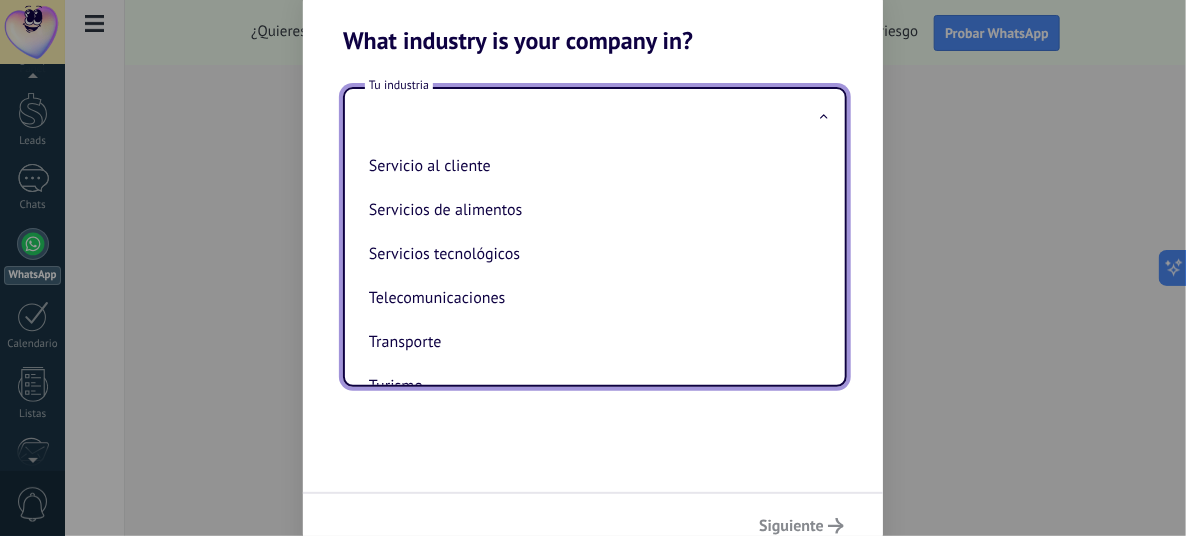 scroll, scrollTop: 499, scrollLeft: 0, axis: vertical 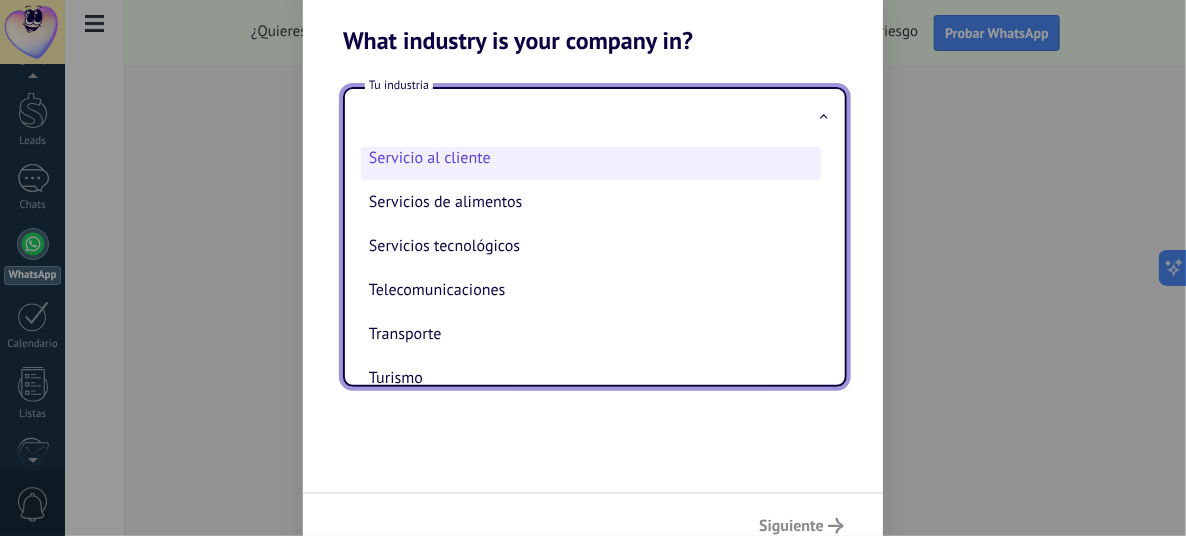 click on "Servicio al cliente" at bounding box center (591, 158) 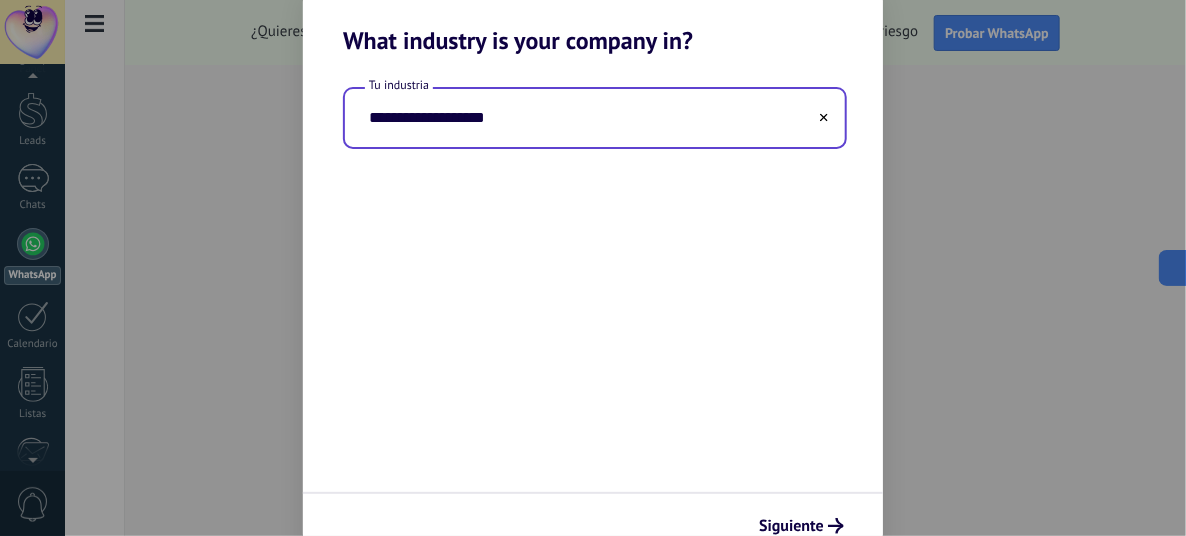 click on "**********" at bounding box center (595, 118) 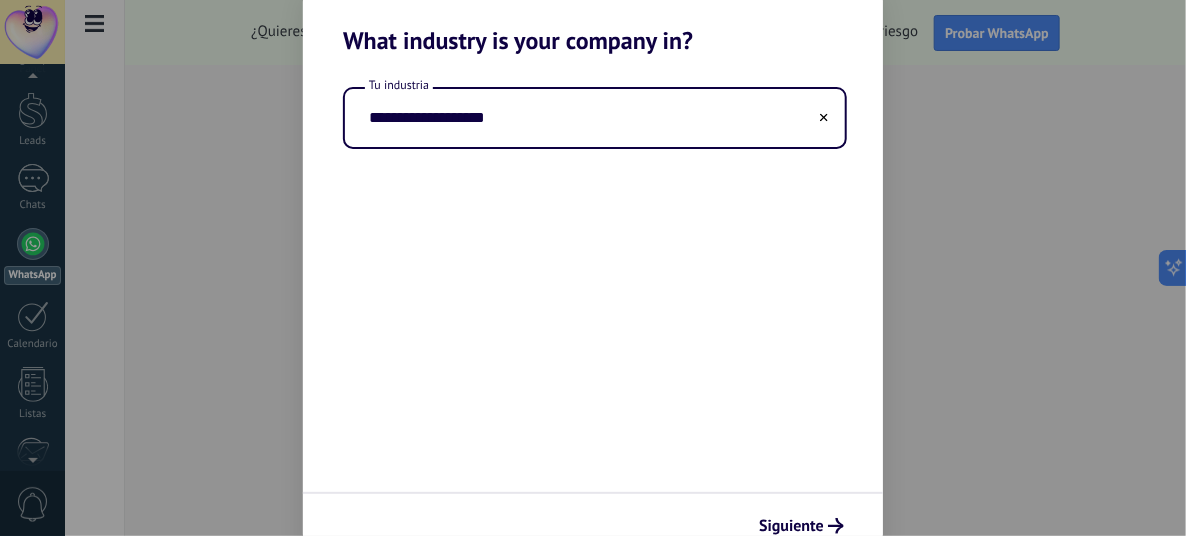 click on "**********" at bounding box center [593, 273] 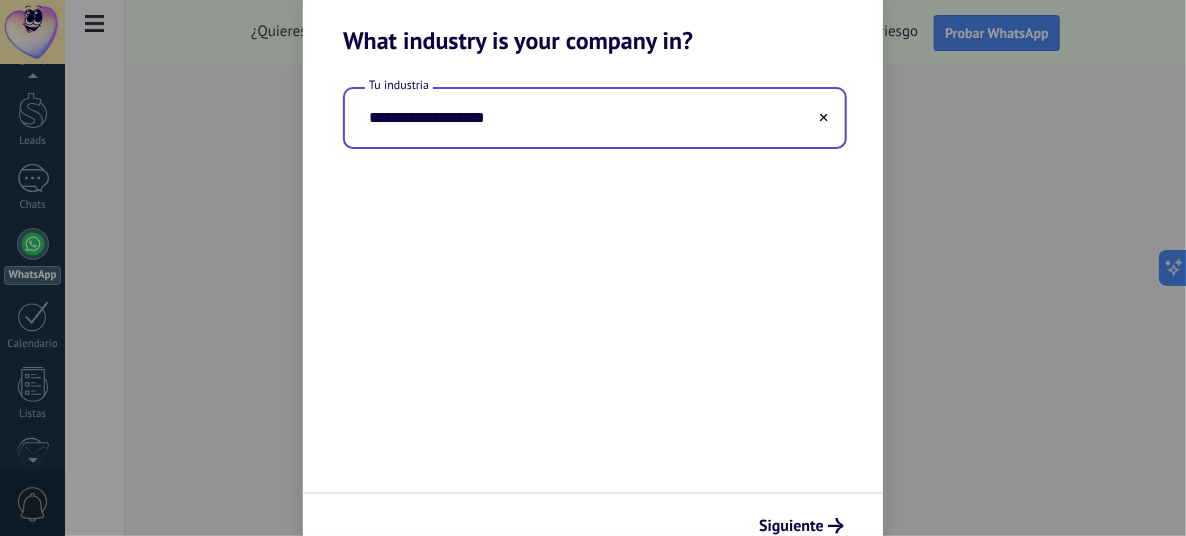 click on "**********" at bounding box center [595, 118] 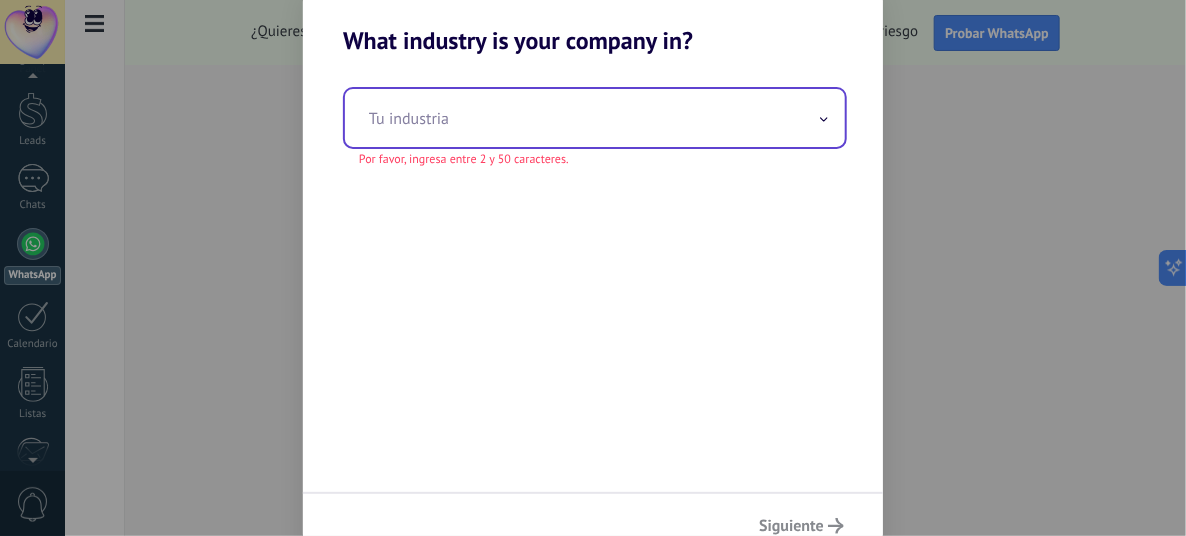 click at bounding box center [595, 118] 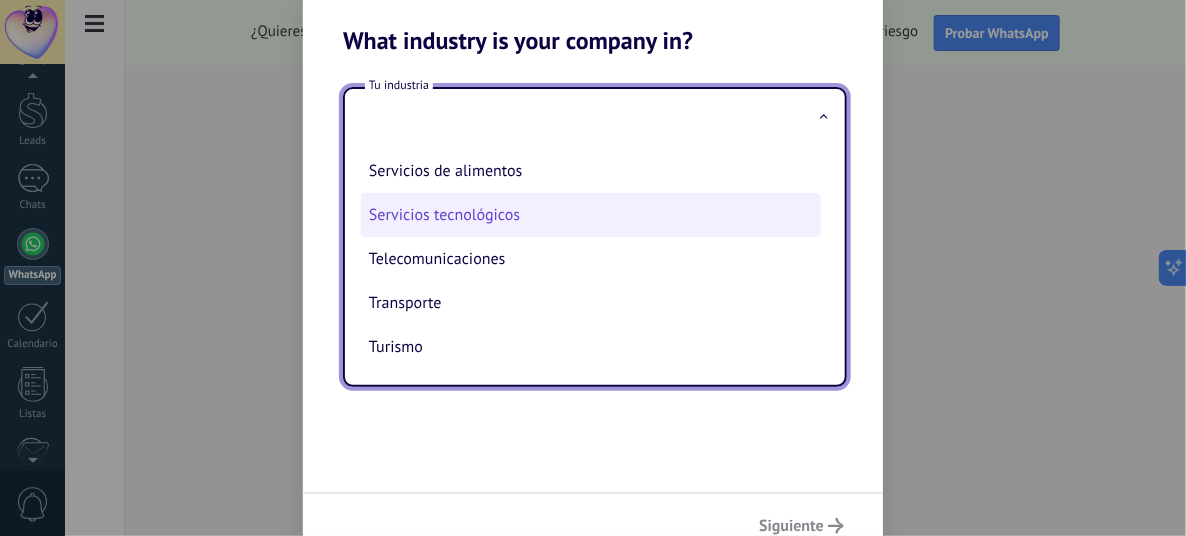 scroll, scrollTop: 435, scrollLeft: 0, axis: vertical 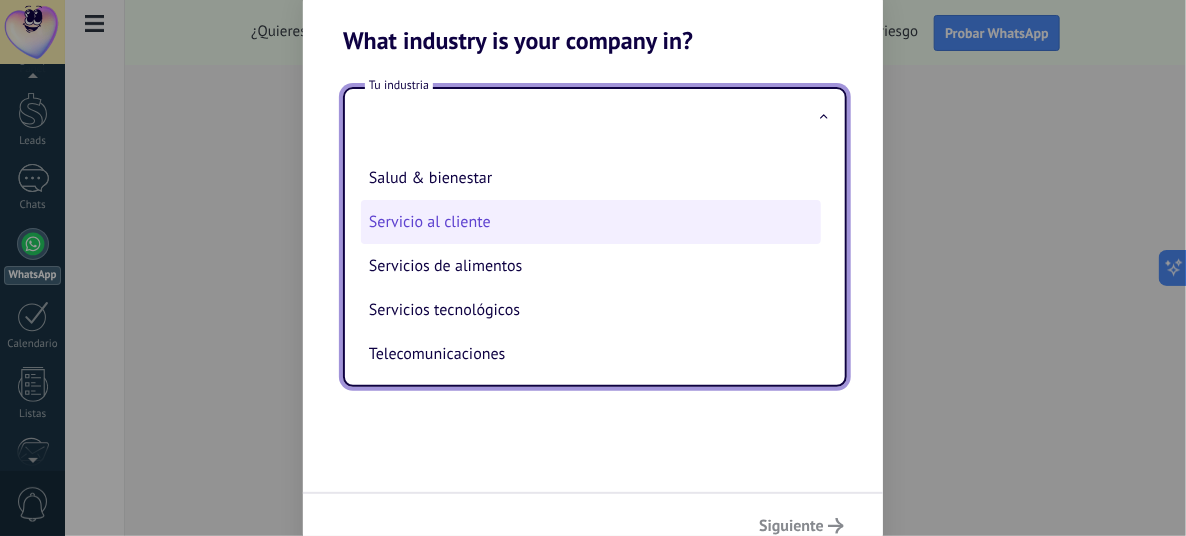 click on "Servicio al cliente" at bounding box center [591, 222] 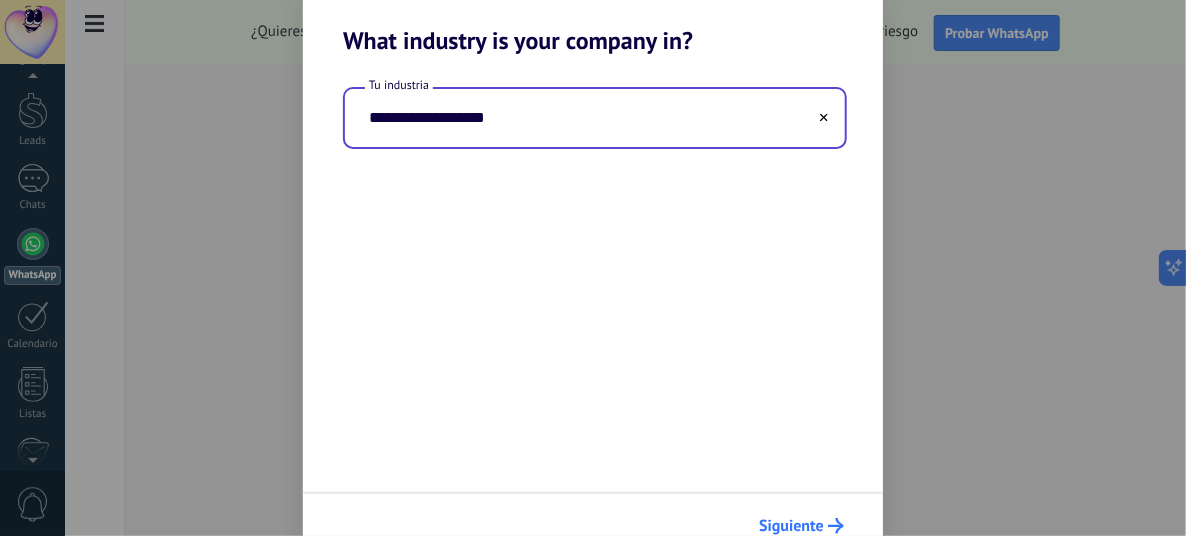 click on "Siguiente" at bounding box center [791, 526] 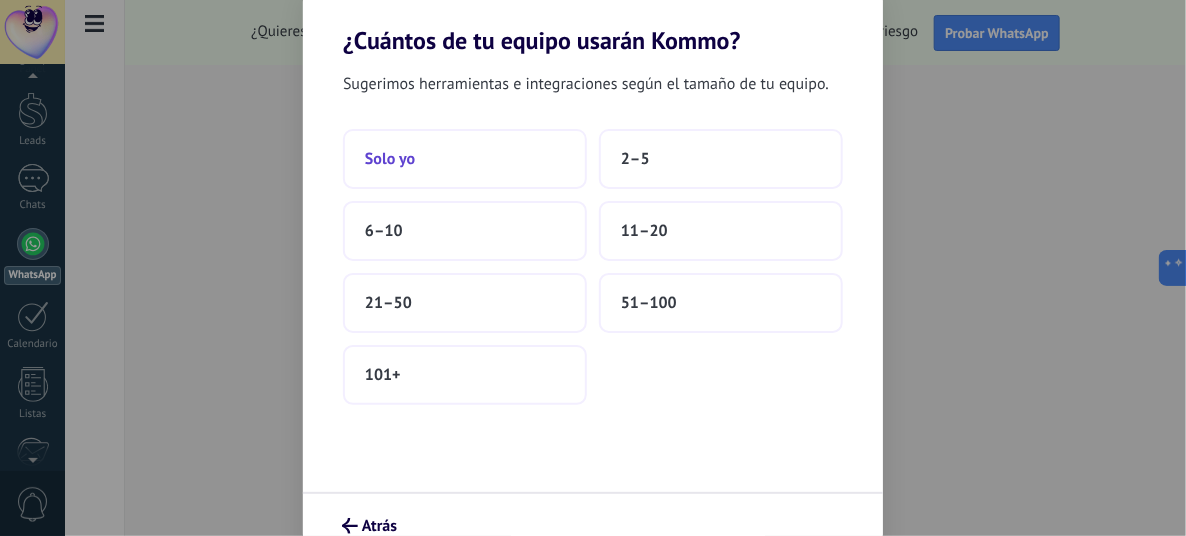 click on "Solo yo" at bounding box center [465, 159] 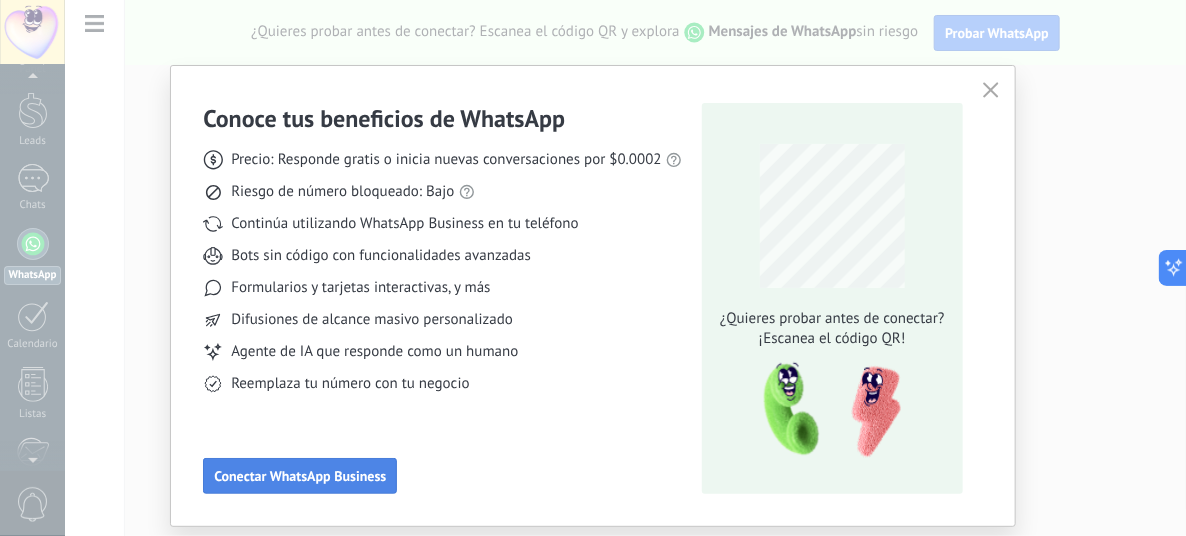 click on "Conectar WhatsApp Business" at bounding box center (300, 476) 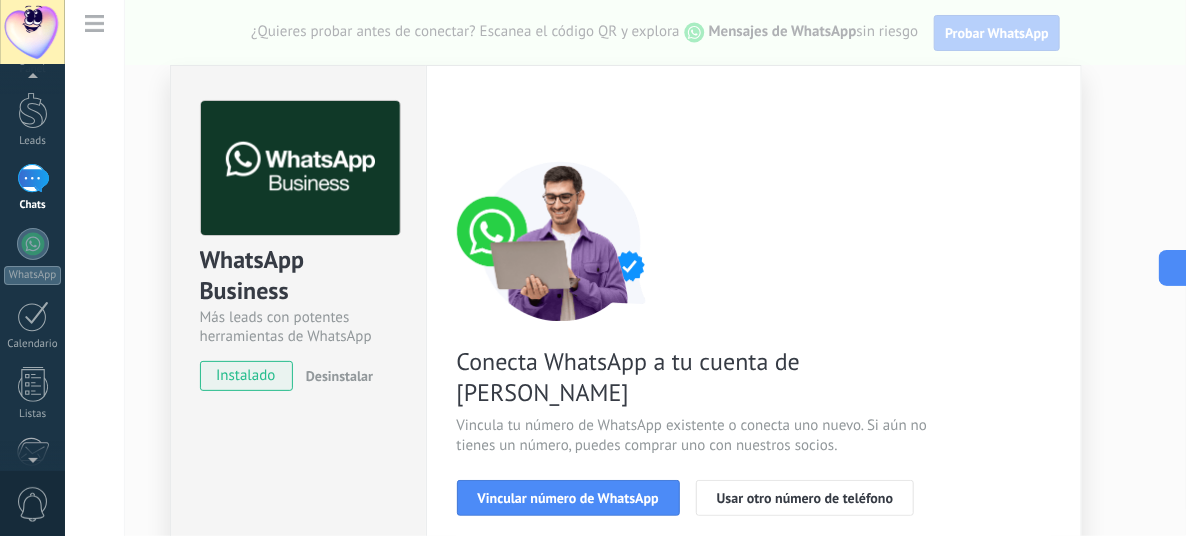 scroll, scrollTop: 0, scrollLeft: 0, axis: both 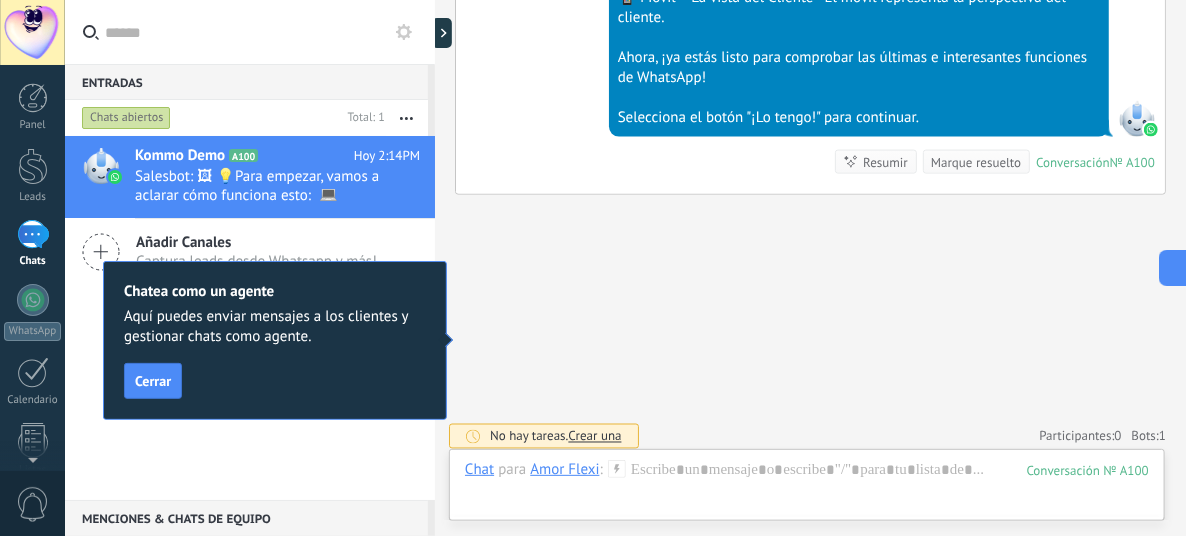 click on "Buscar Carga más [DATE] [DATE] Creación:  2  eventos   Expandir [DATE] 2:13PM Amor Flexi  ¡Hola! Estoy listo para probar WhatsApp en Kommo. Mi código de verificación es cDzDrR Conversación  № A100 Conversación № A100 [DATE] 2:13PM Amor Flexi  ¡Hola! Estoy listo para probar WhatsApp en Kommo. Mi código de verificación es cDzDrR Conversación  № A100 Conversación № A100 [DATE] 2:13PM Robot  El valor del campo «Nombre»  se establece en «Kommo Demo» [DATE] 2:13PM Robot  El valor del campo «Teléfono»  se establece en «[PHONE_NUMBER]» Amor Flexi Amor Flexi  [DATE] 2:14PM SalesBot (TestBot)  Entregado Descargar Hola, soy el Salesbot. ¡Estoy aquí para guiarte a través de las más recientes funciones de WhatsApp! [DATE] 2:14PM SalesBot (TestBot)  Entregado Descargar 💡Para empezar, vamos a aclarar cómo funciona esto:    💻 Kommo = La vista del Agente - La tarjeta de lead representa la perspectiva del agente.       Selecciona el botón "¡Lo tengo!" para continuar. Conversación  № A100" at bounding box center [810, -238] 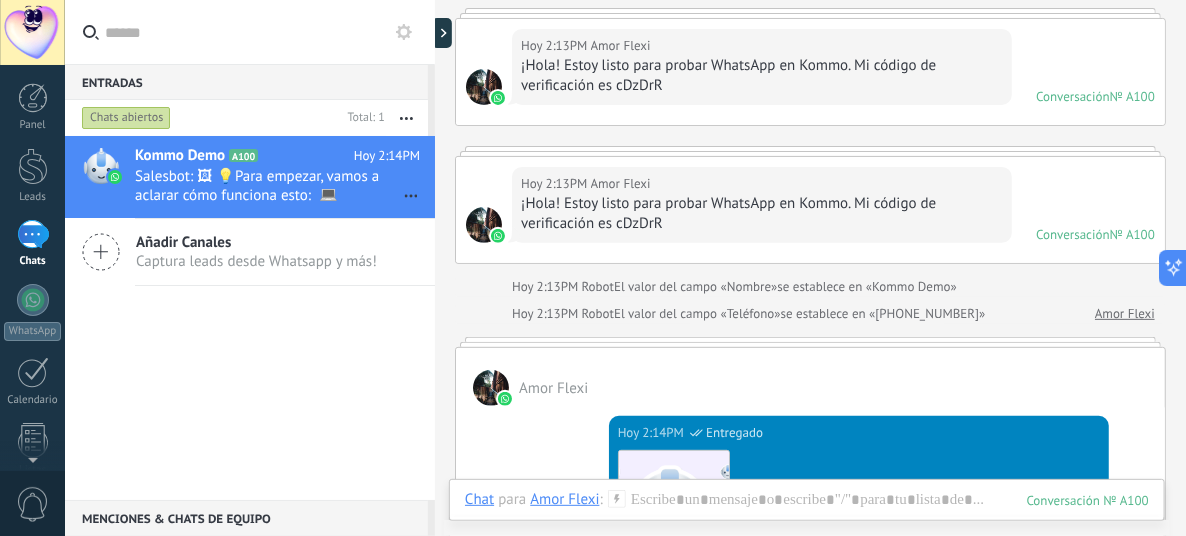 scroll, scrollTop: 219, scrollLeft: 0, axis: vertical 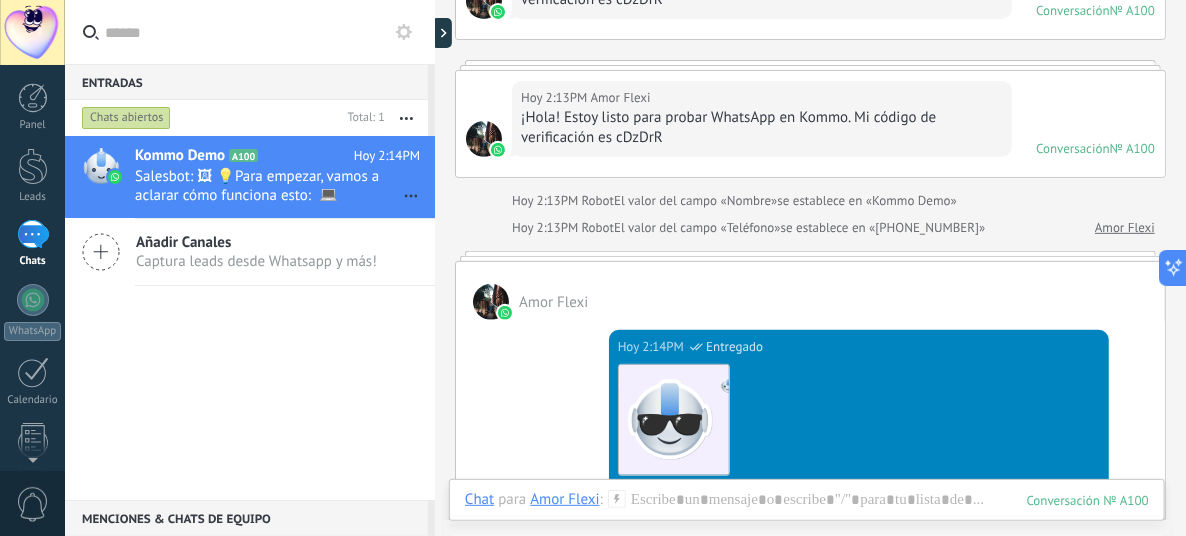 click at bounding box center (491, 302) 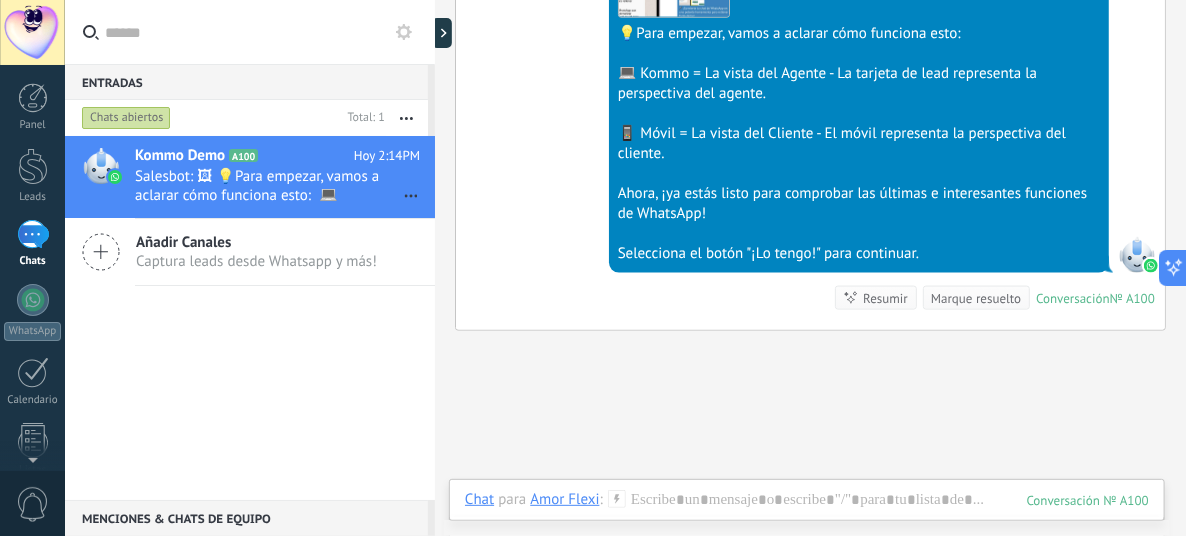 scroll, scrollTop: 899, scrollLeft: 0, axis: vertical 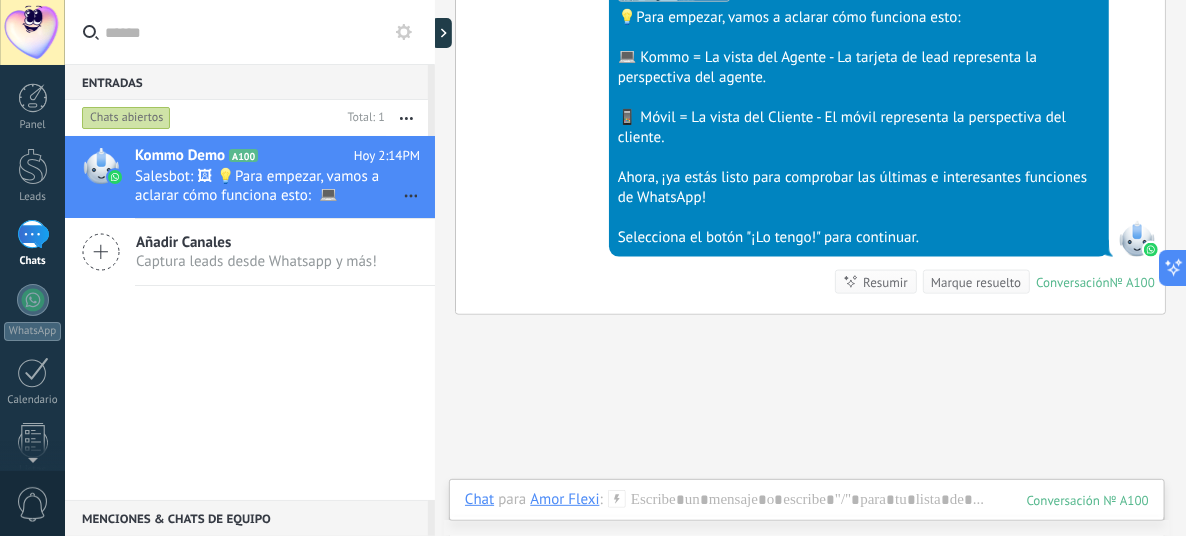 click on "Conversación" at bounding box center (1073, 282) 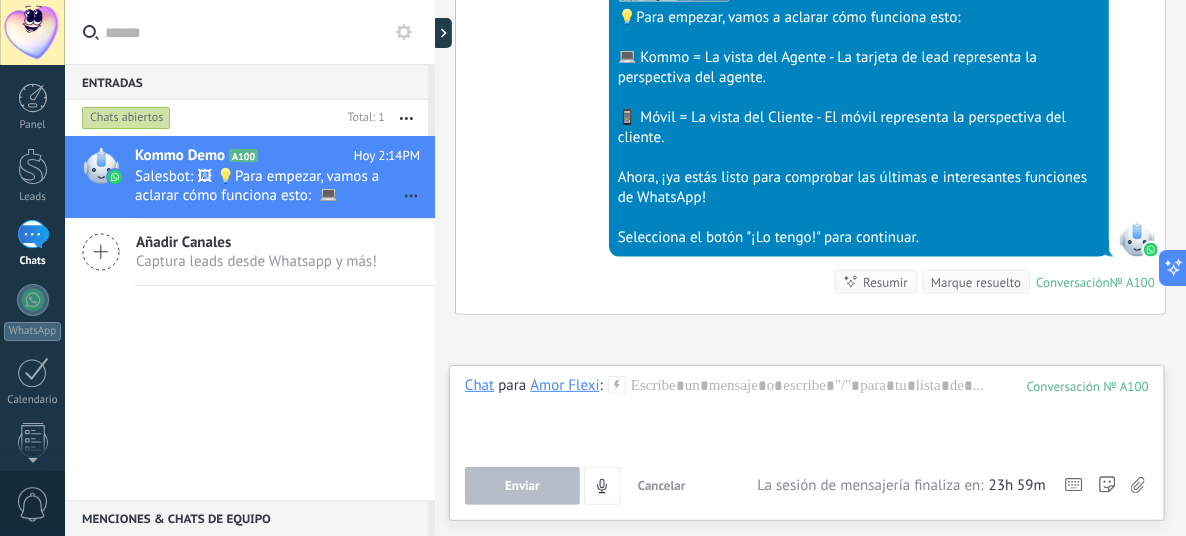 drag, startPoint x: 647, startPoint y: 384, endPoint x: 350, endPoint y: 382, distance: 297.00674 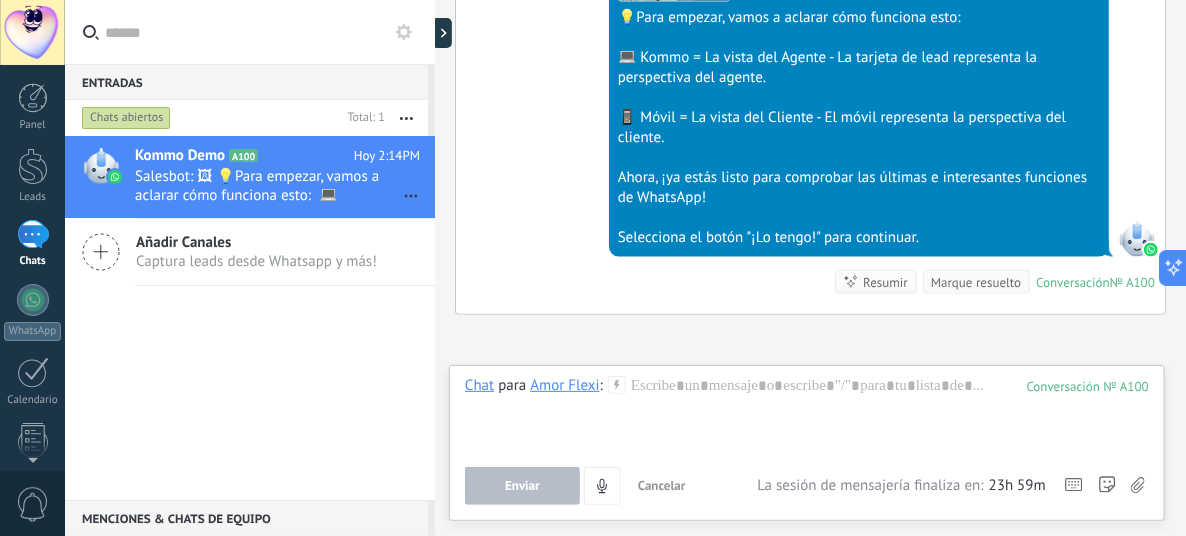 click on "Marque resuelto" at bounding box center [976, 282] 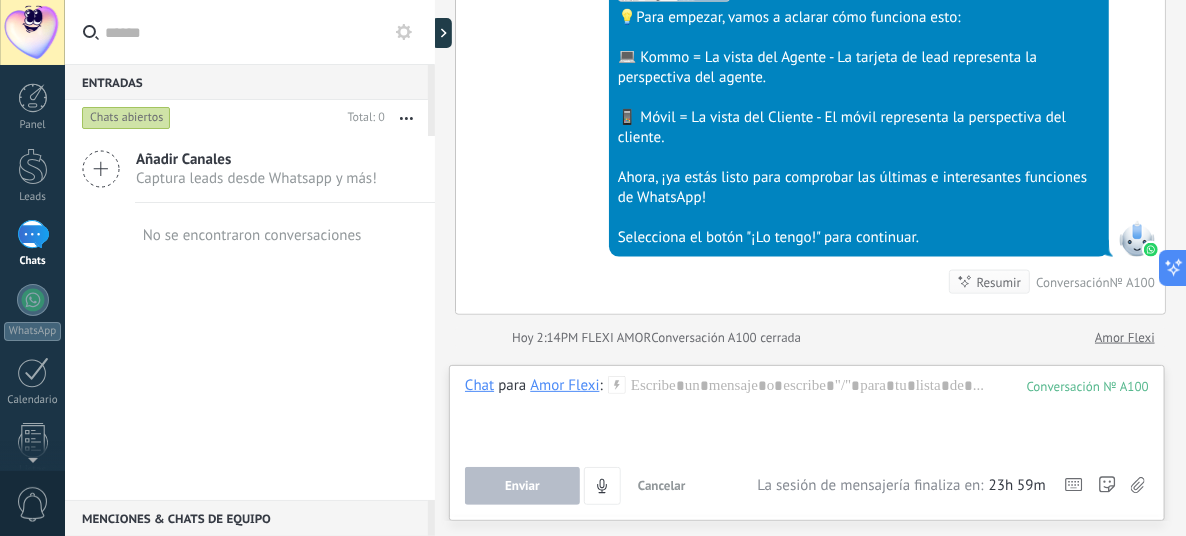 scroll, scrollTop: 932, scrollLeft: 0, axis: vertical 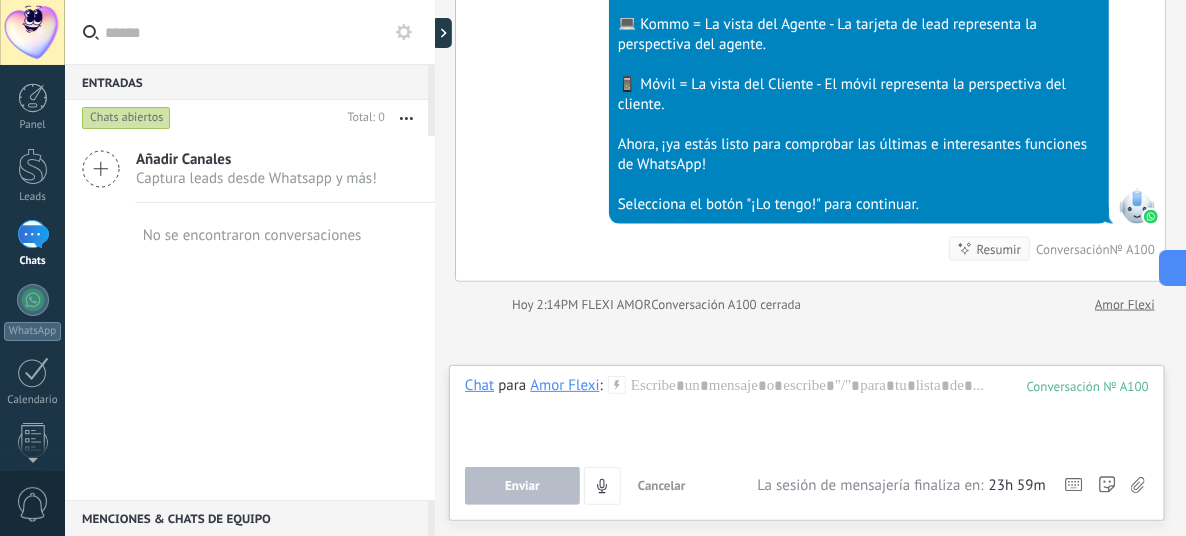 click on "[DATE] 2:14PM SalesBot (TestBot)  Entregado Descargar 💡Para empezar, vamos a aclarar cómo funciona esto:    💻 Kommo = La vista del Agente - La tarjeta de lead representa la perspectiva del agente.   📱 Móvil = La vista del Cliente - El móvil representa la perspectiva del cliente.   Ahora, ¡ya estás listo para comprobar las últimas e interesantes funciones de WhatsApp!    Selecciona el botón "¡Lo tengo!" para continuar. Resumir Resumir Conversación  № A100" at bounding box center [810, 52] 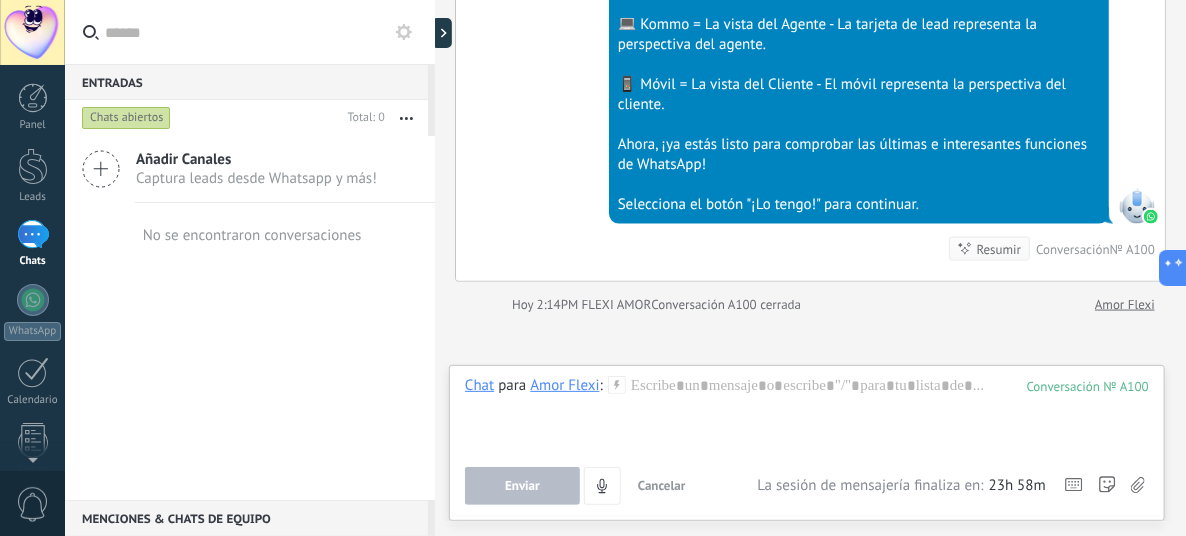 click on "Resumir" at bounding box center [999, 249] 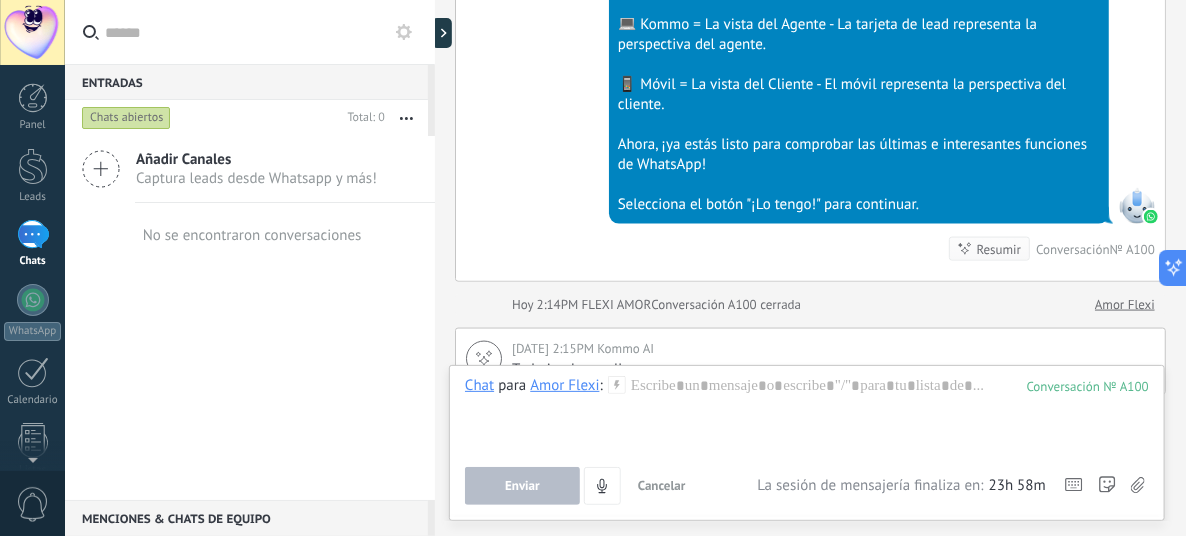 scroll, scrollTop: 1132, scrollLeft: 0, axis: vertical 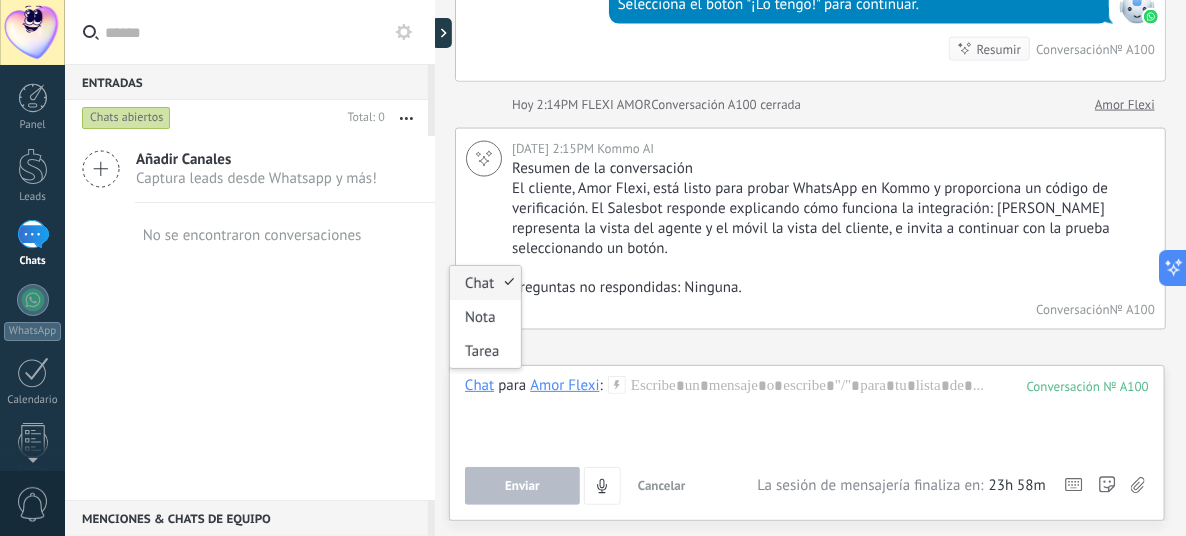 click on "Chat" at bounding box center (479, 385) 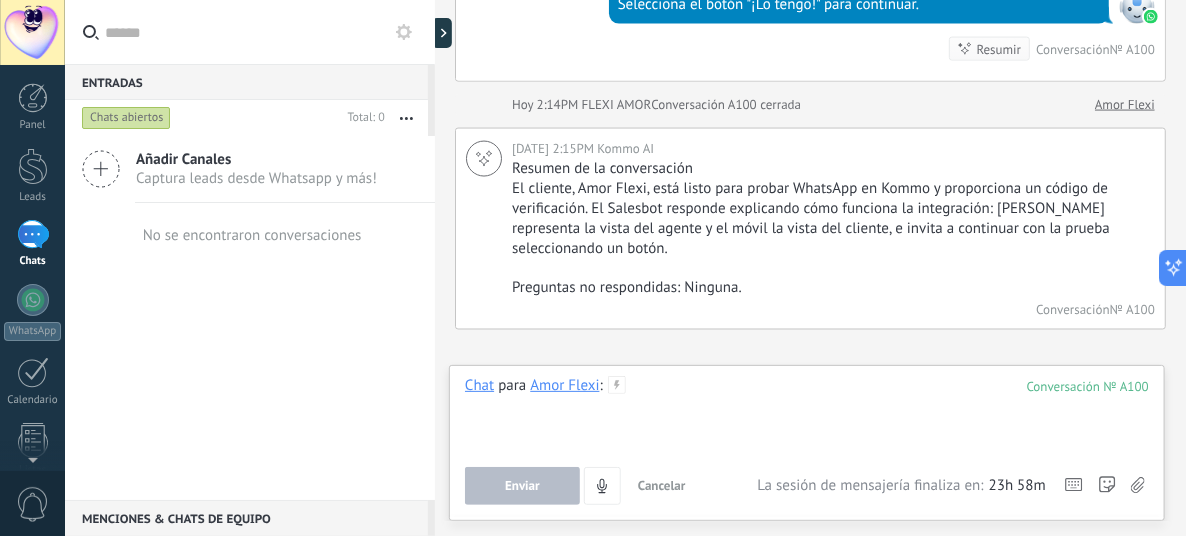 click at bounding box center (807, 414) 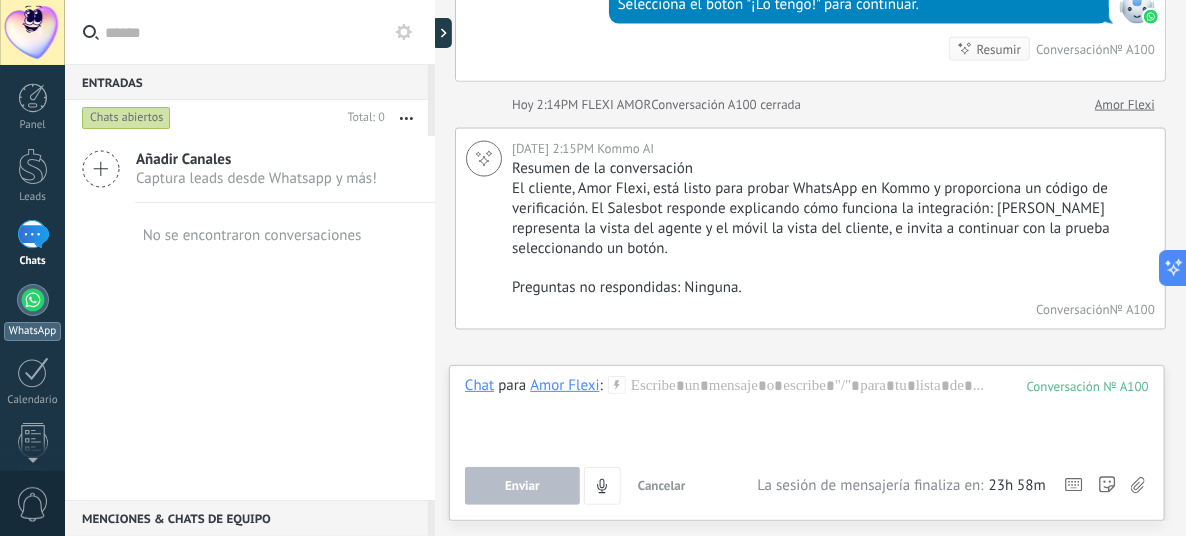 click at bounding box center [33, 300] 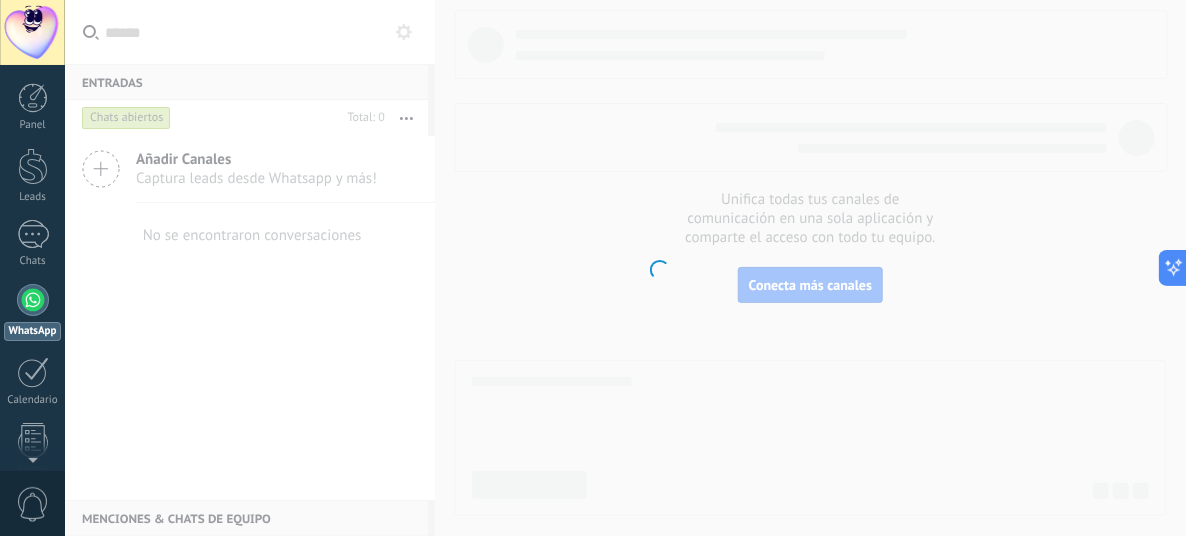 scroll, scrollTop: 56, scrollLeft: 0, axis: vertical 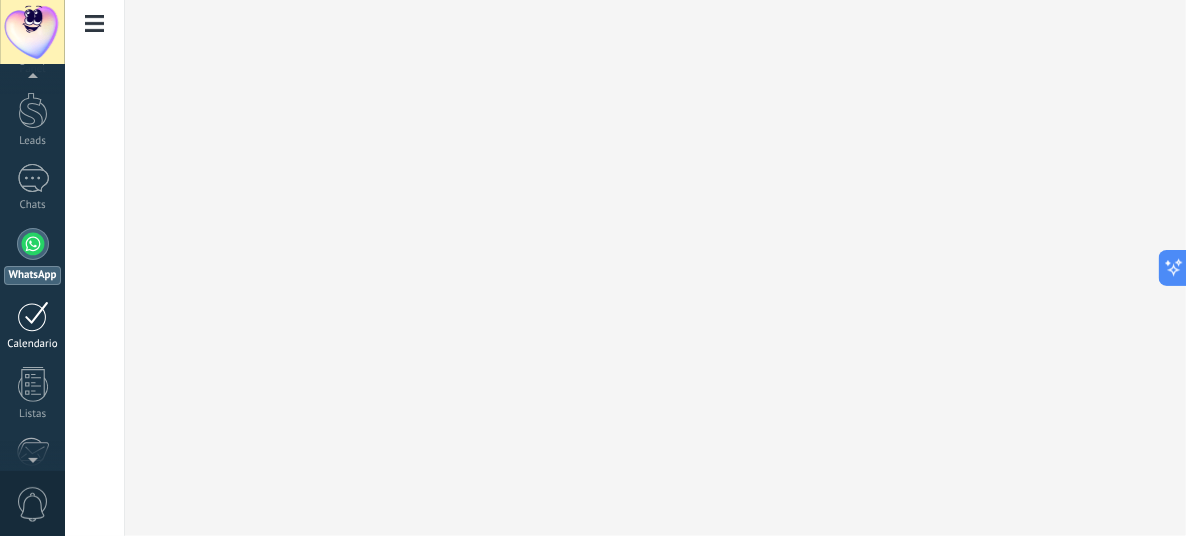click at bounding box center (33, 316) 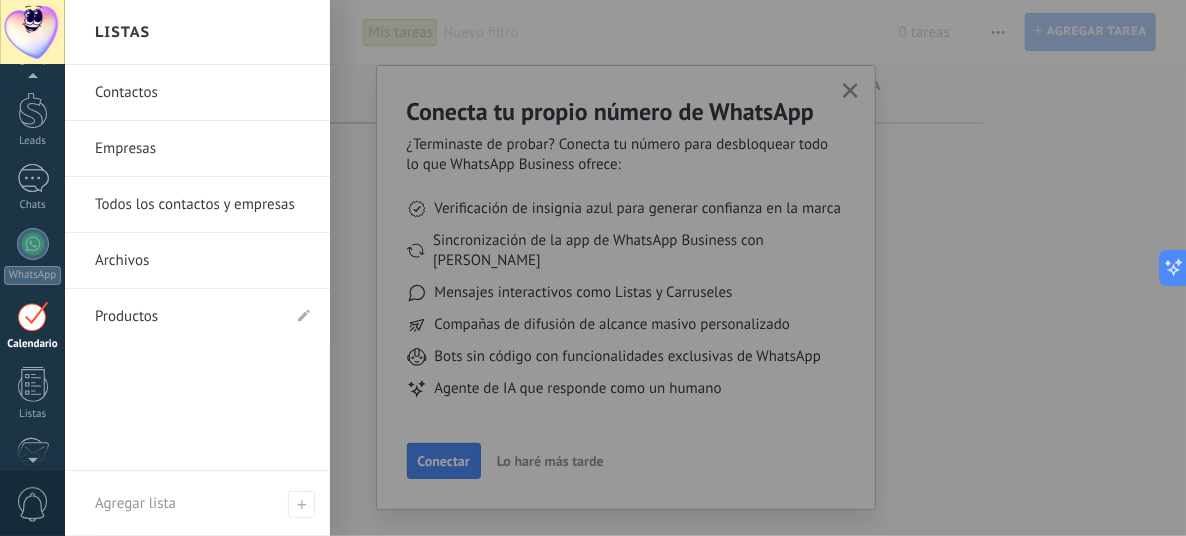 click on "Empresas" at bounding box center [202, 149] 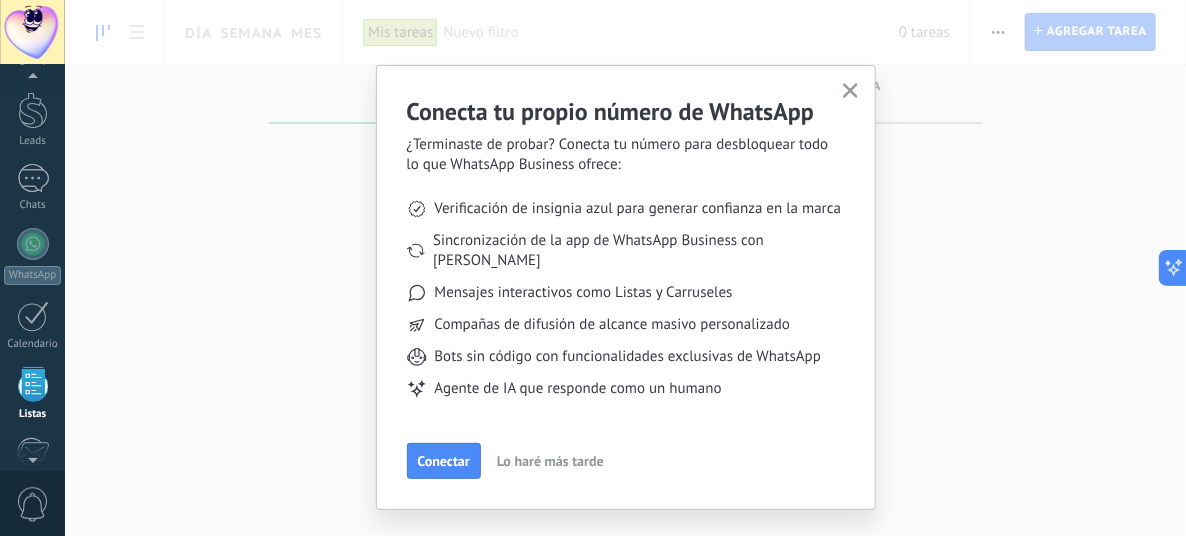 scroll, scrollTop: 193, scrollLeft: 0, axis: vertical 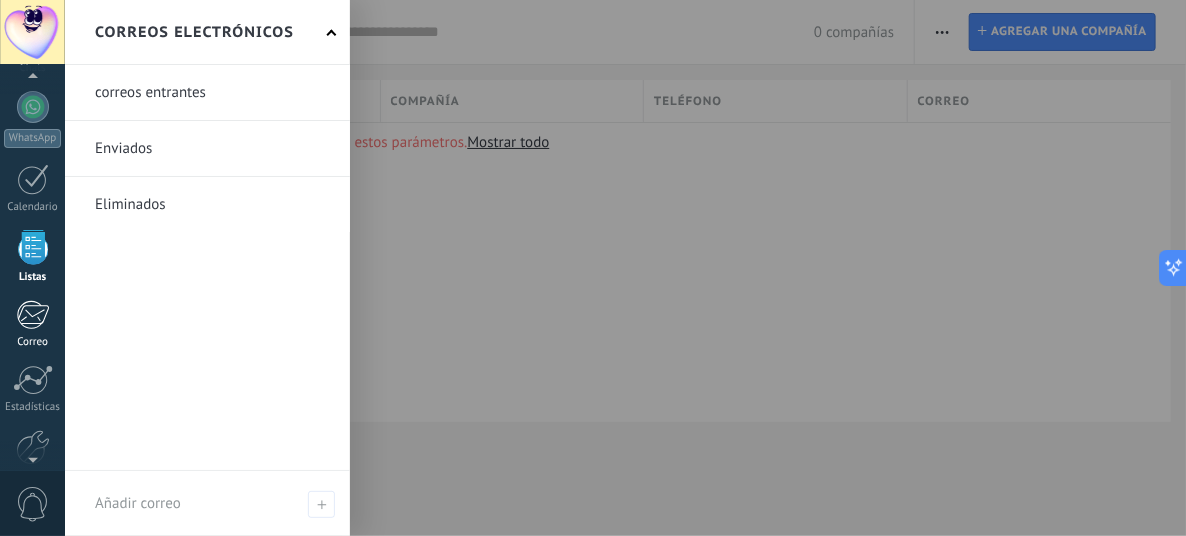 click at bounding box center (32, 315) 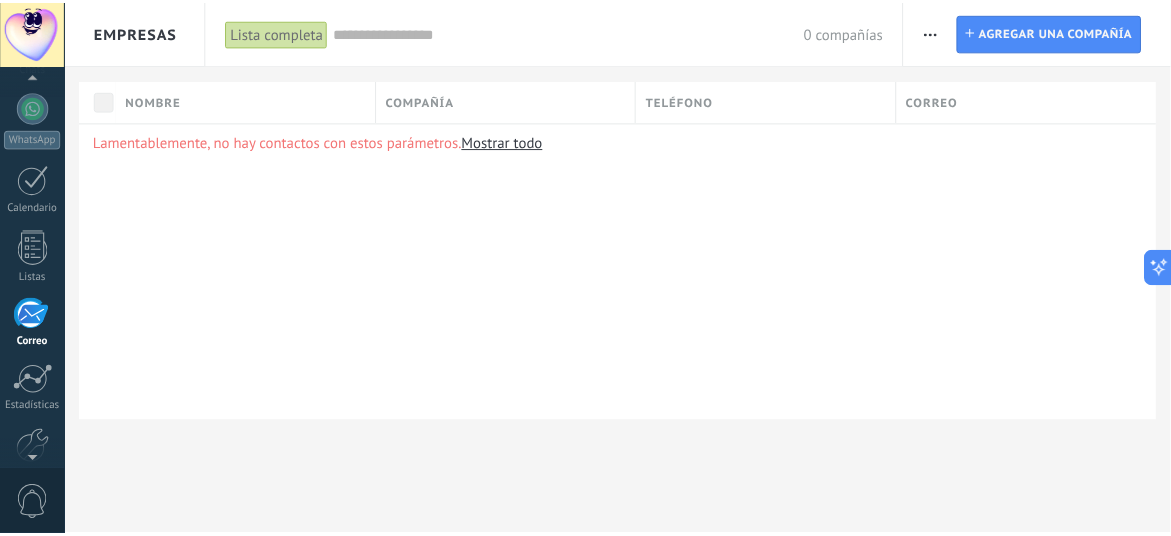 scroll, scrollTop: 264, scrollLeft: 0, axis: vertical 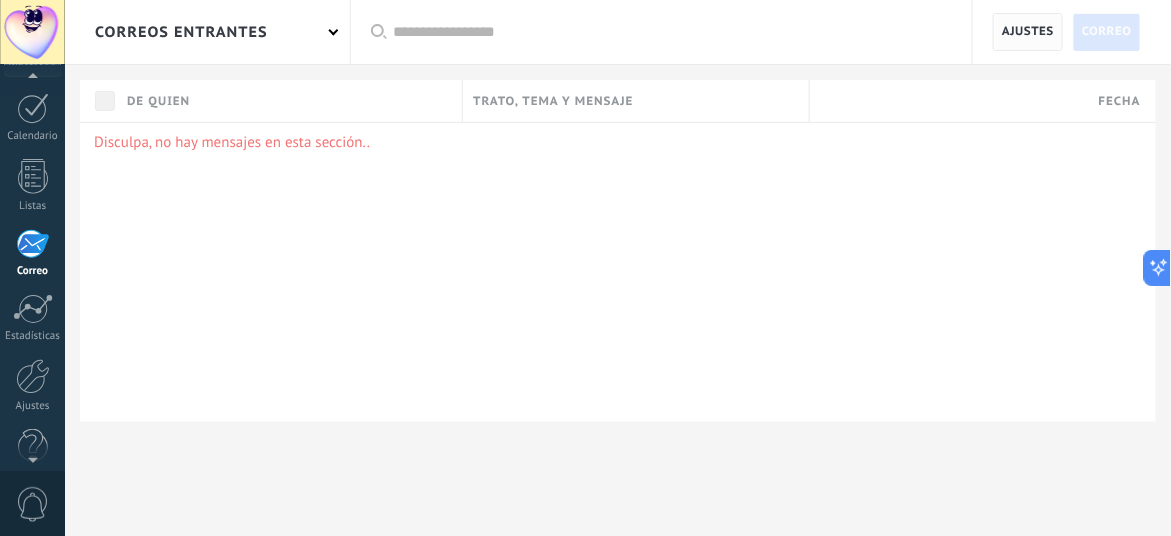 click on "Ajustes" at bounding box center (1028, 32) 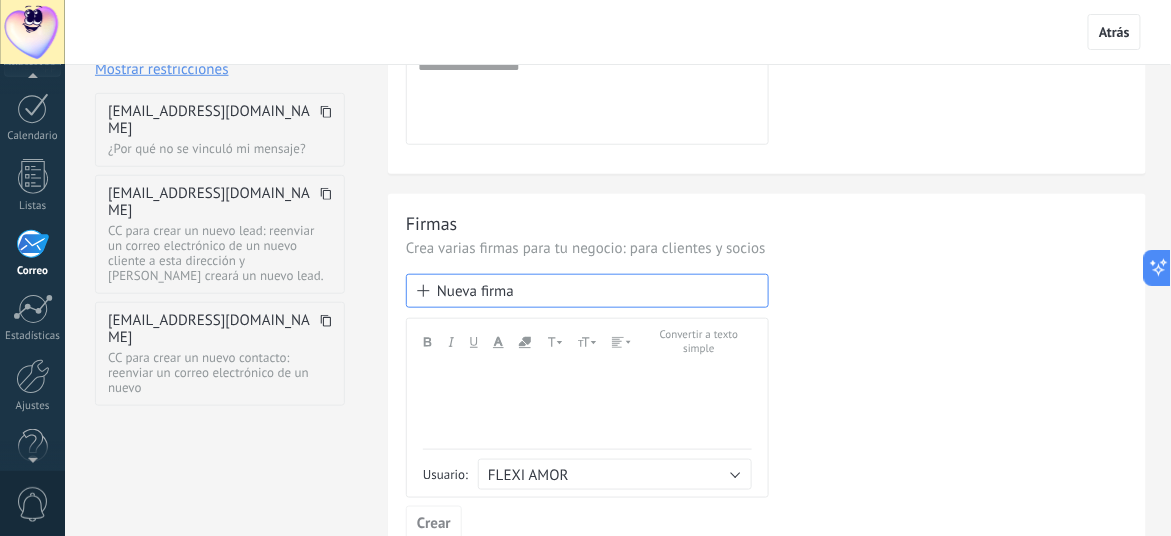 scroll, scrollTop: 399, scrollLeft: 0, axis: vertical 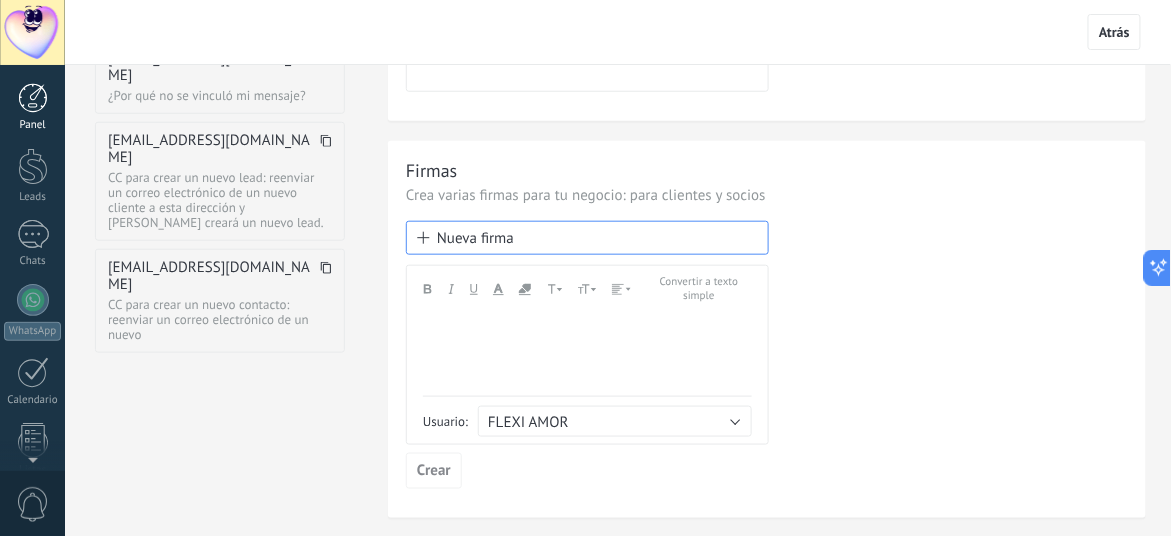click at bounding box center [33, 98] 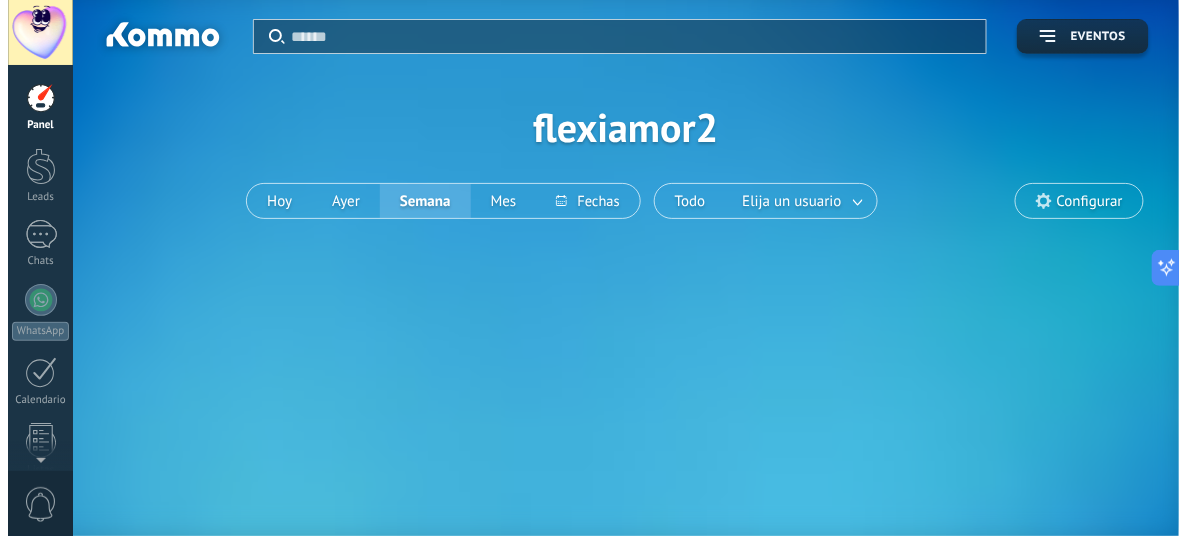 scroll, scrollTop: 0, scrollLeft: 0, axis: both 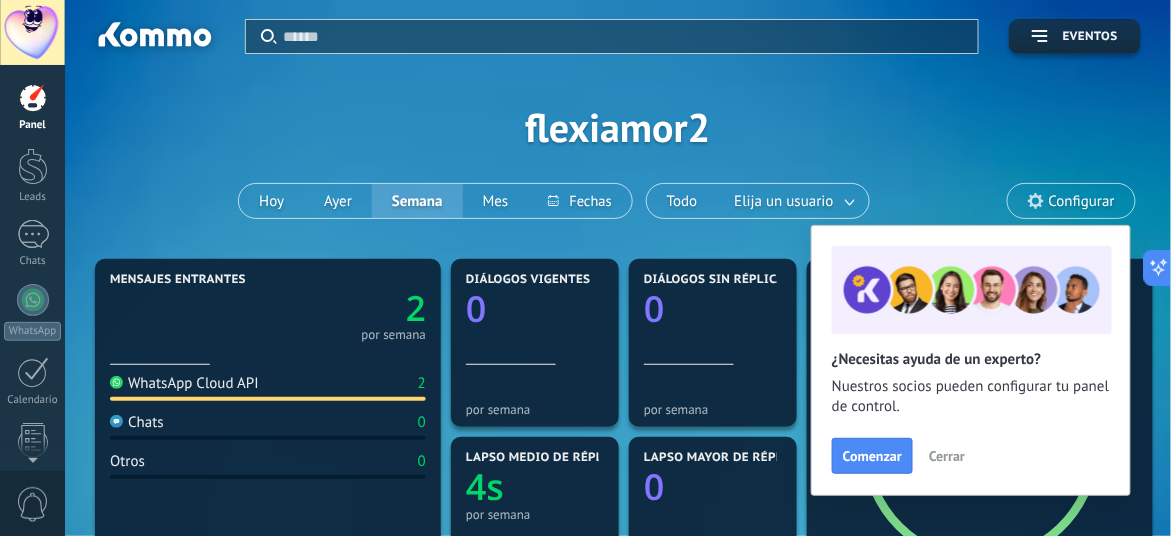click on "Cerrar" at bounding box center (947, 456) 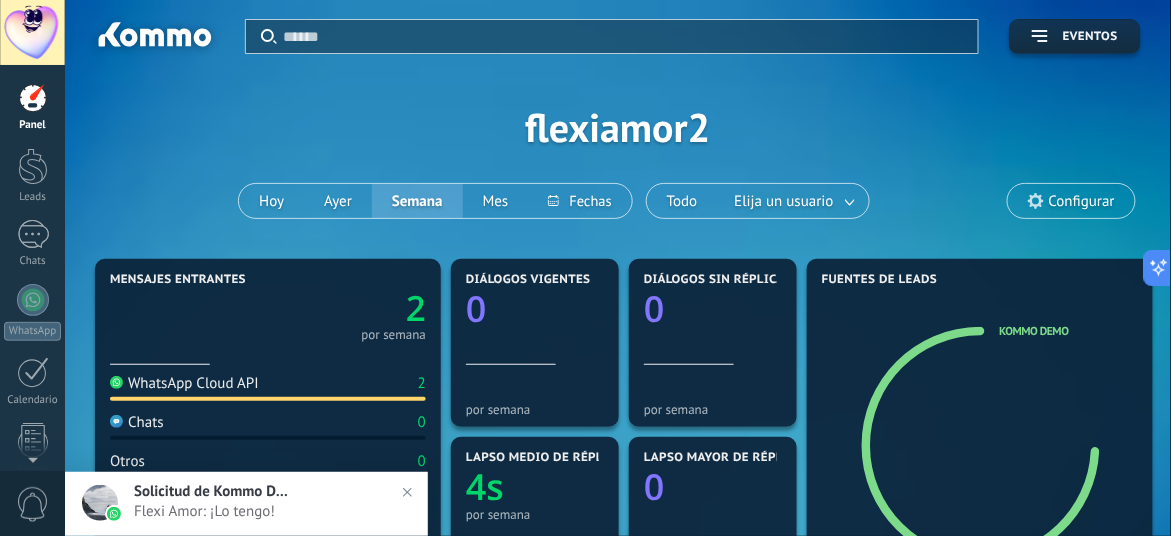 click on "Flexi Amor: ¡Lo tengo!" at bounding box center (266, 511) 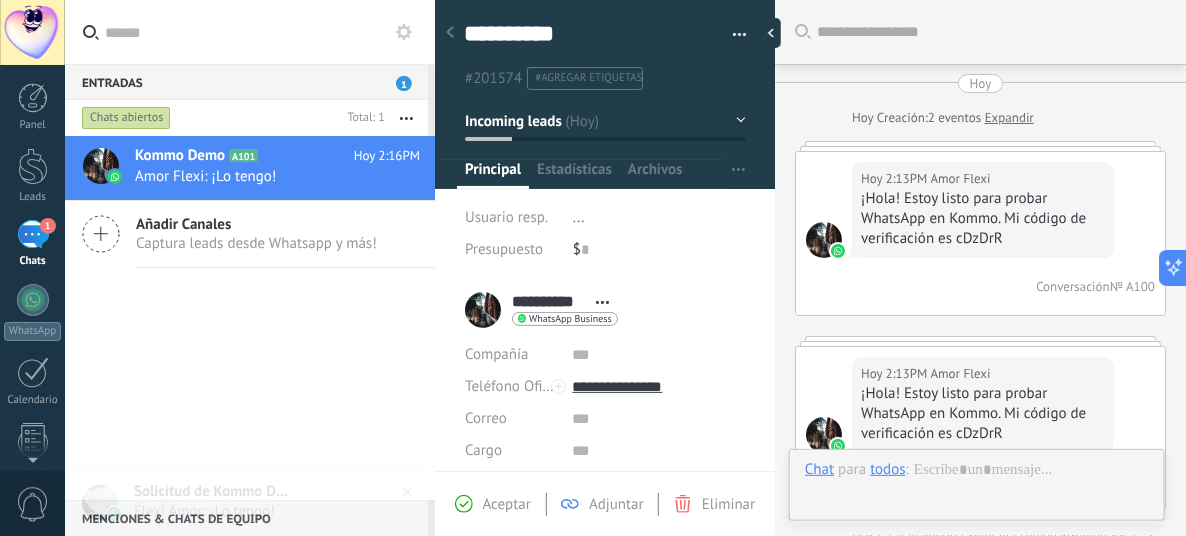 scroll, scrollTop: 2833, scrollLeft: 0, axis: vertical 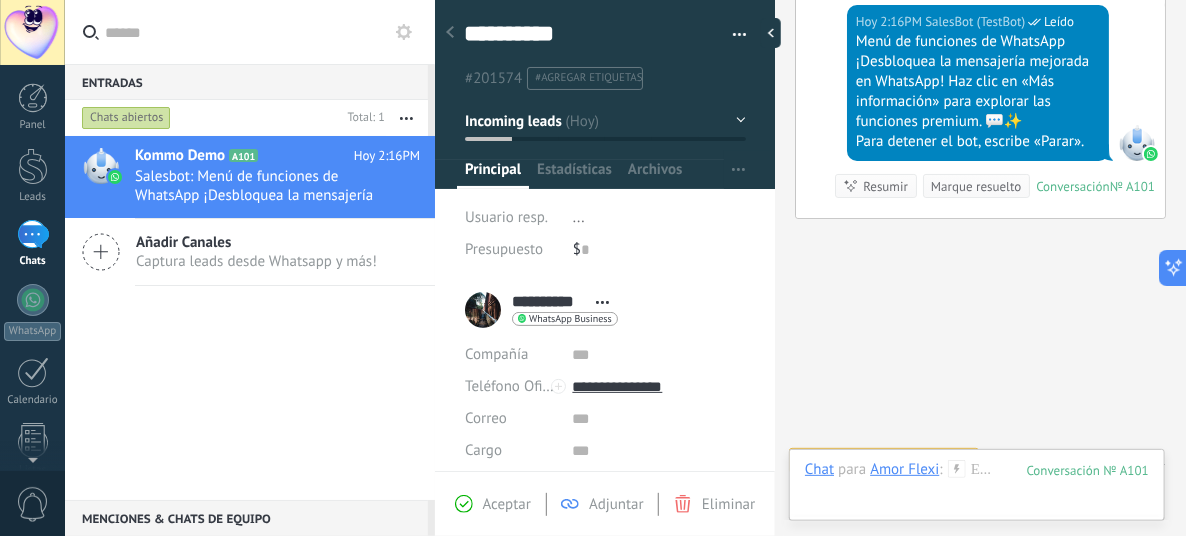 click on "**********" at bounding box center (542, 310) 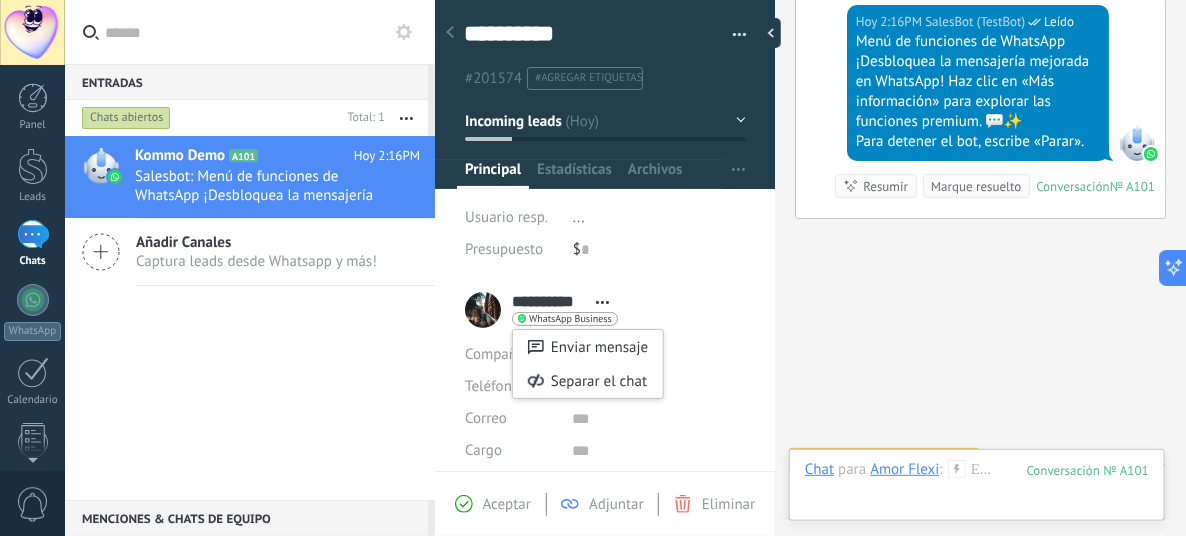 click at bounding box center [593, 268] 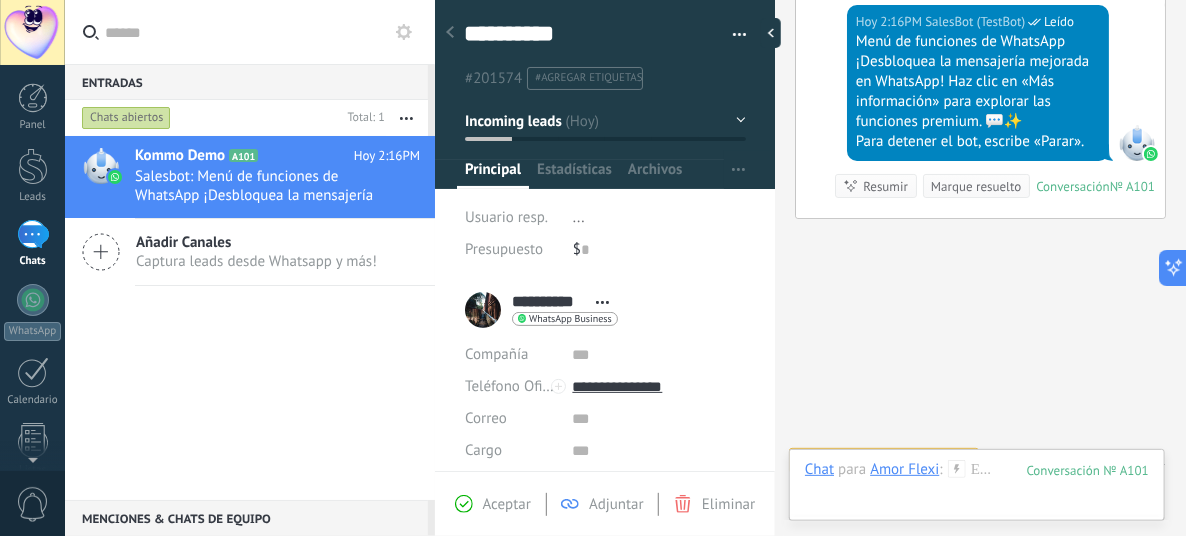click on "**********" at bounding box center [542, 310] 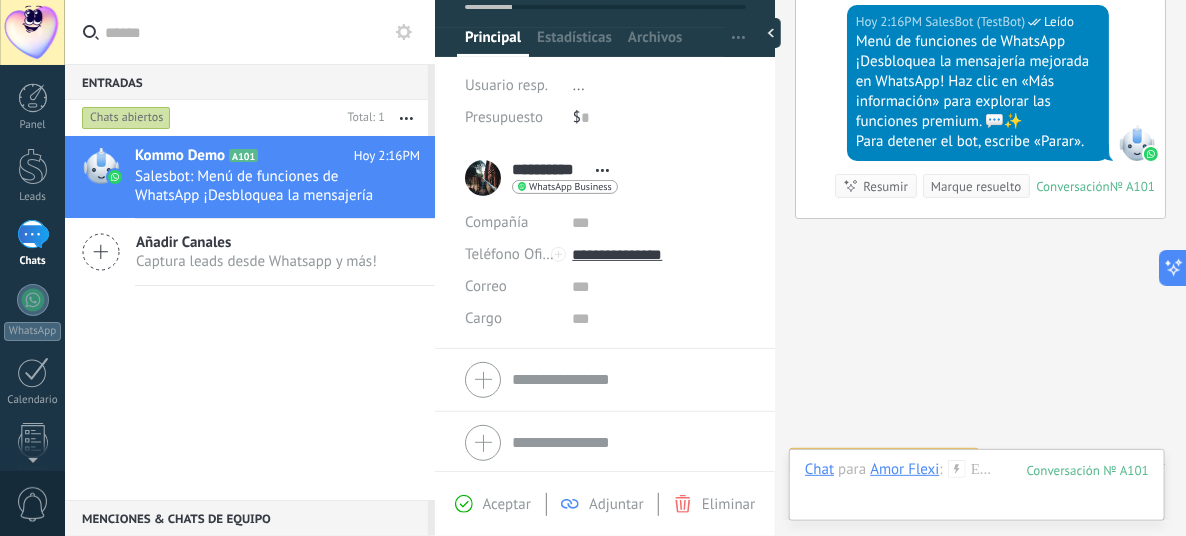 scroll, scrollTop: 133, scrollLeft: 0, axis: vertical 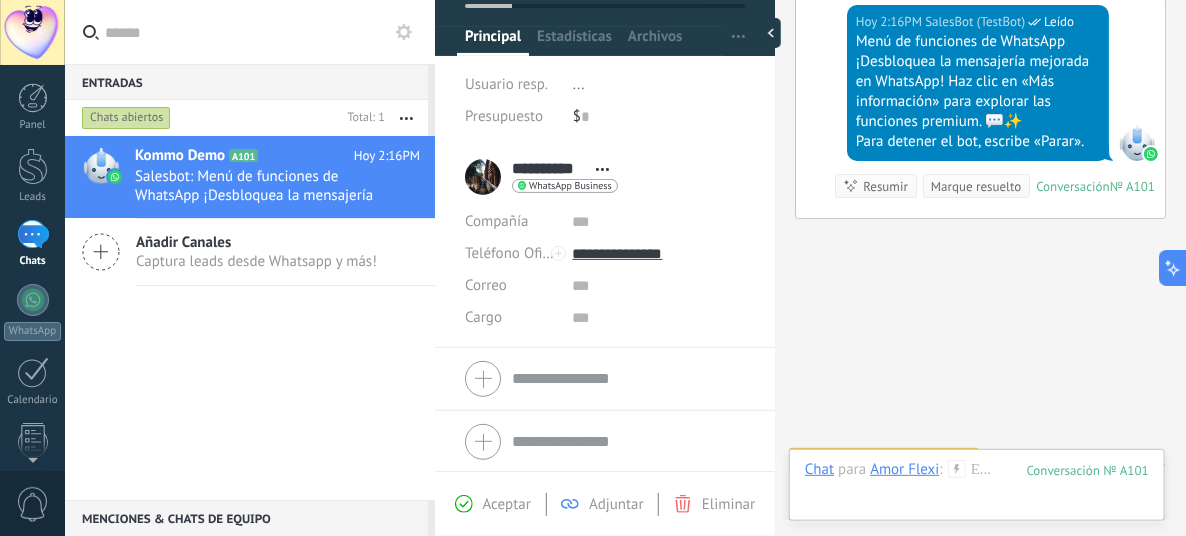 click on "Aceptar" at bounding box center (507, 504) 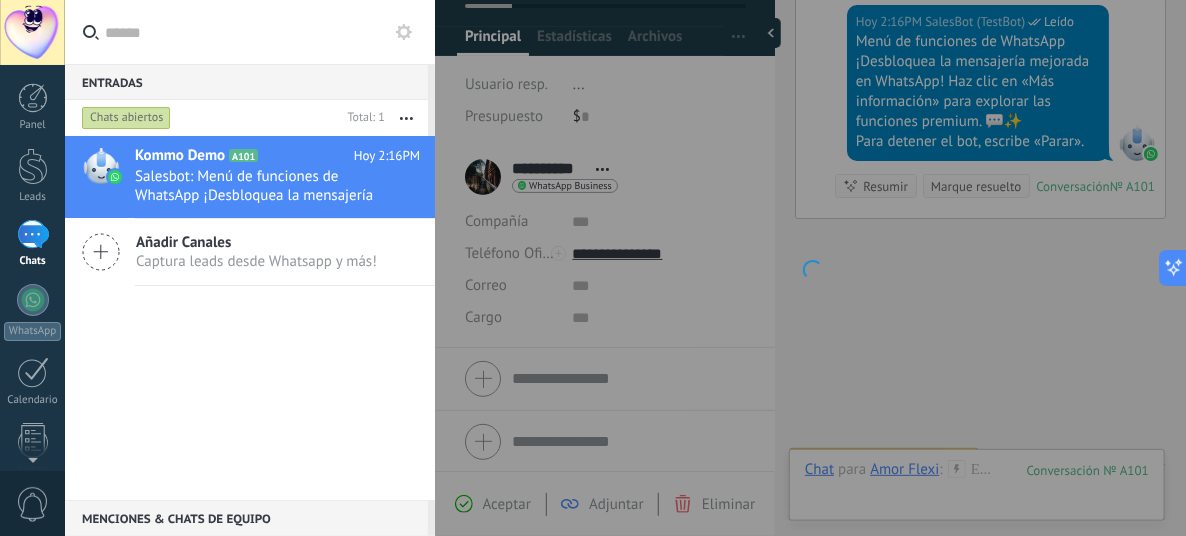 click at bounding box center [810, 268] 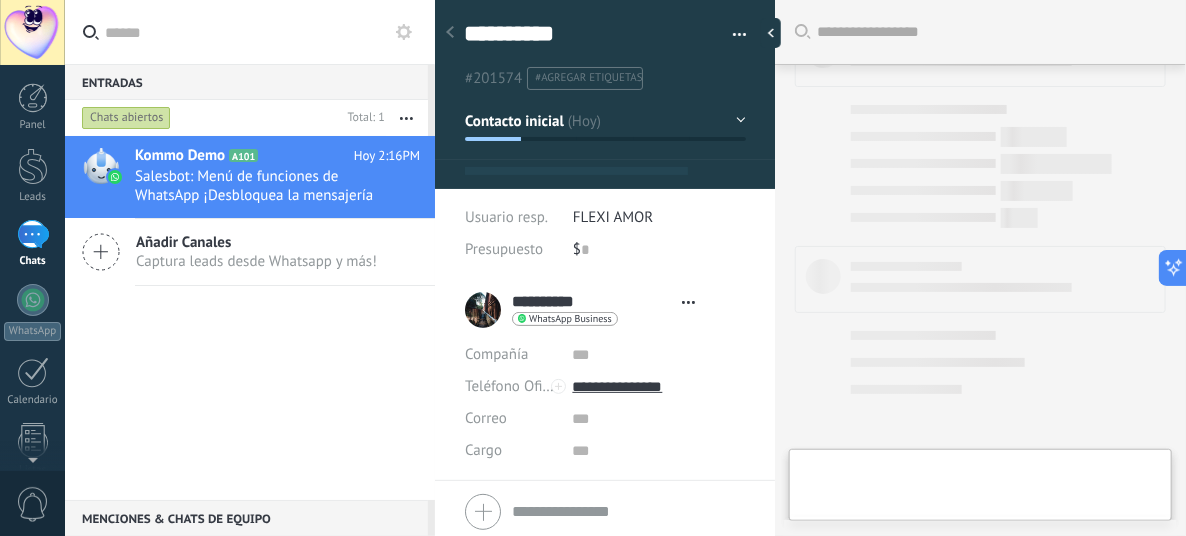 type on "**********" 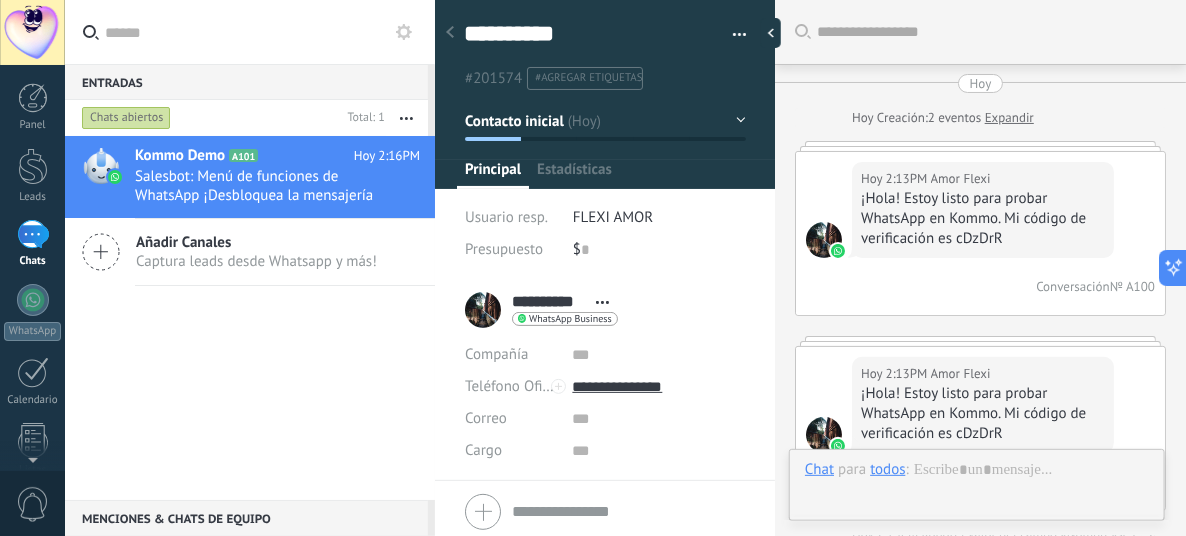 scroll, scrollTop: 2893, scrollLeft: 0, axis: vertical 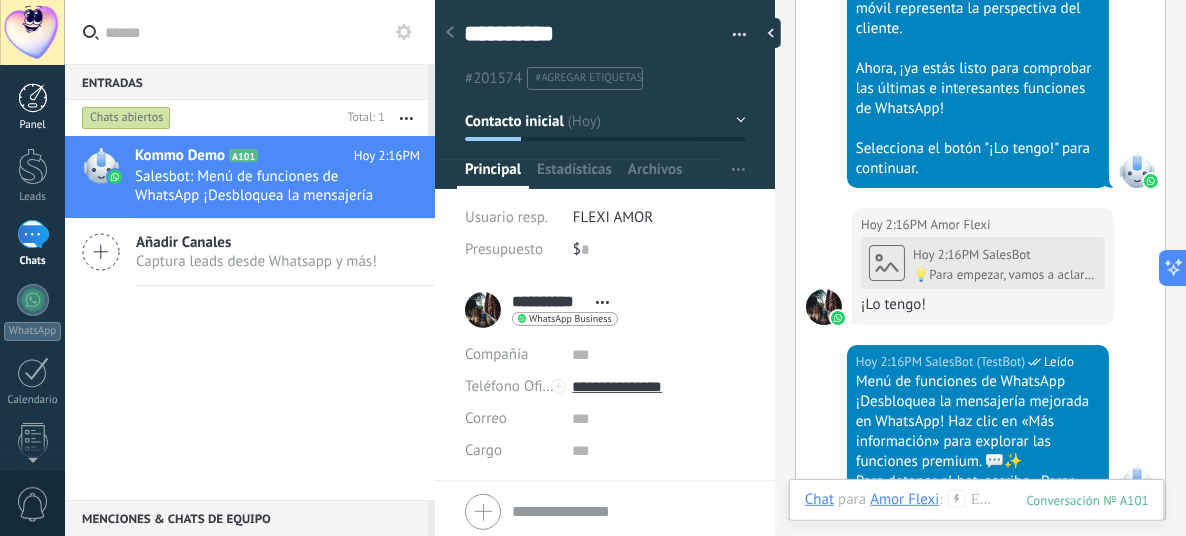click at bounding box center [33, 98] 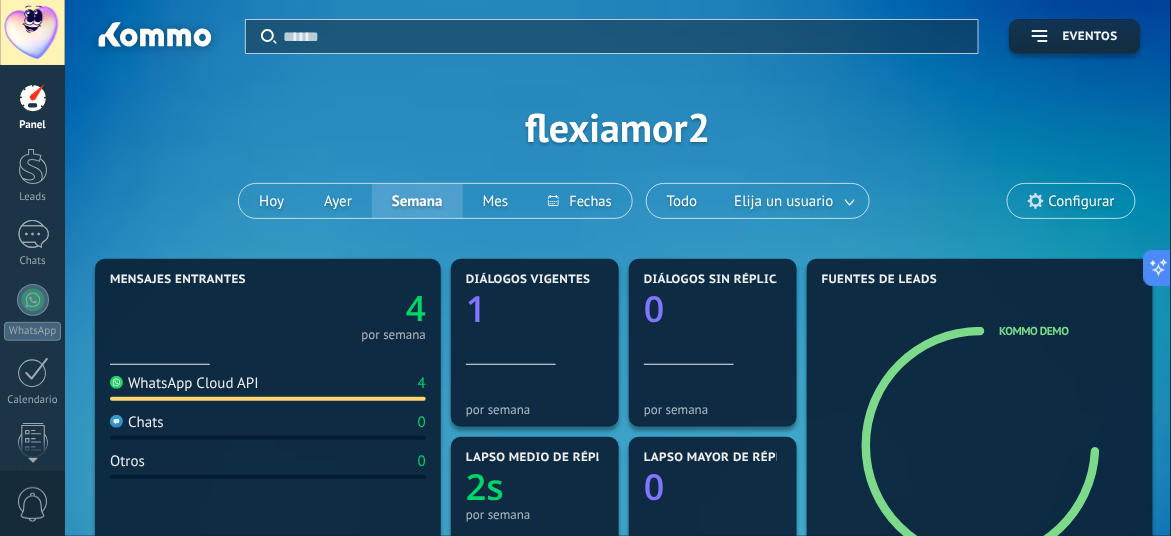 click on "WhatsApp Cloud API" at bounding box center (184, 383) 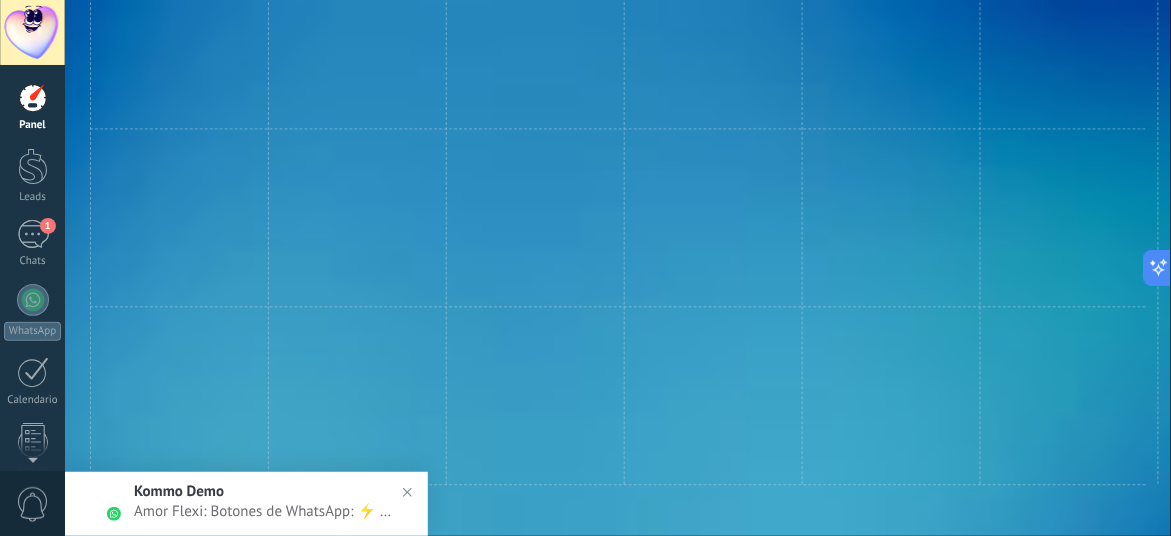 scroll, scrollTop: 1024, scrollLeft: 0, axis: vertical 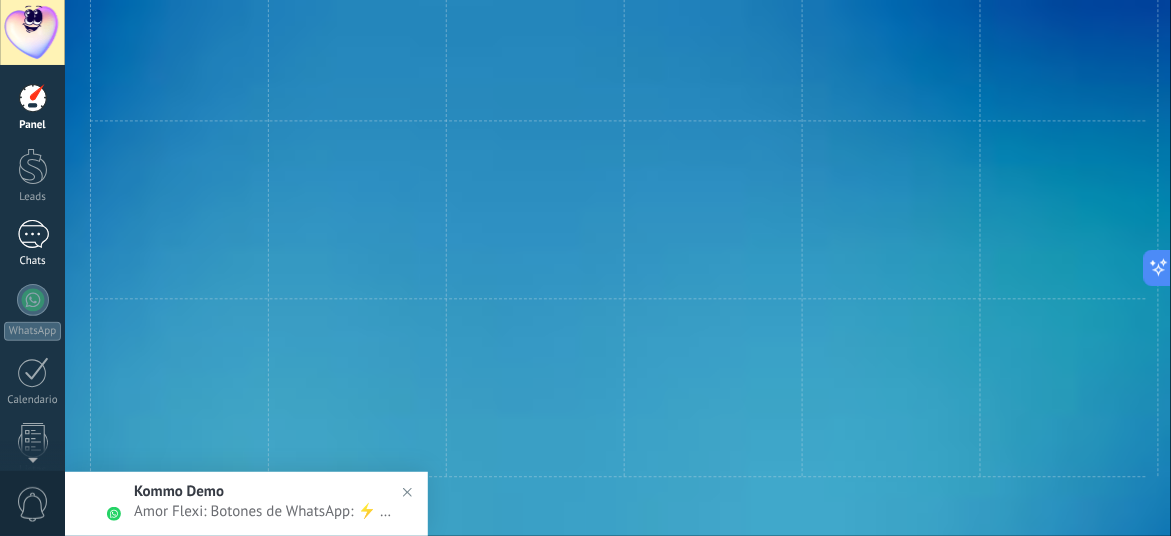 click on "1" at bounding box center [33, 234] 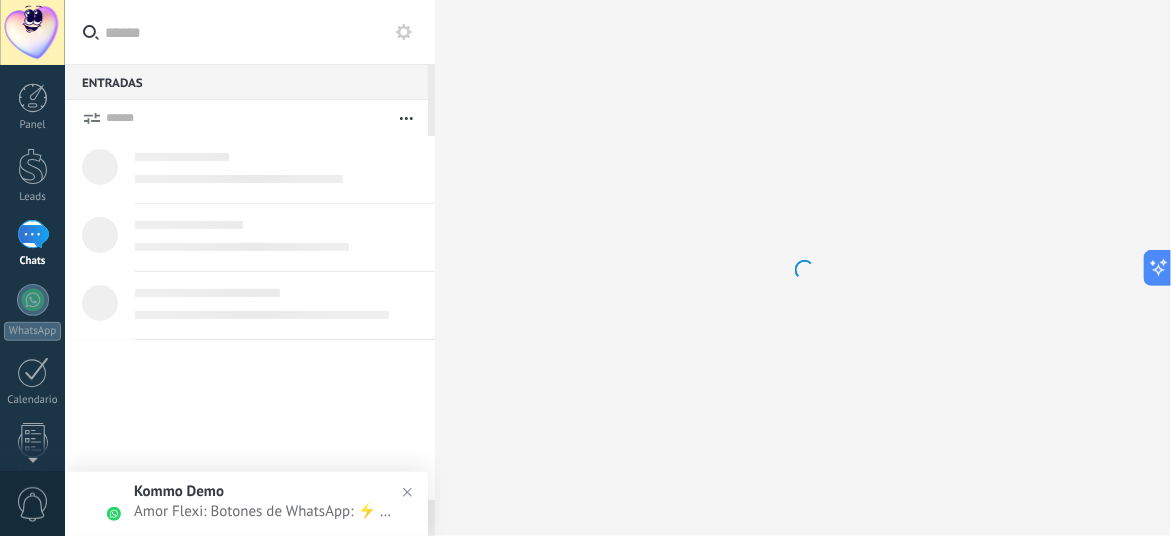 scroll, scrollTop: 0, scrollLeft: 0, axis: both 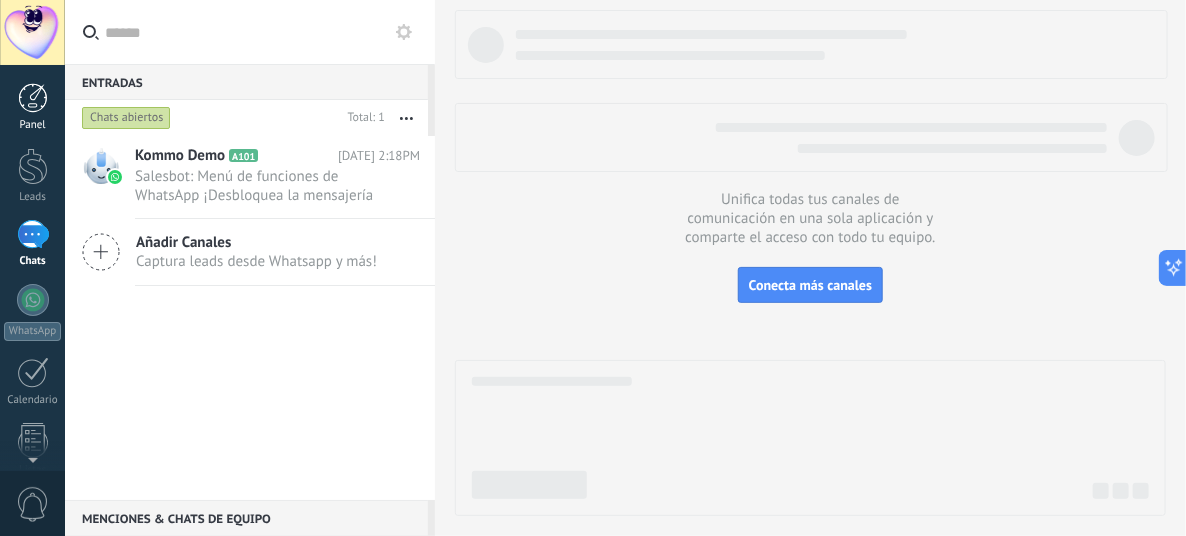 click at bounding box center [33, 98] 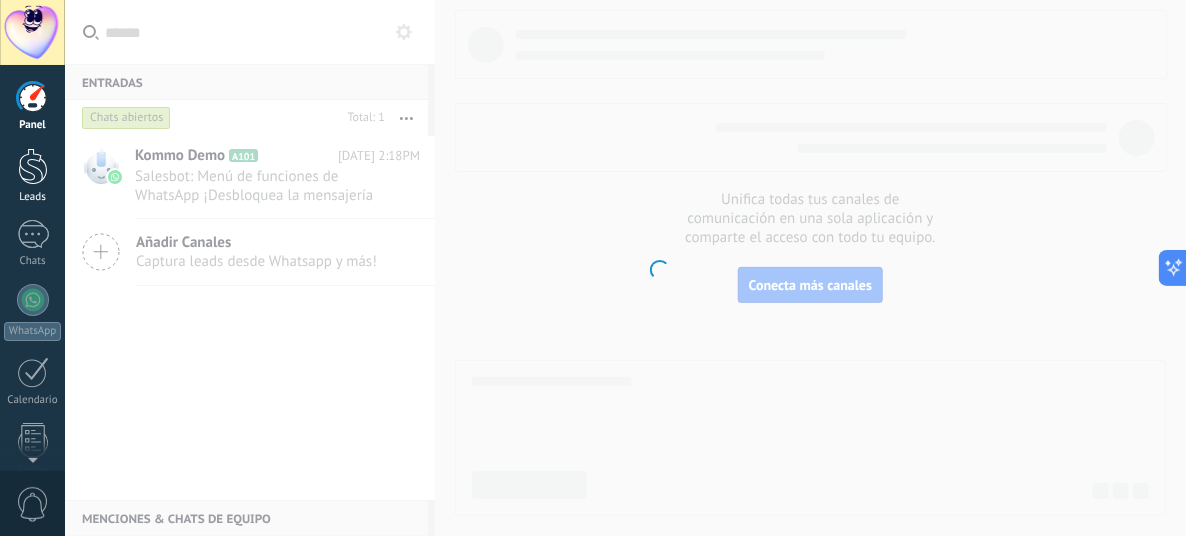 click at bounding box center (33, 166) 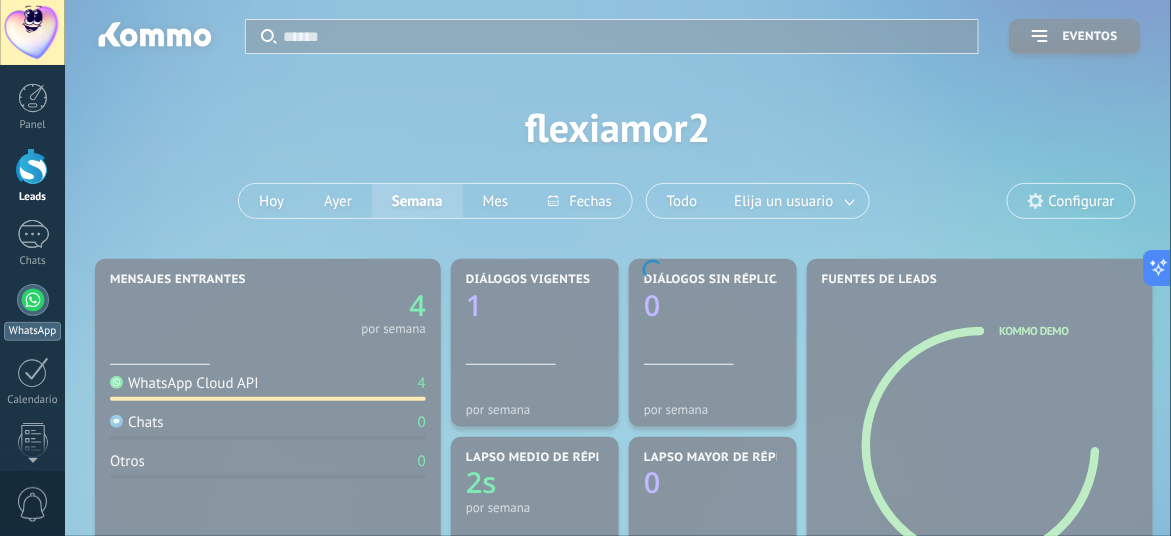 click at bounding box center (33, 300) 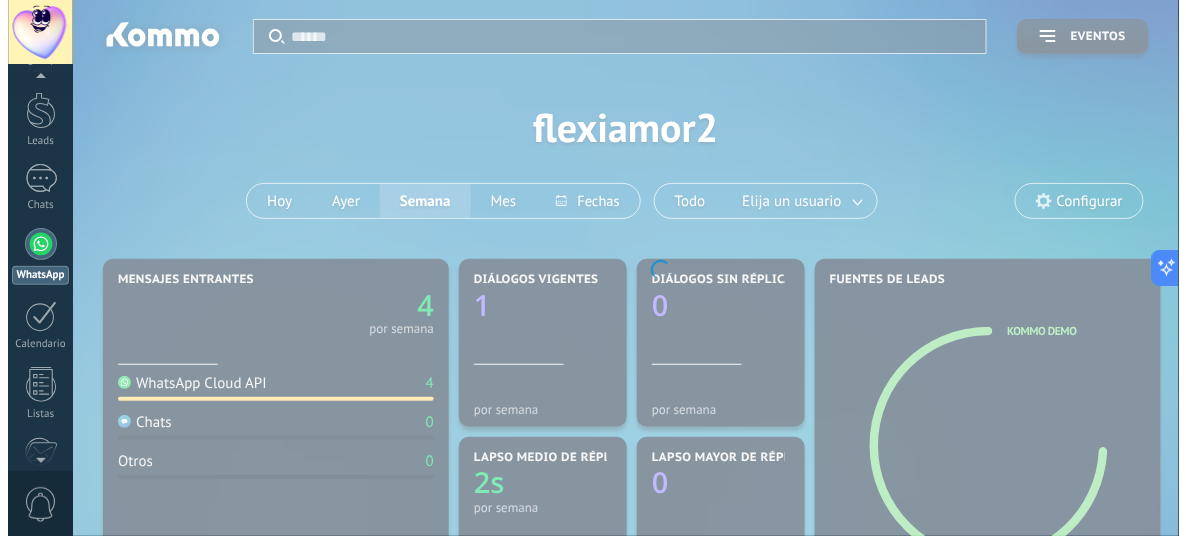 scroll, scrollTop: 56, scrollLeft: 0, axis: vertical 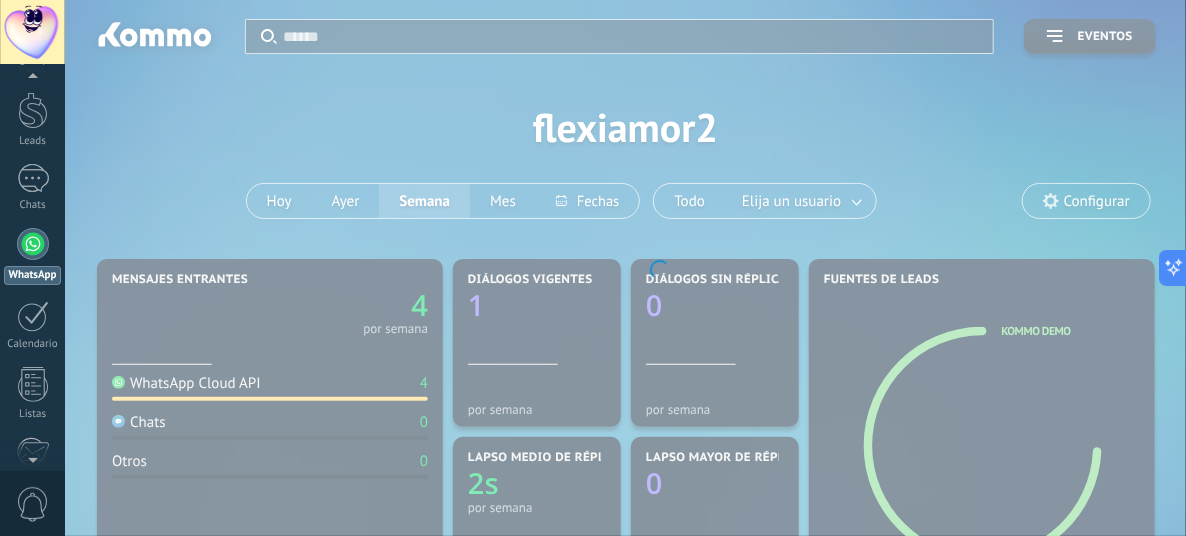click on "Panel
Leads
1
Chats
WhatsApp
Clientes" at bounding box center (32, 369) 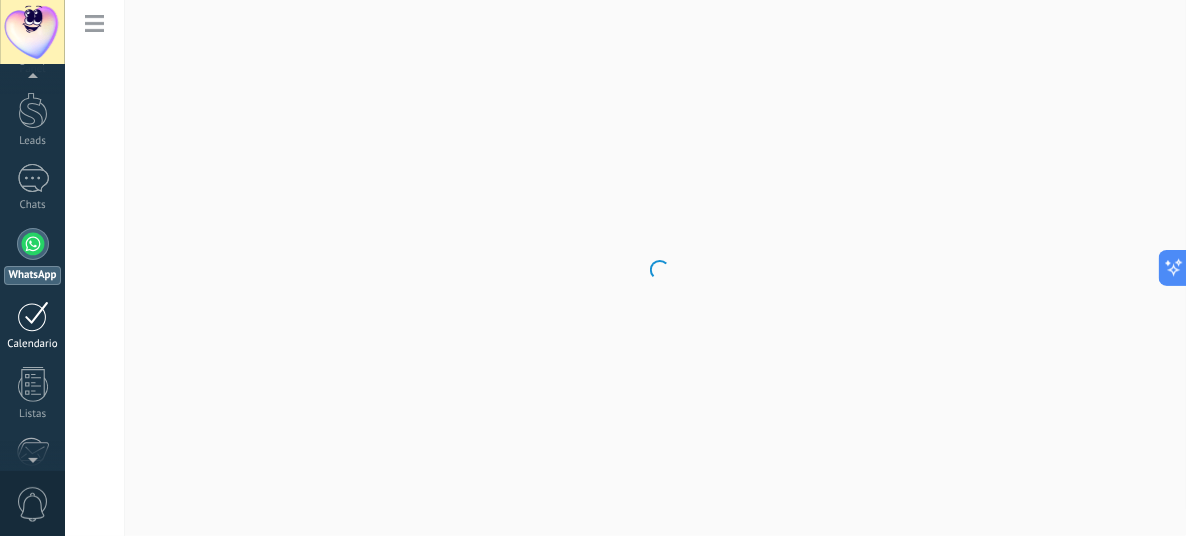 click at bounding box center (33, 316) 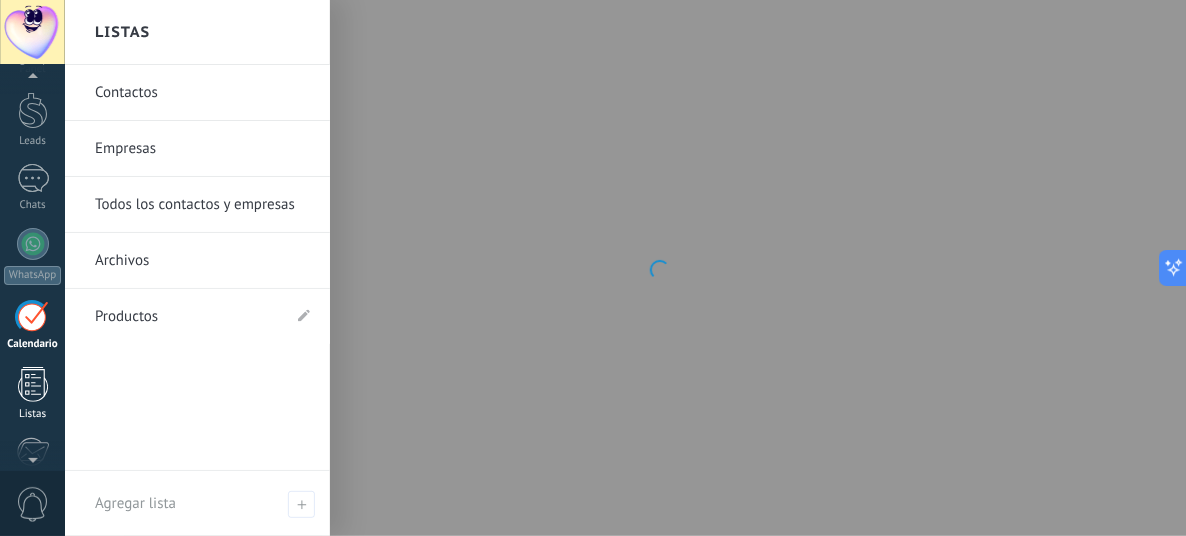 click on "Listas" at bounding box center [33, 414] 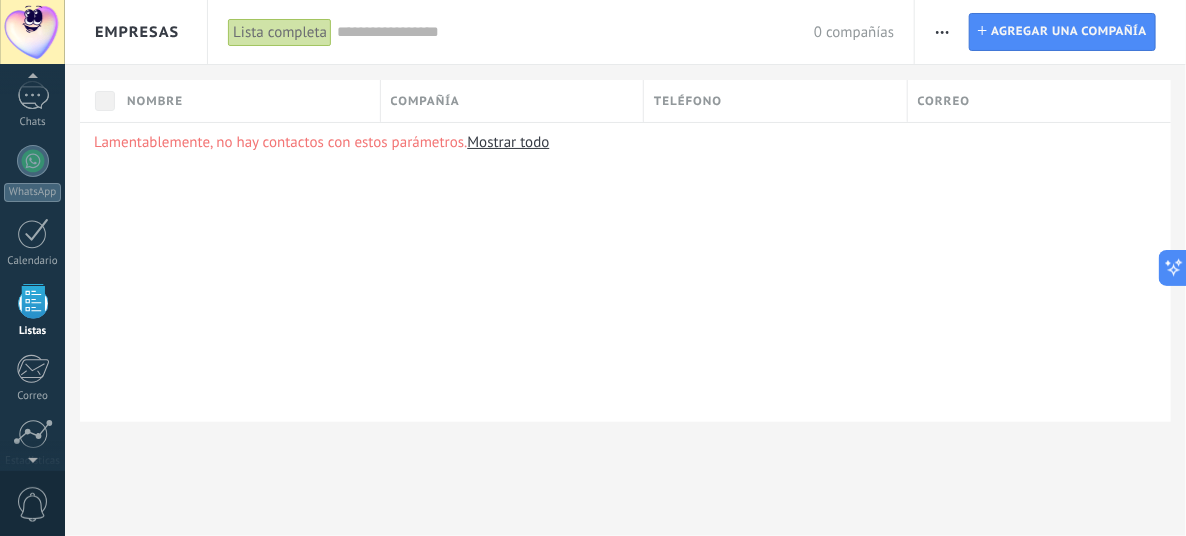 scroll, scrollTop: 156, scrollLeft: 0, axis: vertical 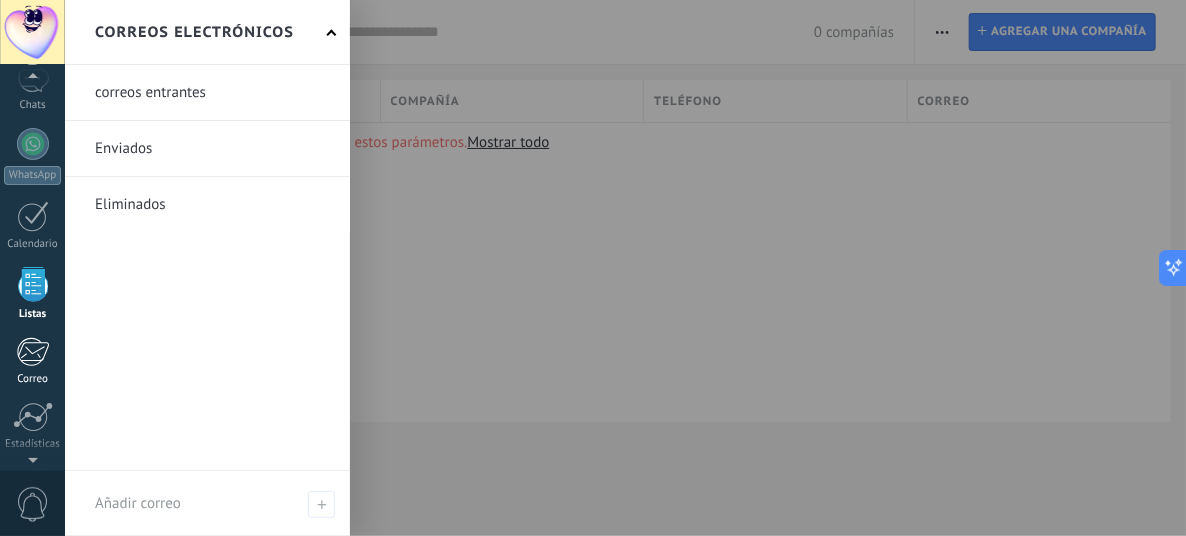 click at bounding box center [32, 352] 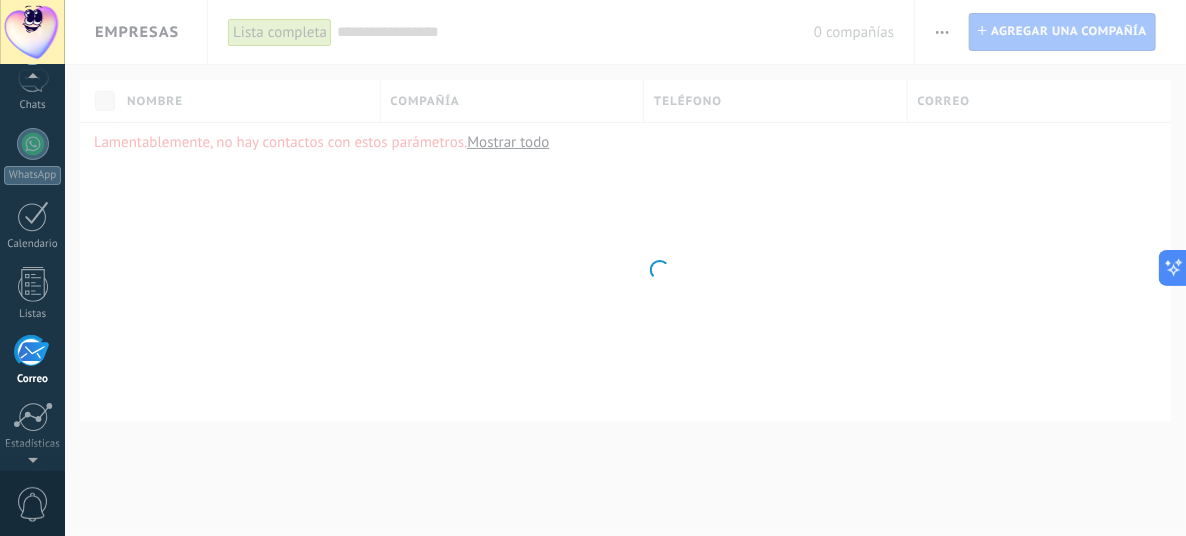 scroll, scrollTop: 264, scrollLeft: 0, axis: vertical 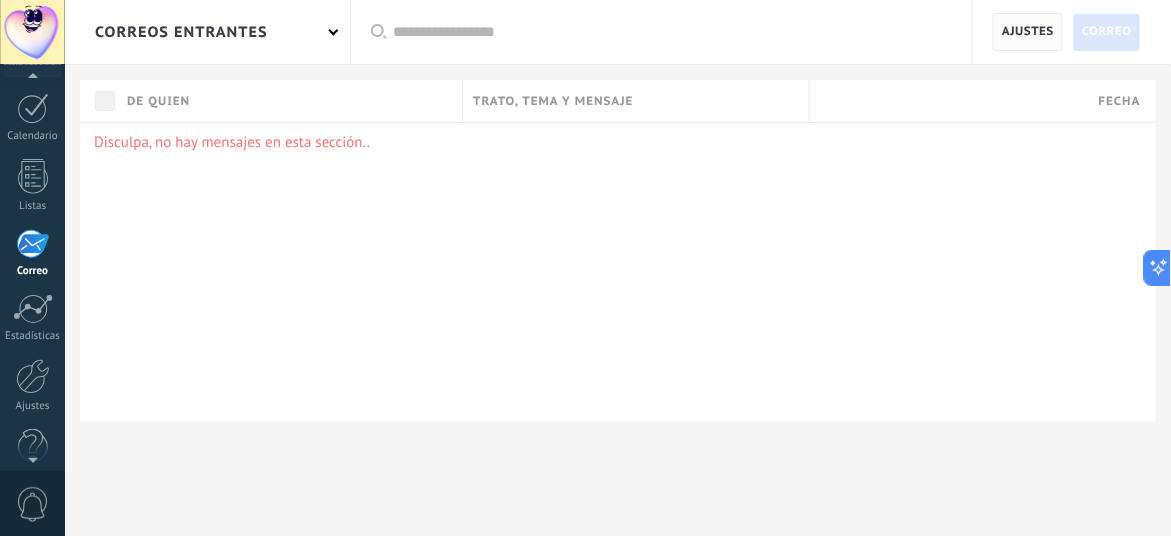 click on "Ajustes" at bounding box center [1028, 32] 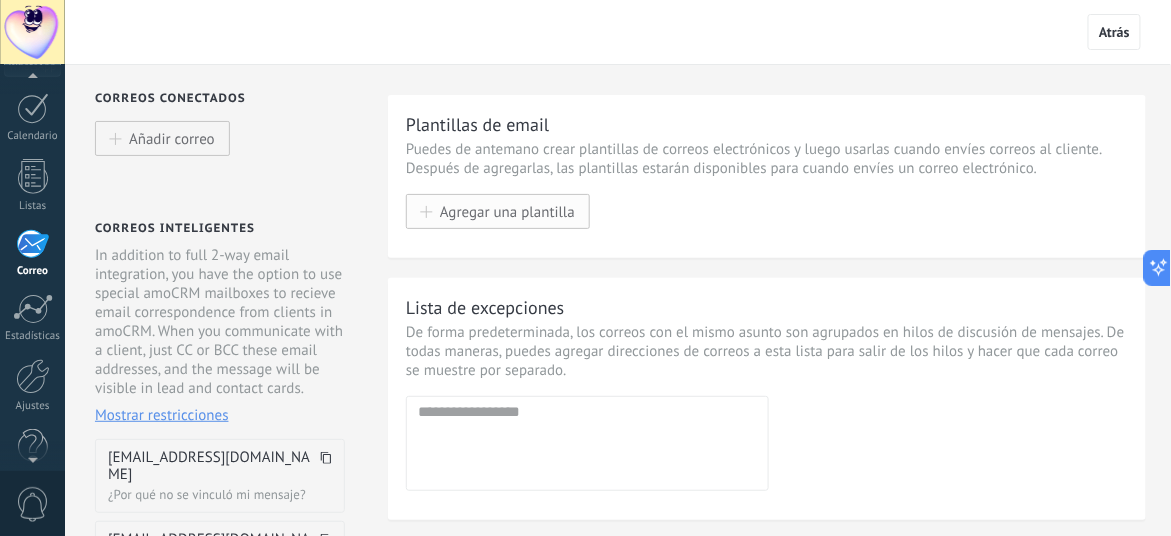 click on "Agregar una plantilla" at bounding box center [507, 211] 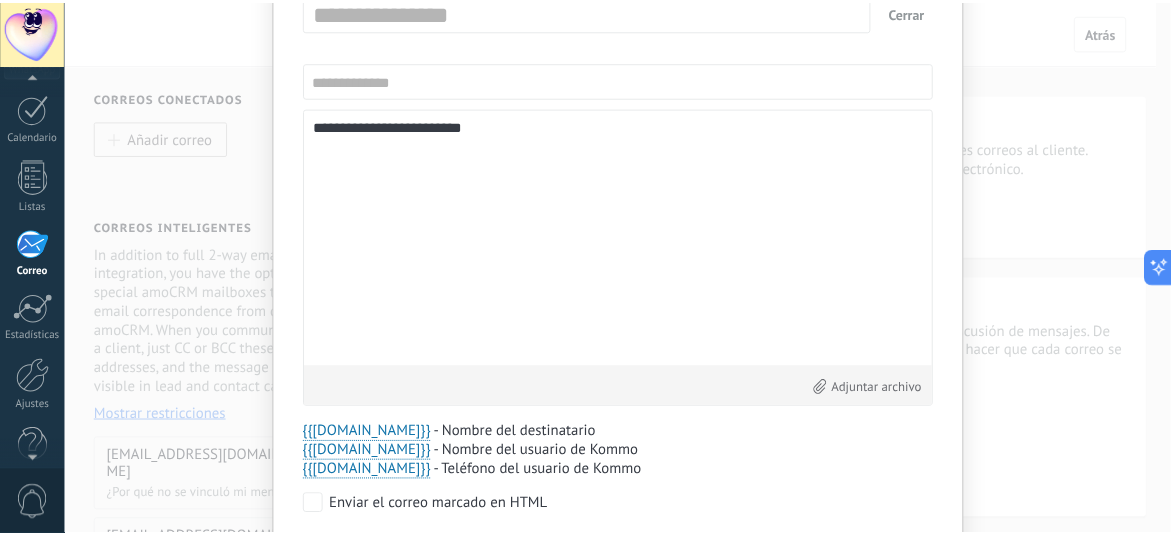 scroll, scrollTop: 0, scrollLeft: 0, axis: both 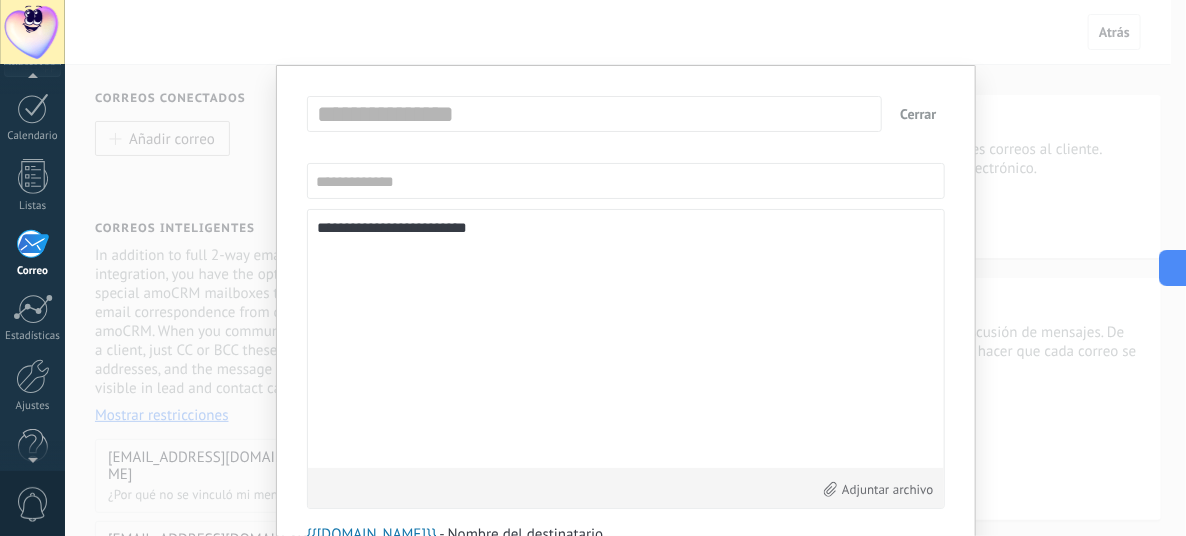 click on "Cerrar" at bounding box center [918, 114] 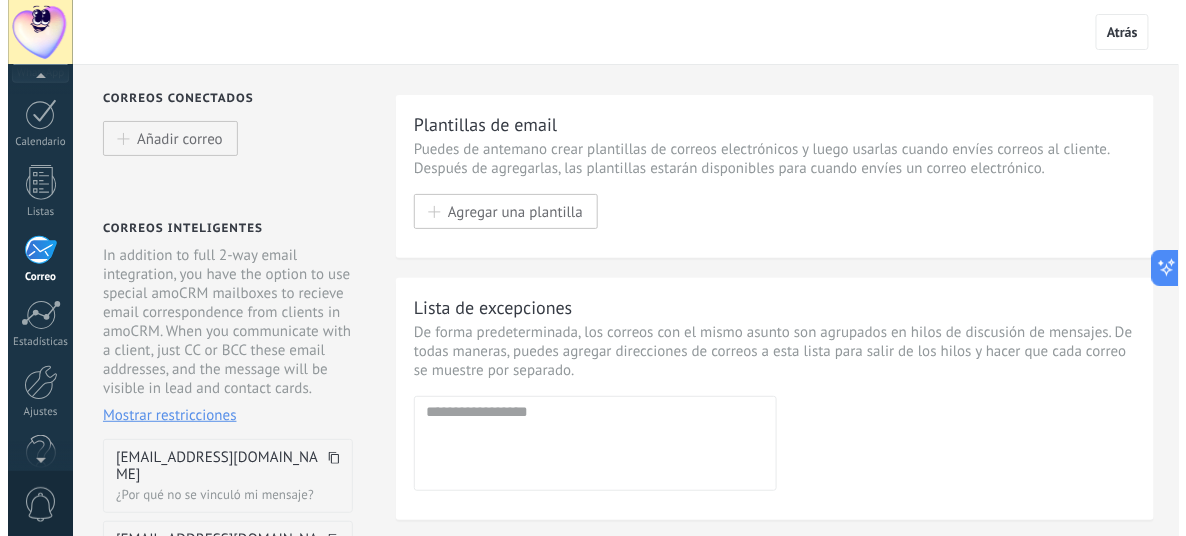 scroll, scrollTop: 264, scrollLeft: 0, axis: vertical 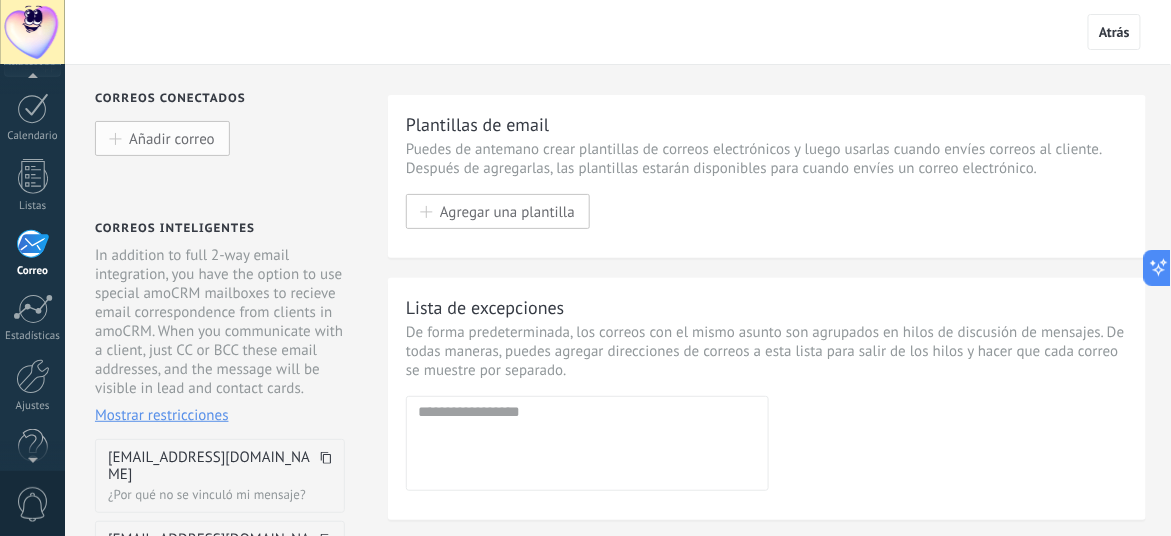 click on "Añadir correo" at bounding box center (172, 138) 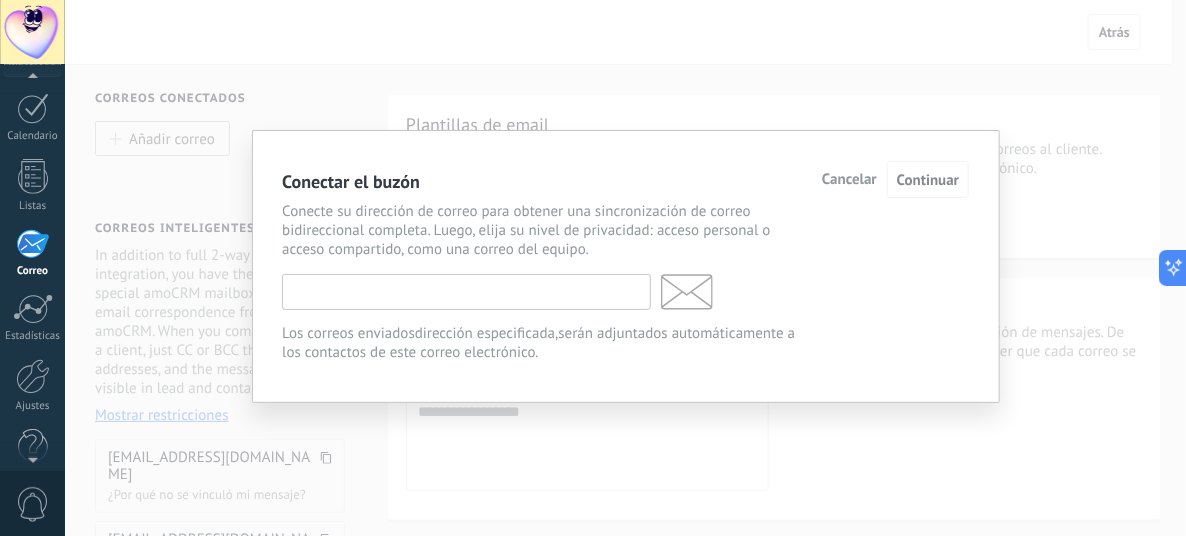 click at bounding box center [466, 292] 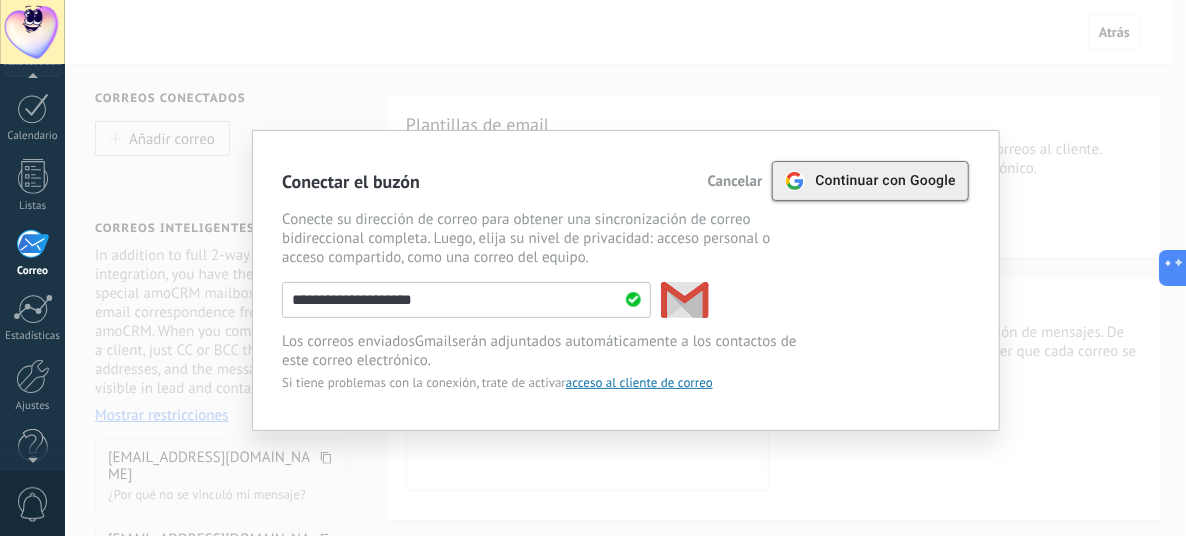 type on "**********" 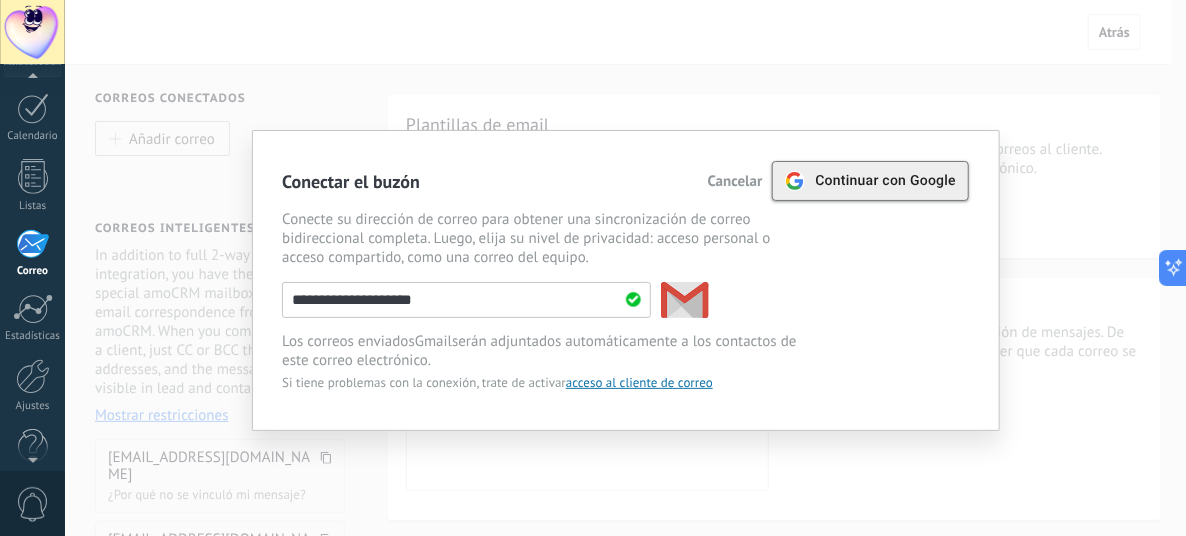 click on "Continuar con Google" at bounding box center [870, 181] 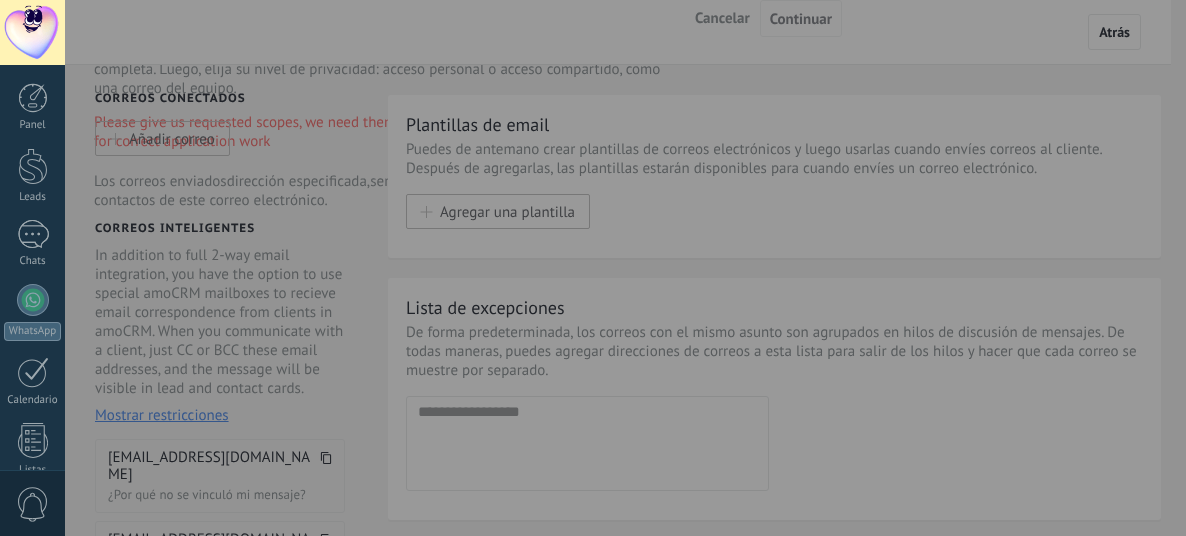 scroll, scrollTop: 0, scrollLeft: 0, axis: both 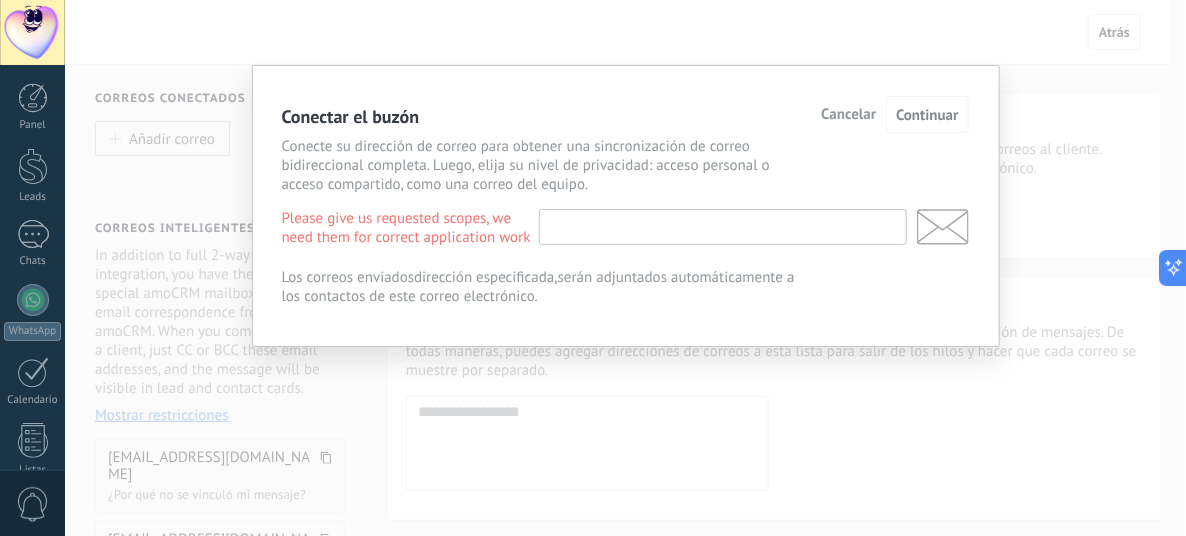 click at bounding box center [722, 227] 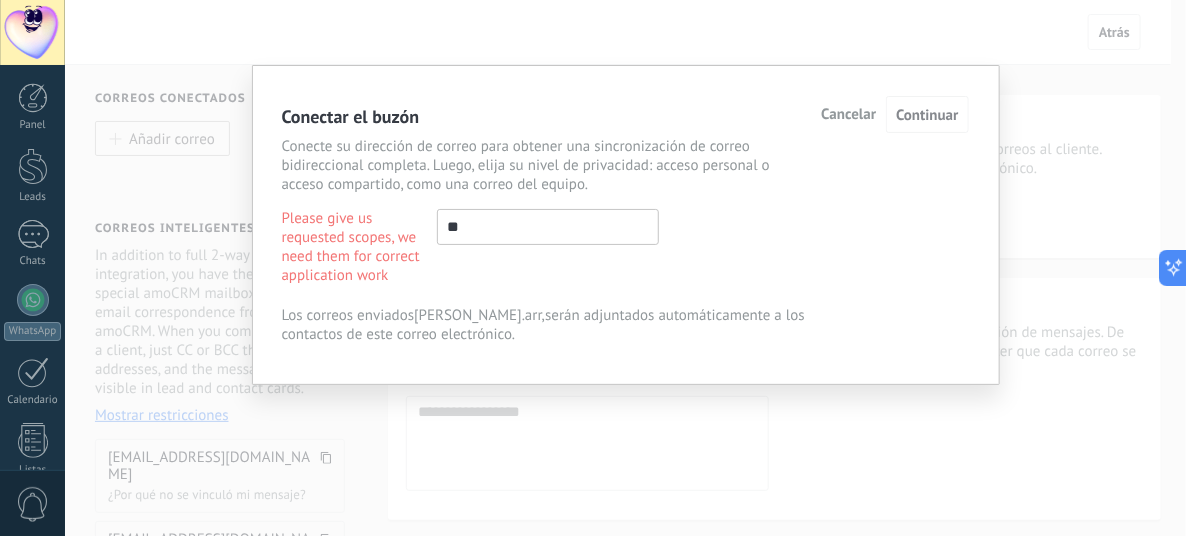 type on "*" 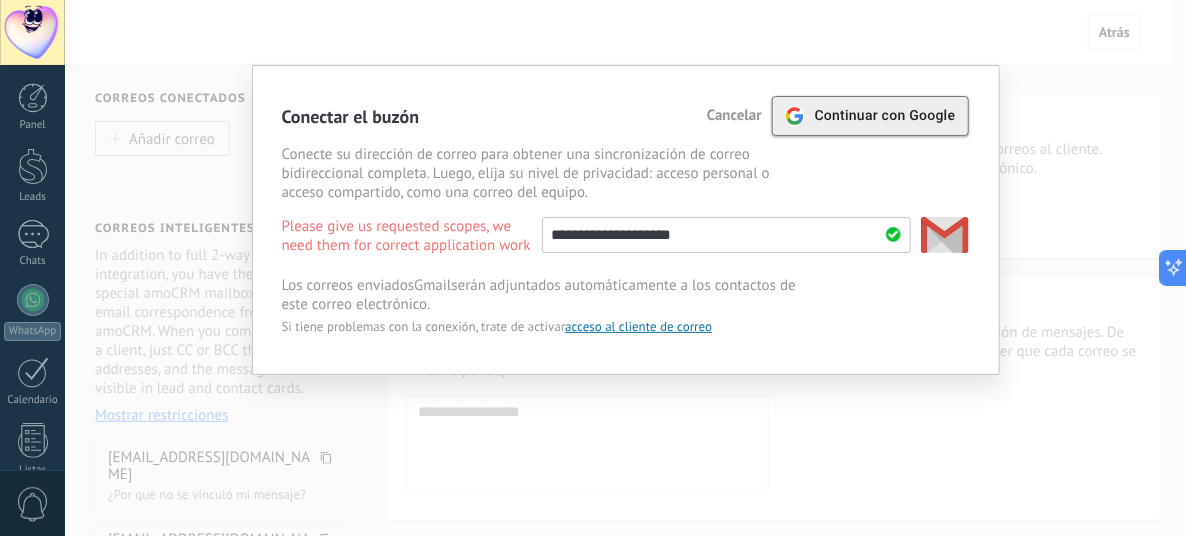 type on "**********" 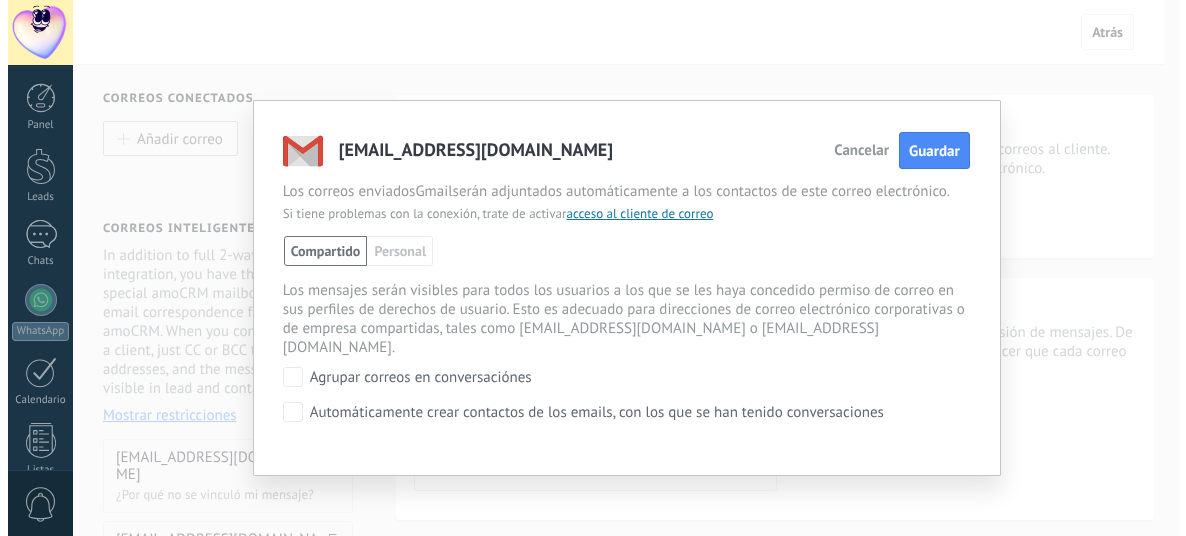 scroll, scrollTop: 0, scrollLeft: 0, axis: both 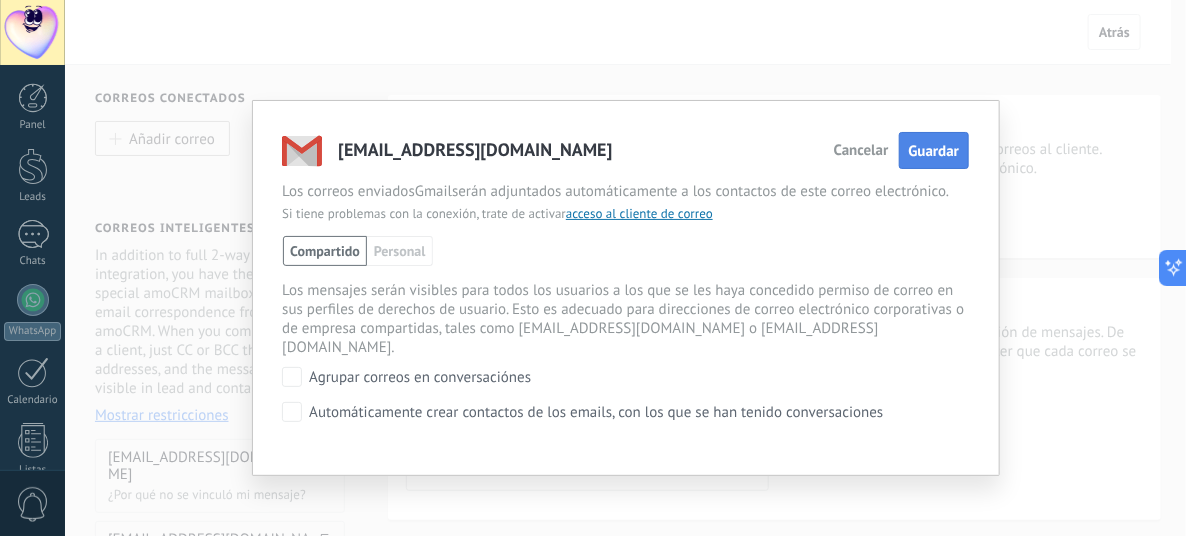 click on "Guardar" at bounding box center [934, 151] 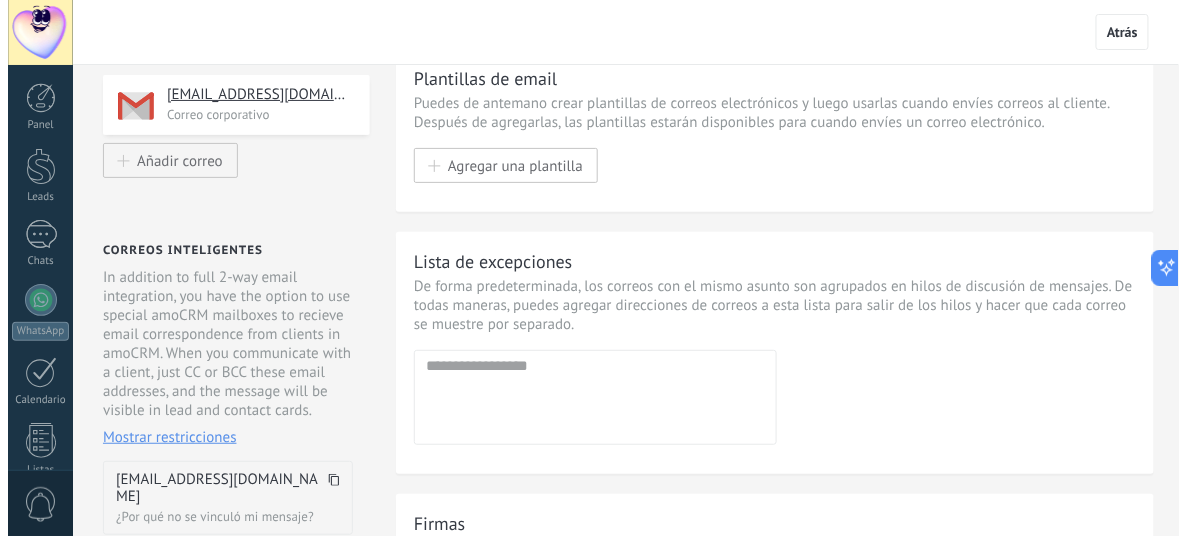 scroll, scrollTop: 0, scrollLeft: 0, axis: both 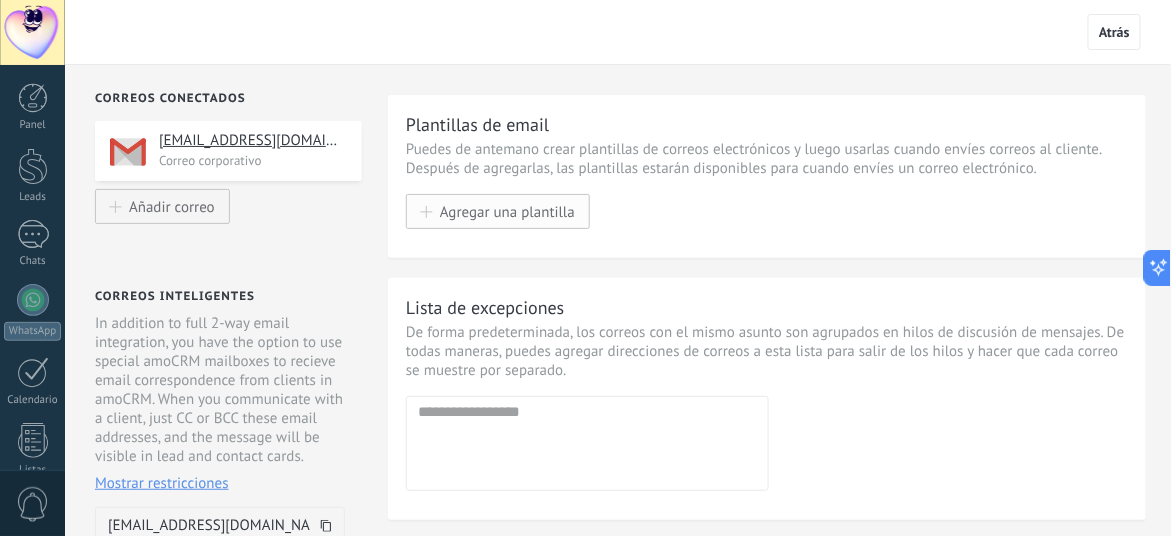 click on "Agregar una plantilla" at bounding box center (507, 211) 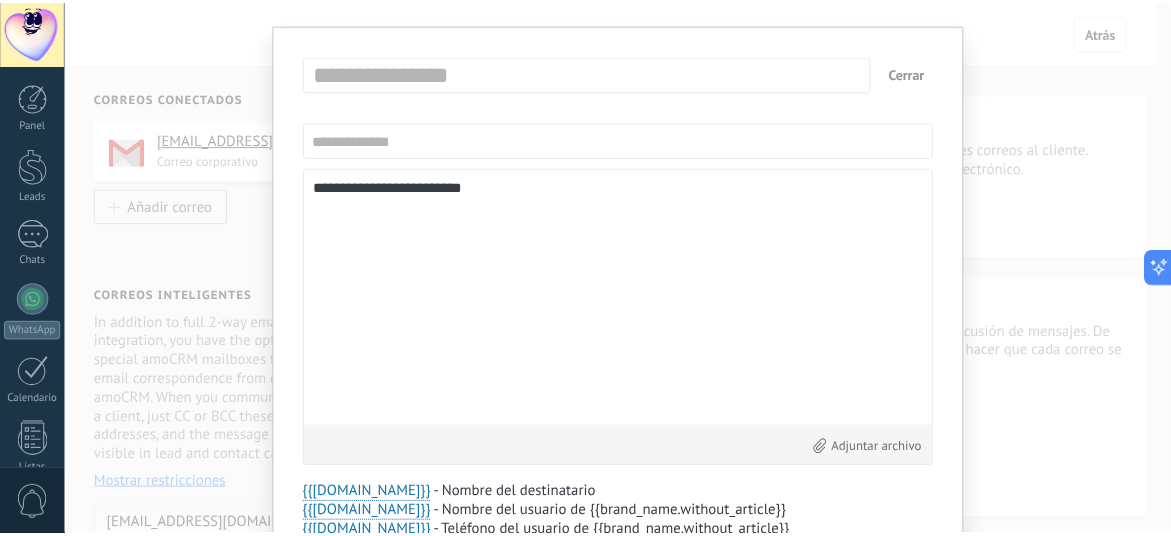 scroll, scrollTop: 0, scrollLeft: 0, axis: both 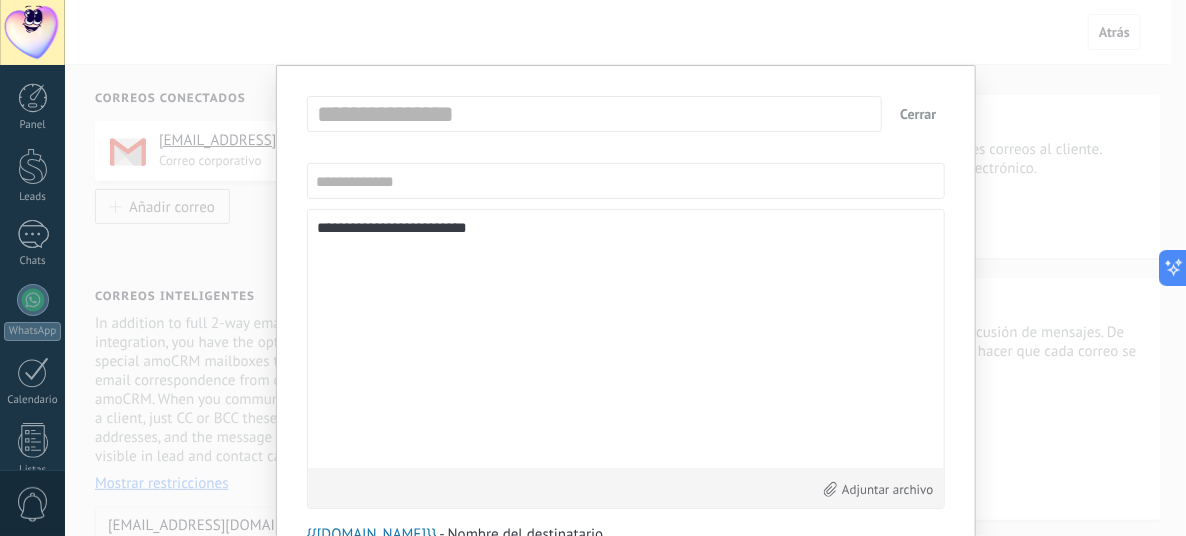 click on "Cerrar" at bounding box center (918, 114) 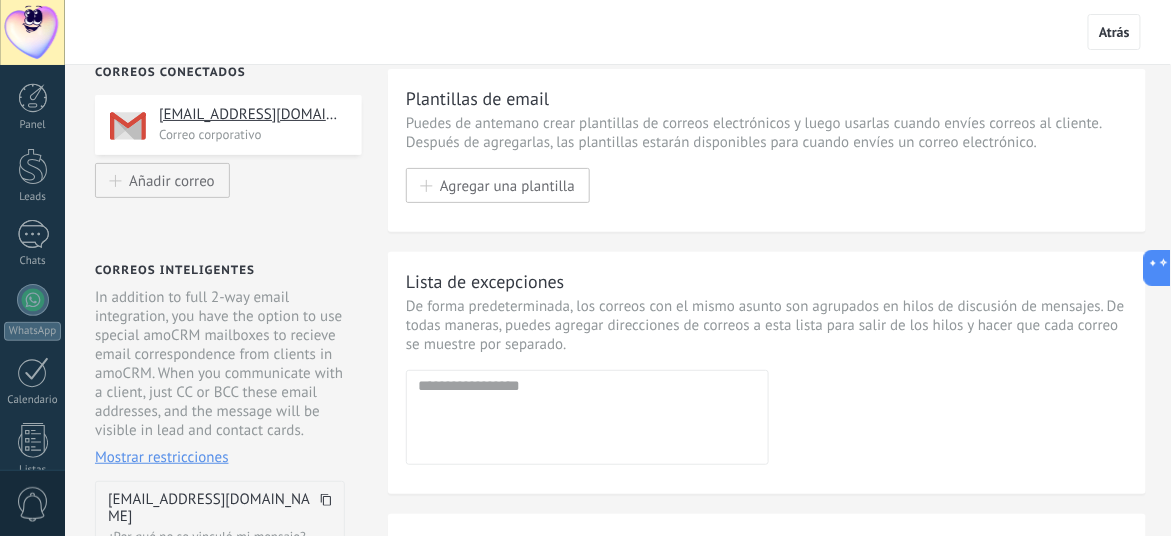scroll, scrollTop: 99, scrollLeft: 0, axis: vertical 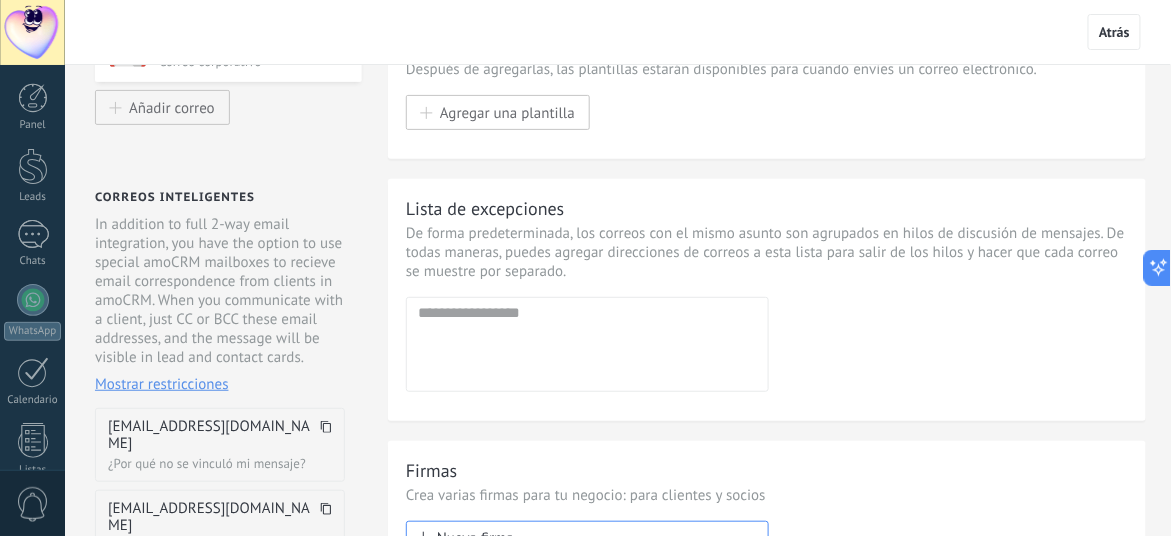 click at bounding box center [586, 313] 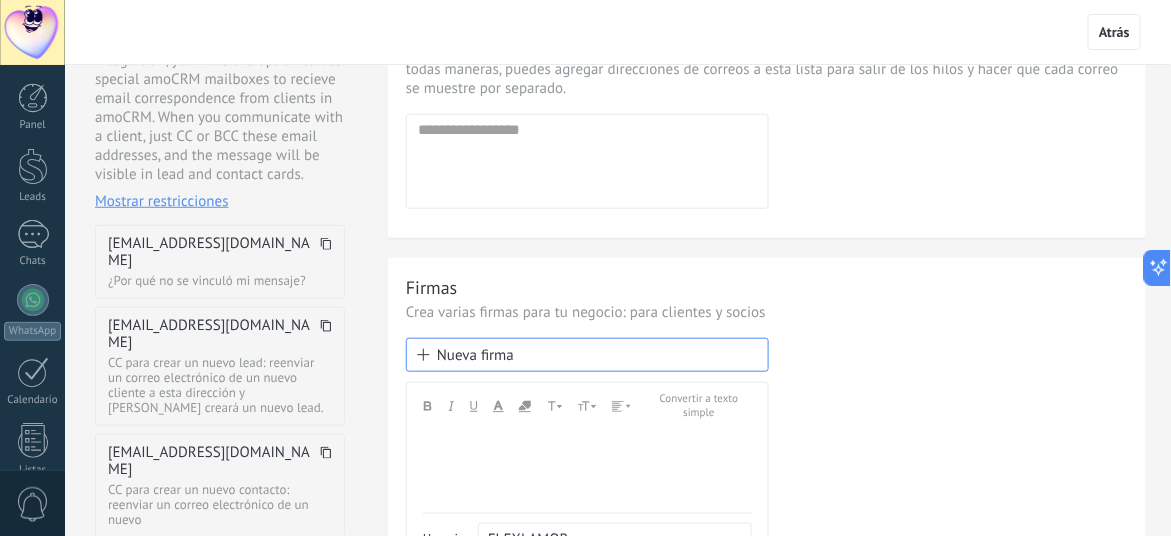 scroll, scrollTop: 299, scrollLeft: 0, axis: vertical 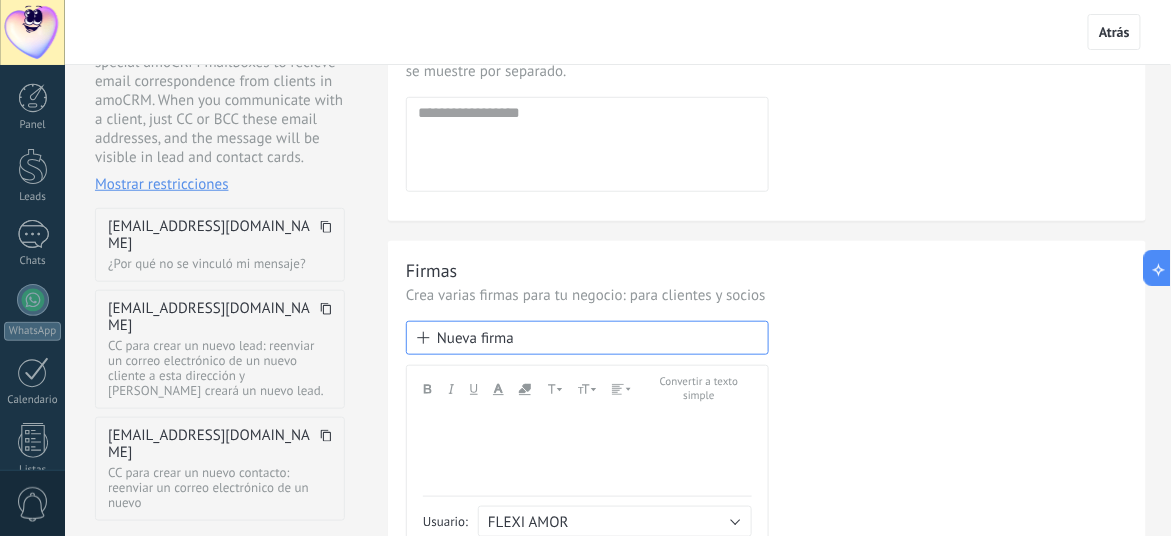 click on "¿Por qué no se vinculó mi mensaje?" at bounding box center (220, 263) 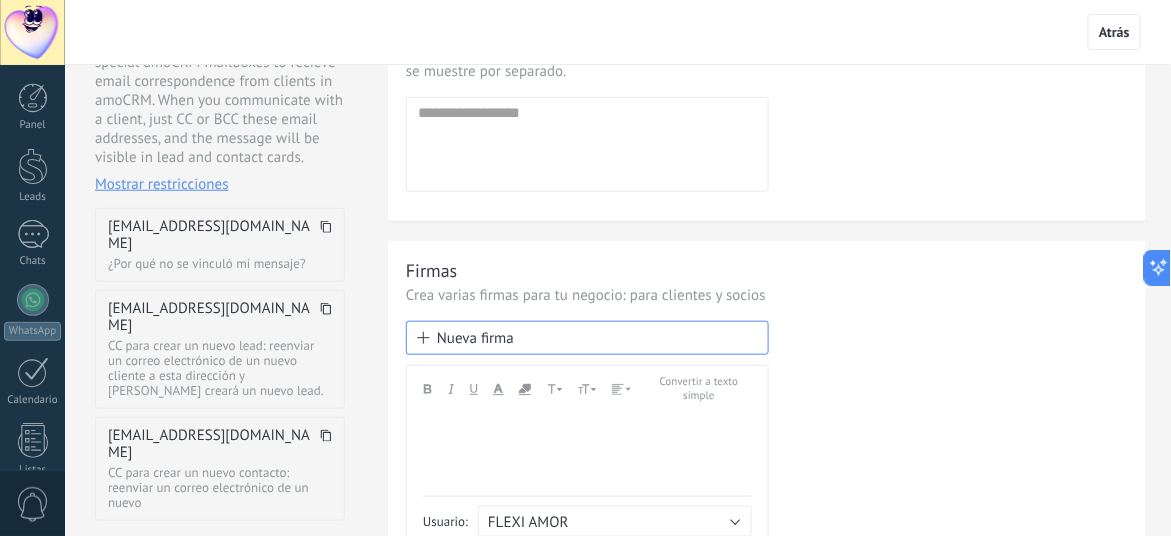 scroll, scrollTop: 399, scrollLeft: 0, axis: vertical 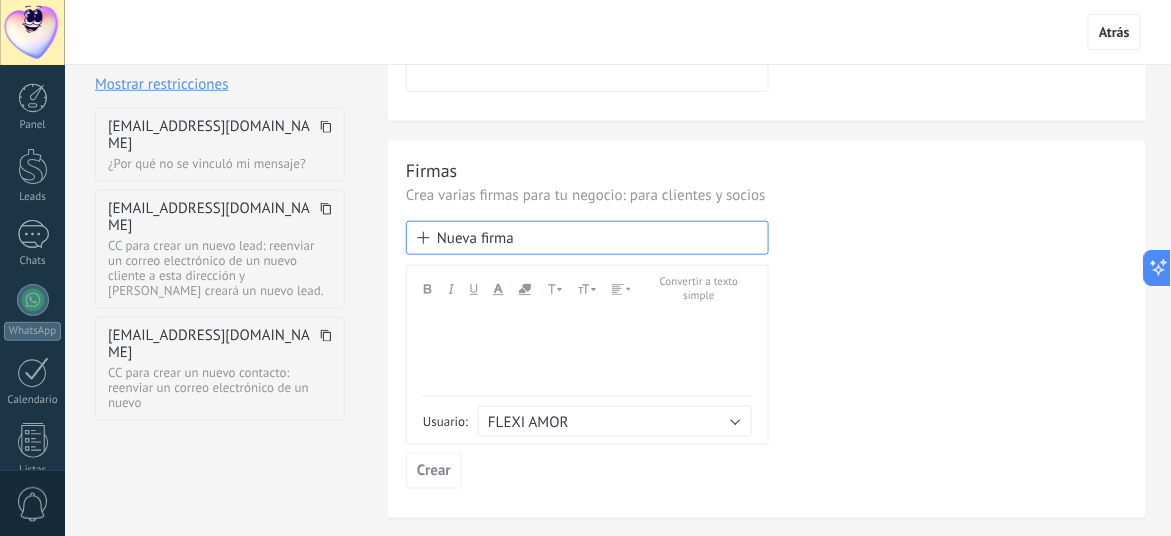 click on "Nueva firma" at bounding box center (587, 238) 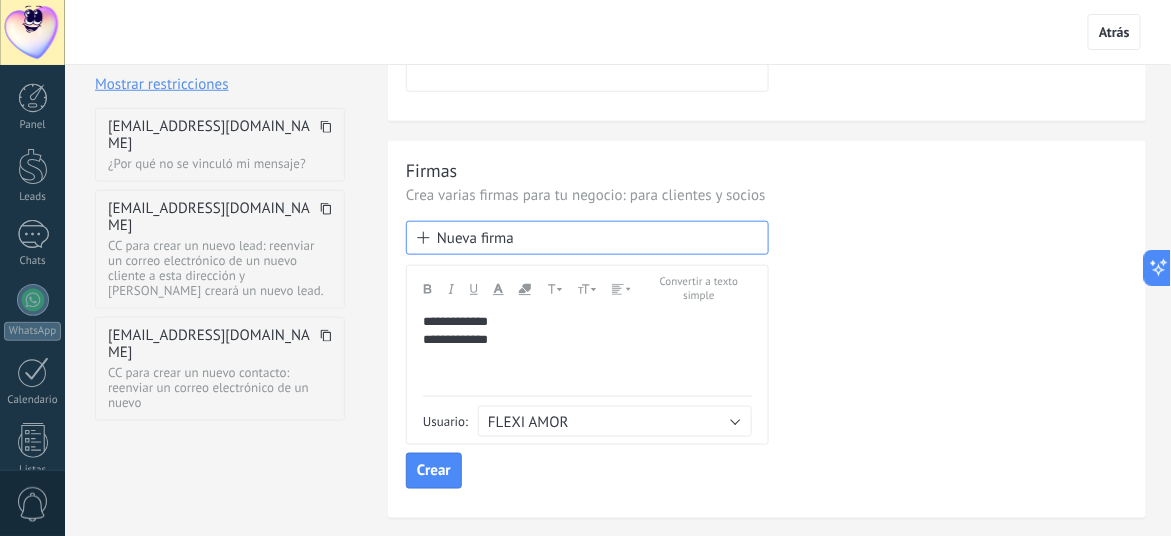 scroll, scrollTop: 499, scrollLeft: 0, axis: vertical 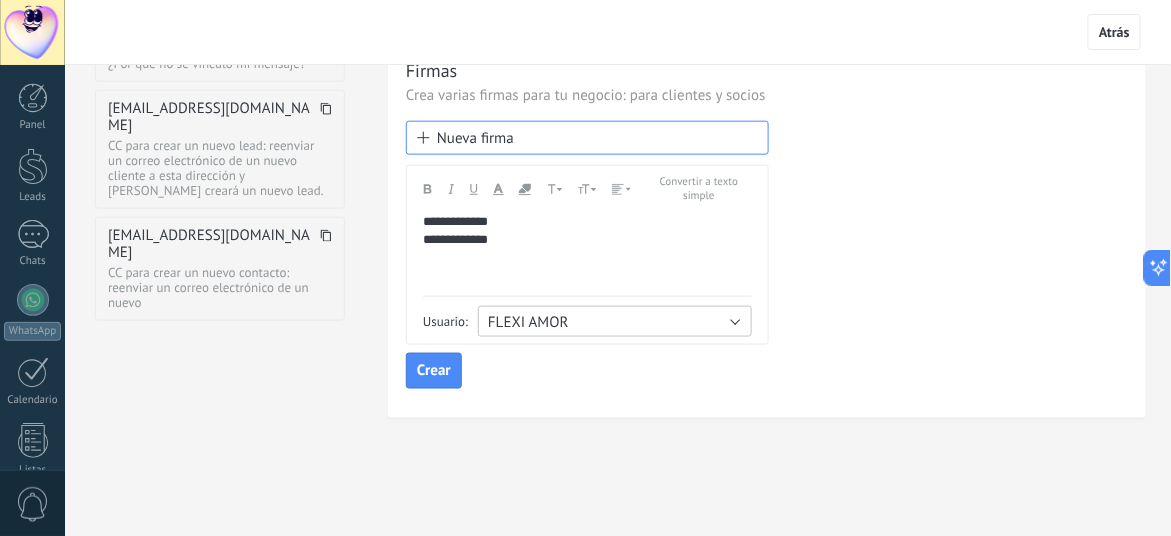 click on "FLEXI AMOR" at bounding box center [615, 321] 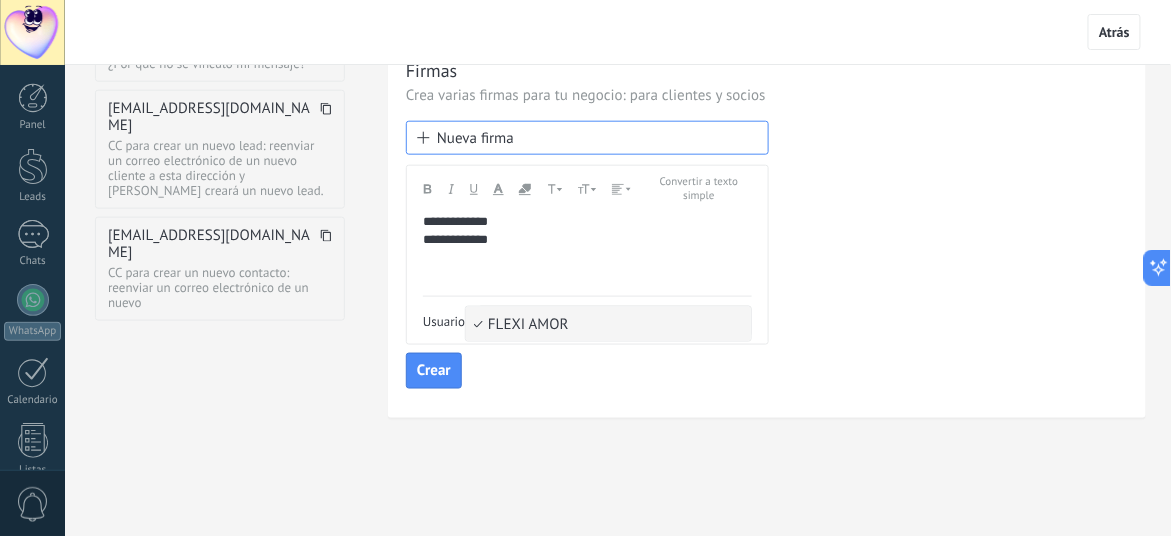 click on "FLEXI AMOR" at bounding box center [605, 324] 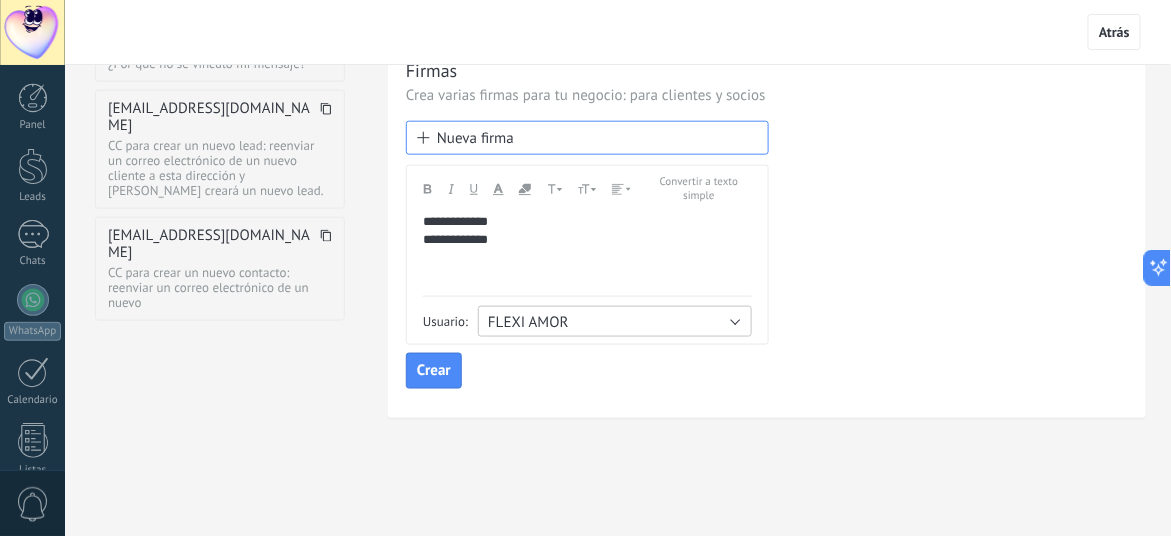 click on "FLEXI AMOR" at bounding box center (615, 321) 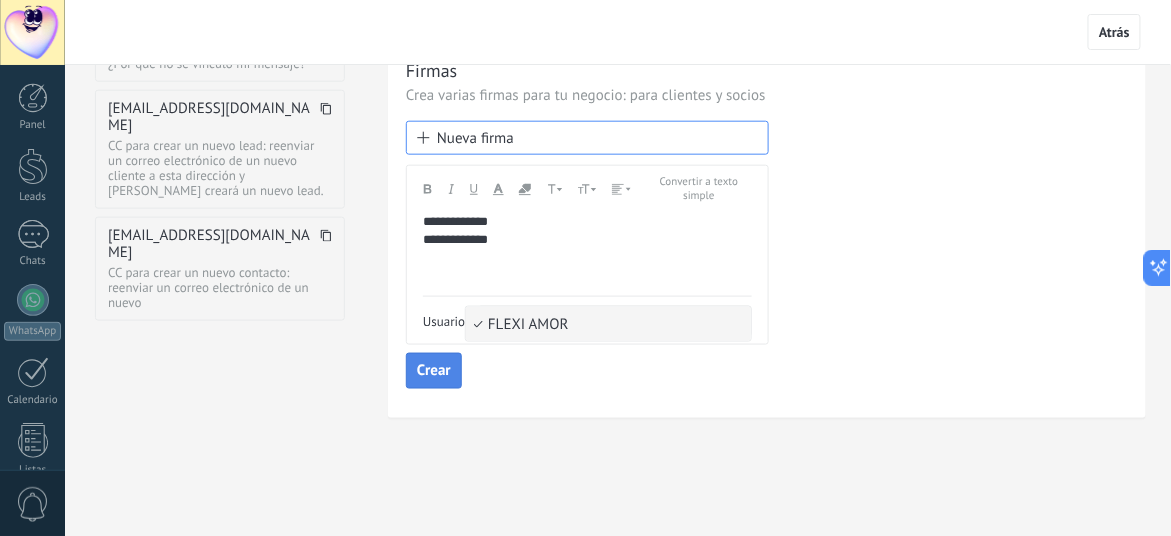 click on "Crear" at bounding box center [434, 371] 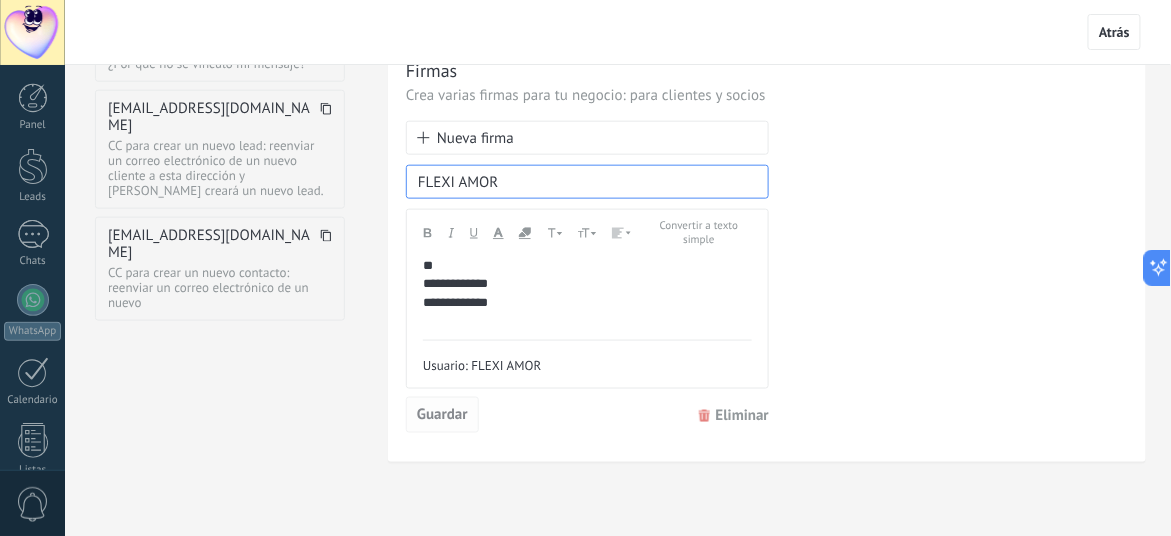 click on "Guardar" at bounding box center [442, 415] 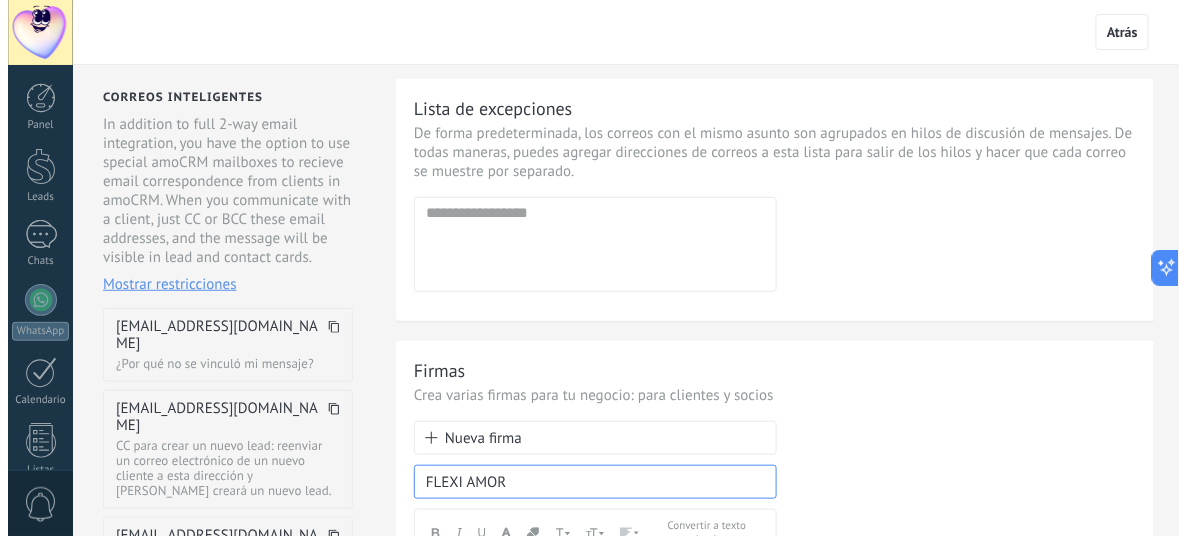 scroll, scrollTop: 0, scrollLeft: 0, axis: both 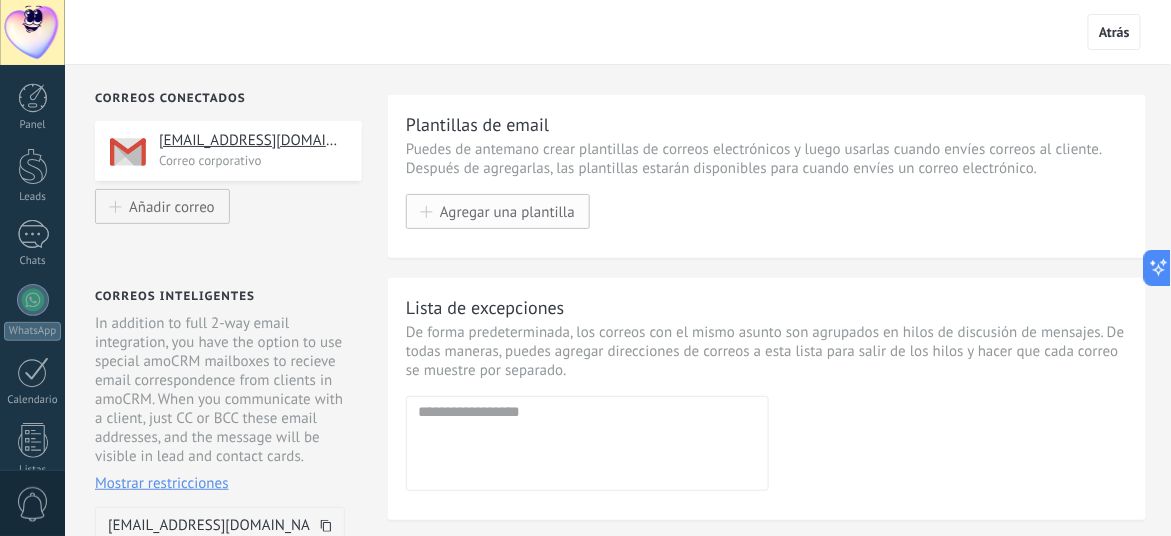 click on "Agregar una plantilla" at bounding box center [507, 211] 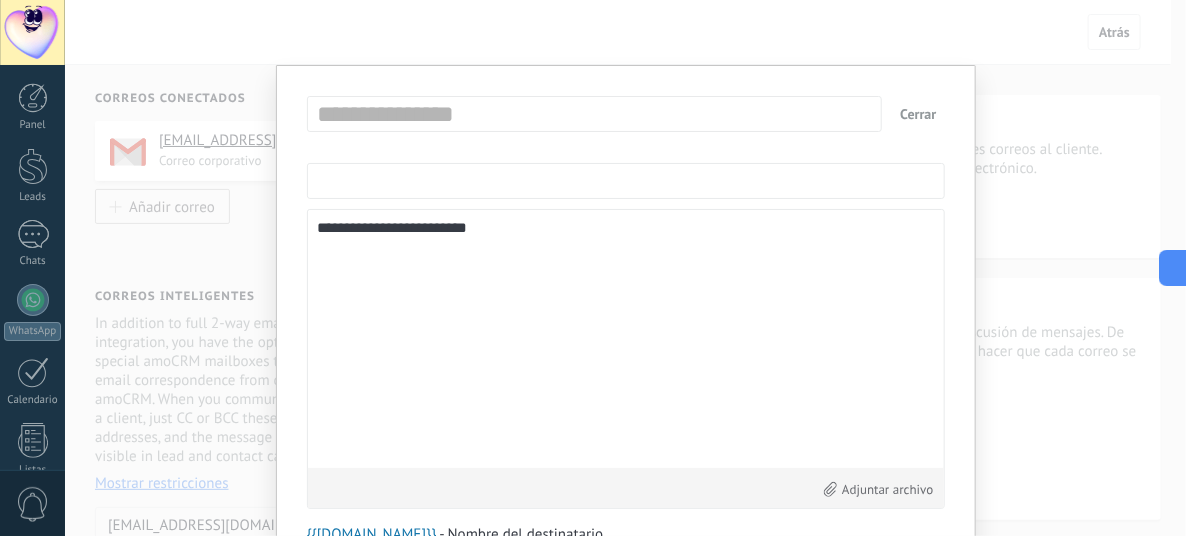 click at bounding box center [626, 181] 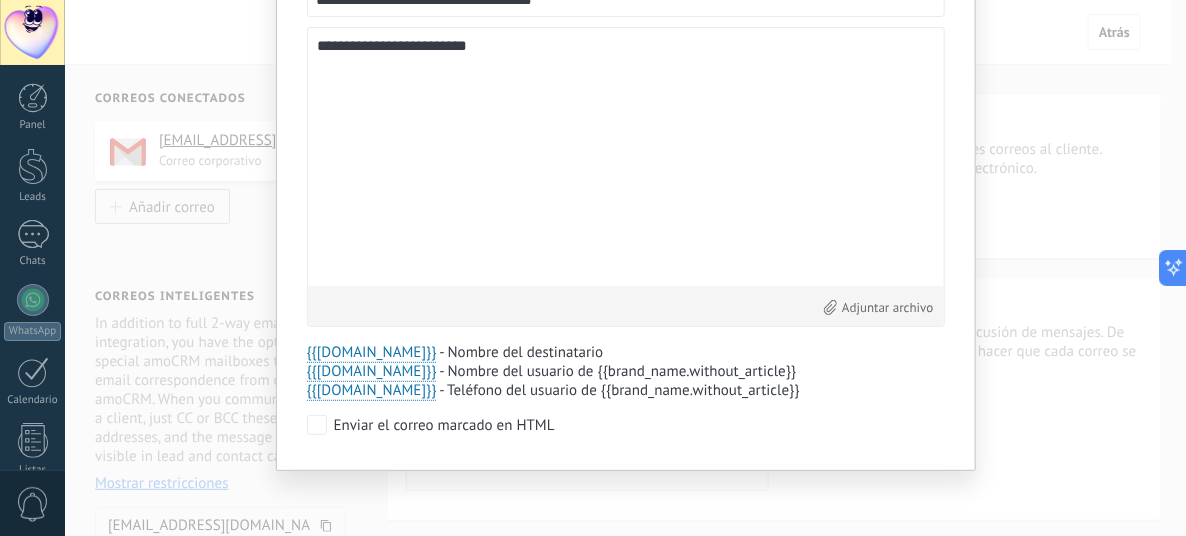 scroll, scrollTop: 82, scrollLeft: 0, axis: vertical 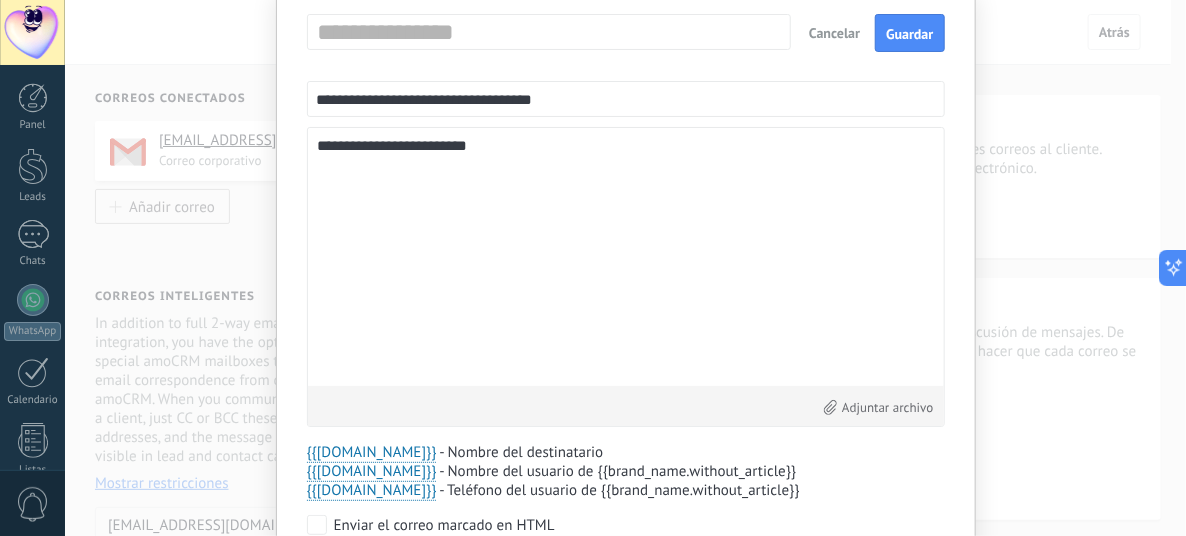 type on "**********" 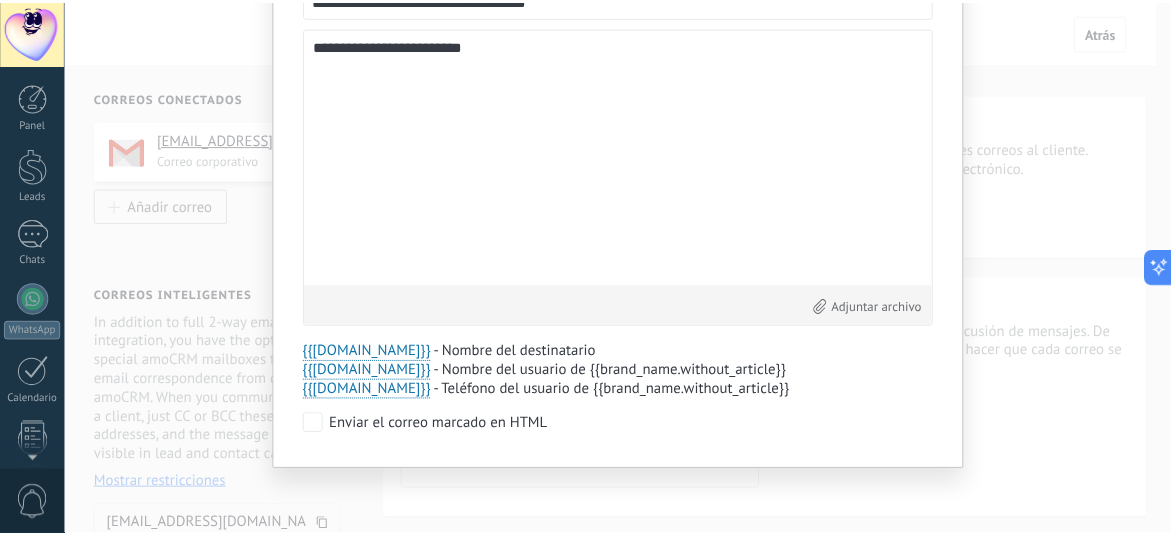 scroll, scrollTop: 0, scrollLeft: 0, axis: both 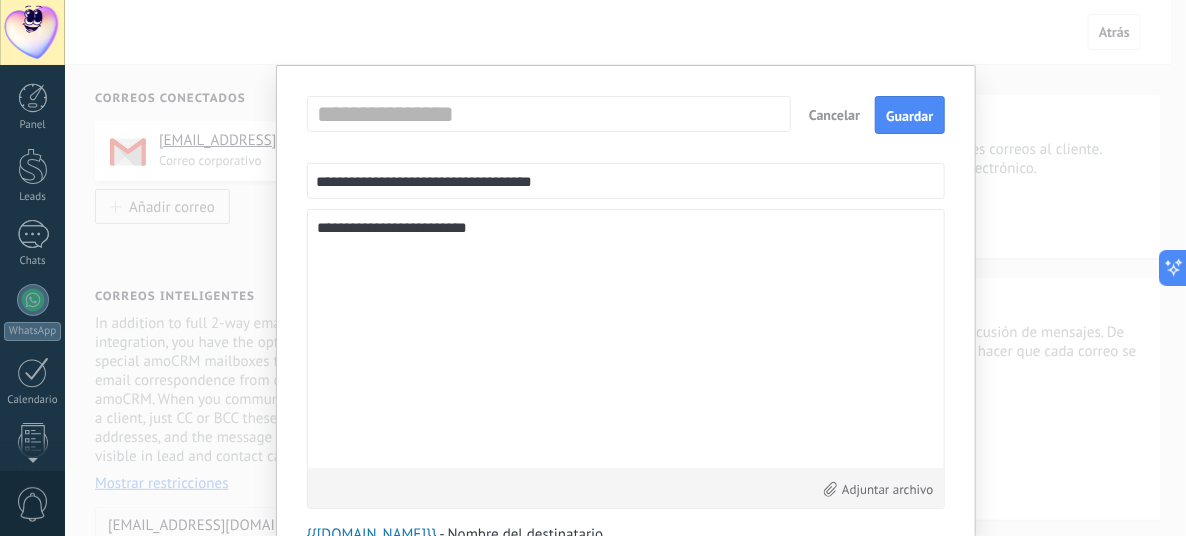 click on "Cancelar" at bounding box center [834, 115] 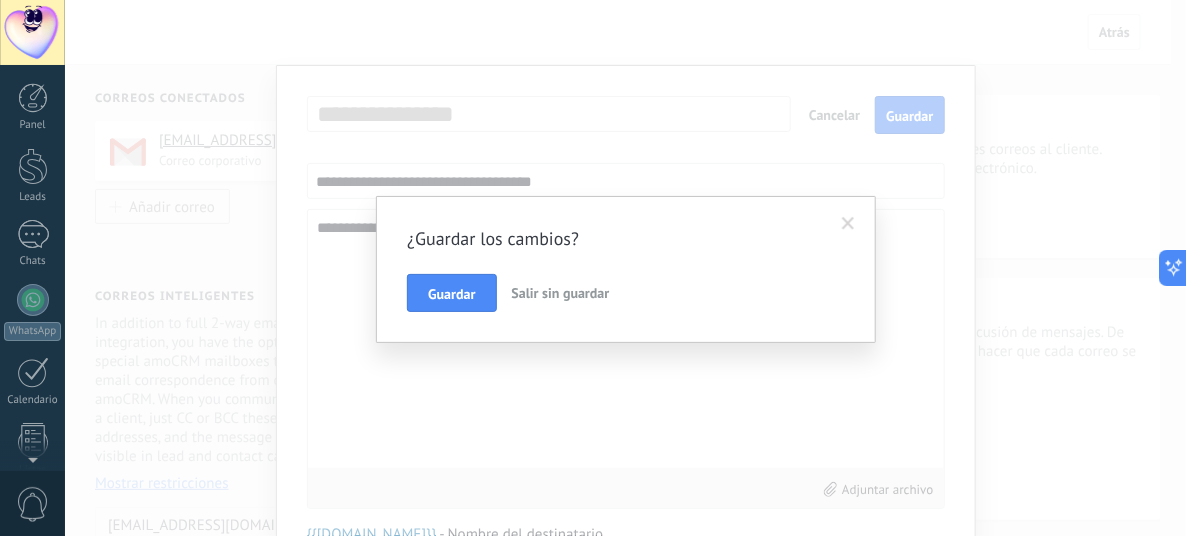 click on "Salir sin guardar" at bounding box center [561, 293] 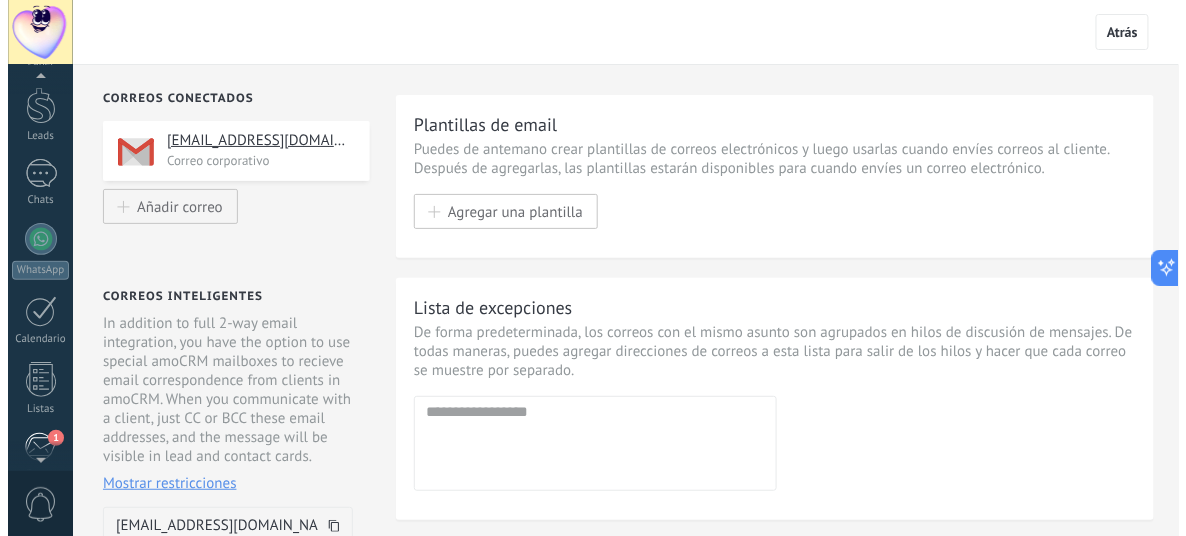 scroll, scrollTop: 80, scrollLeft: 0, axis: vertical 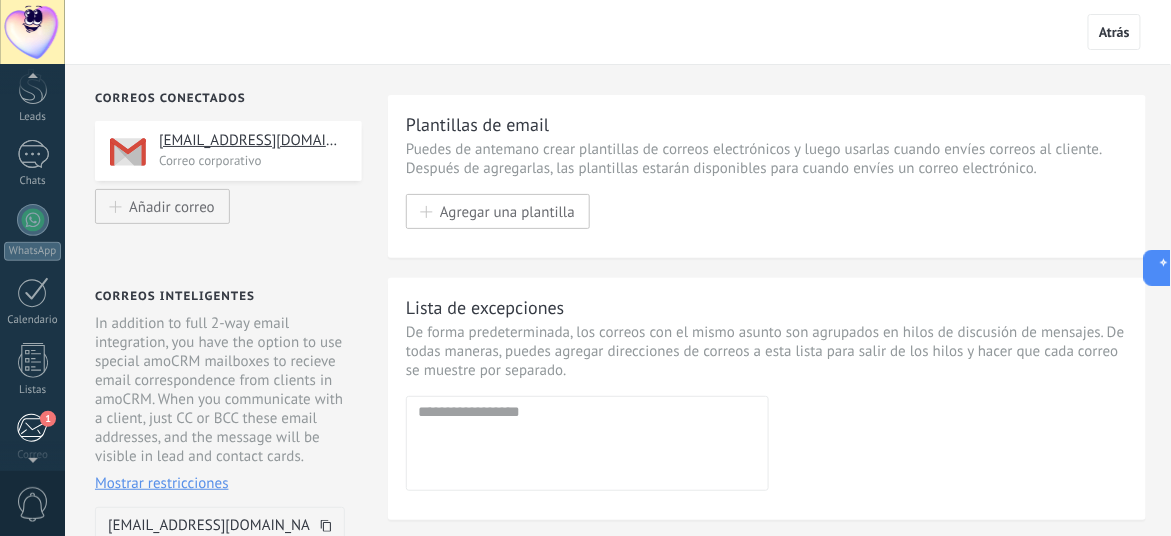 click on "1" at bounding box center [32, 428] 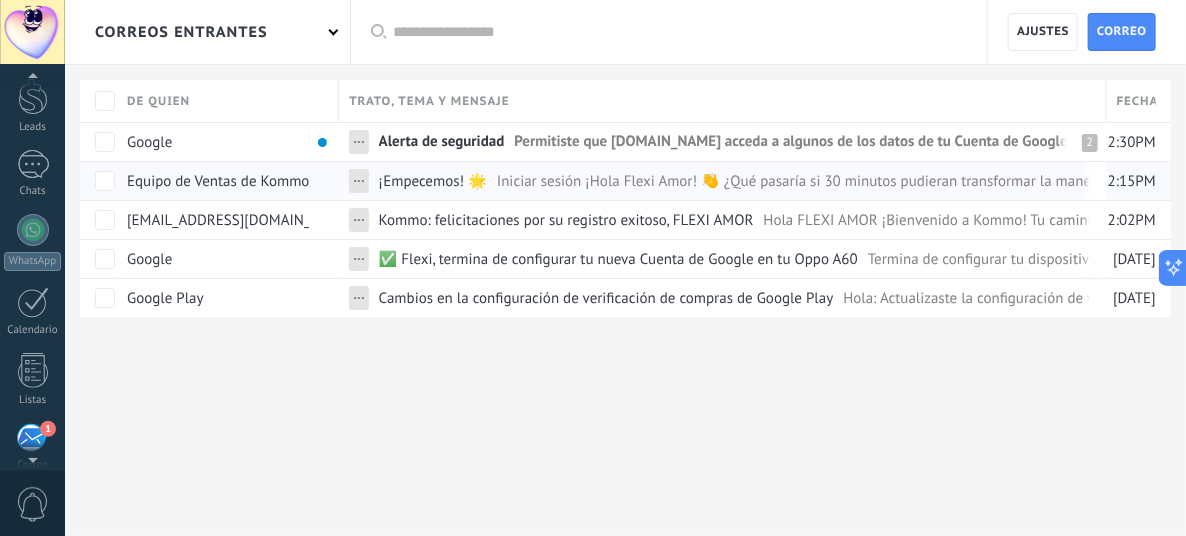 scroll, scrollTop: 264, scrollLeft: 0, axis: vertical 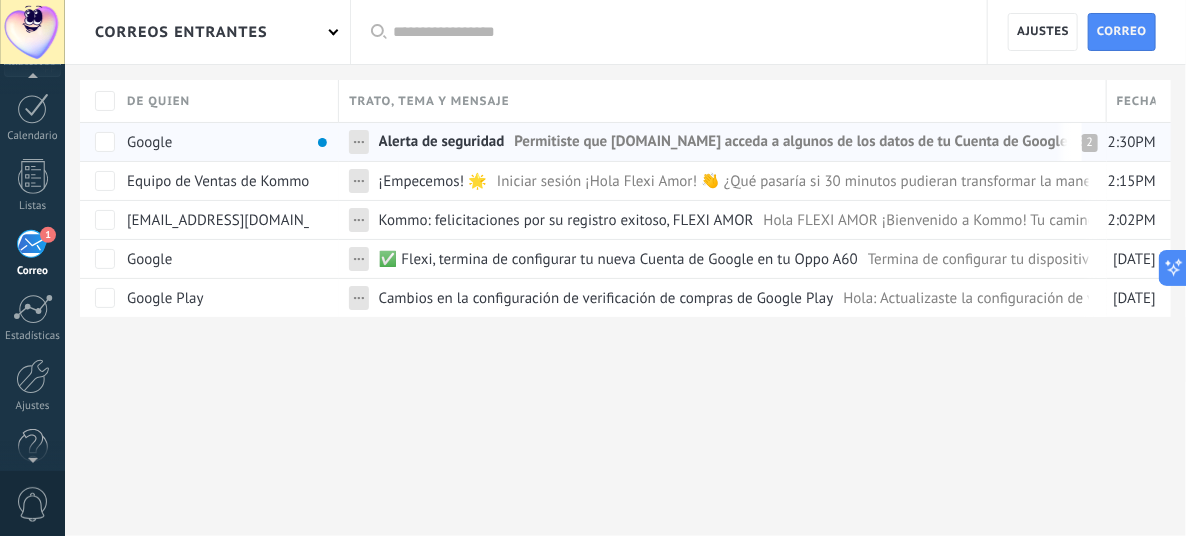 click on "Permitiste que Kommo.com acceda a algunos de los datos de tu Cuenta de Google
flexiamor2@gmail.com
Si no le otorgaste acceso a Kommo.com a algunos de los datos de tu Cuenta de Google, es posible que otra persona esté intentando acceder a ellos.
Tóm" at bounding box center (1464, 146) 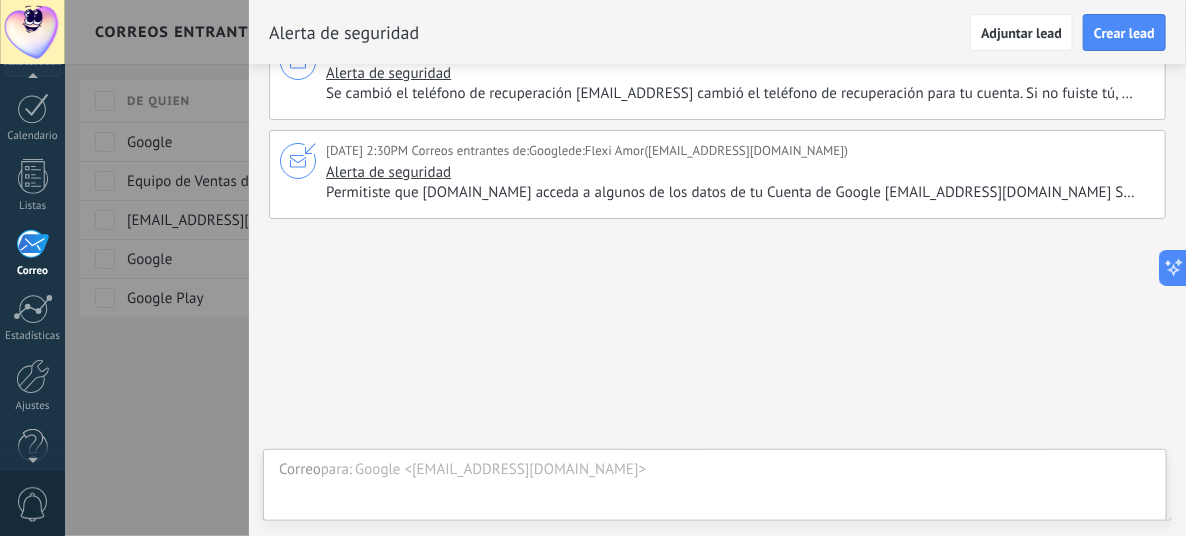 scroll, scrollTop: 0, scrollLeft: 0, axis: both 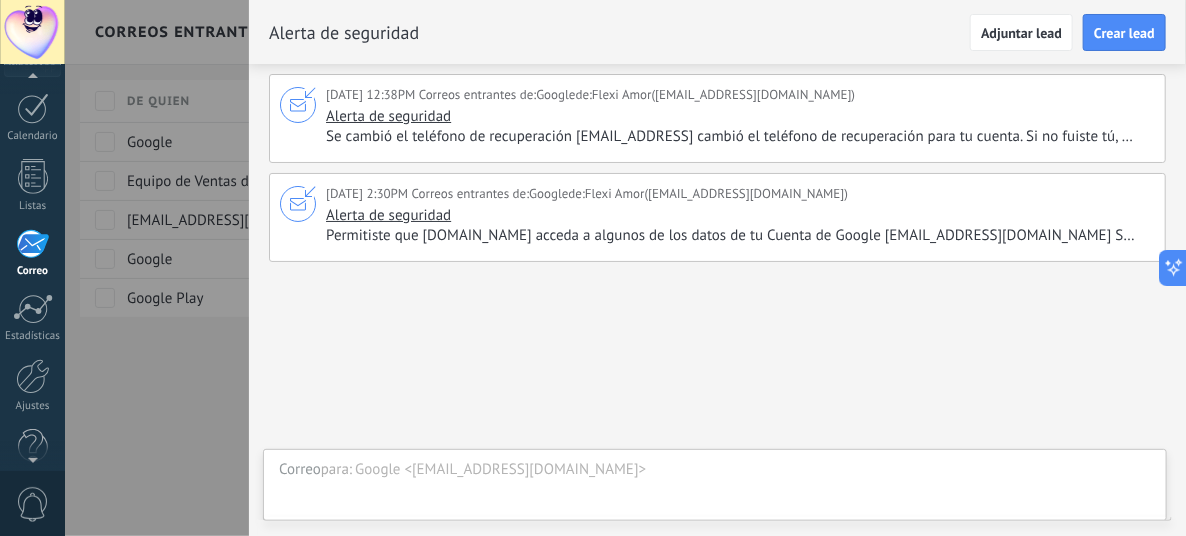 click on "25/07/2025 12:38PM Correos entrantes de:  Google  de:  Flexi Amor   (flexiamor2@gmail.com) Alerta de seguridad
Se cambió el teléfono de recuperación
flexiamor2@gmail.comSe cambió el teléfono de recuperación para tu cuenta. Si no fuiste tú, deberías revisar qué ocurrió.
Ver actividadTambién puedes ver la actividad de seguridad en
https://myaccount.google.co
Se cambió el teléfono de recuperación
flexiamor2@gmail.com
Se cambió el teléfono de recuperación para tu cuenta. Si no fuiste tú, deberías revisar qué ocurrió. Ver actividad
También puedes ver la actividad de seguridad en  https://myaccount.google.com/notifications
Enviamos este correo electrónico para informar cambios importantes en los servicios y la Cuenta de Google.
© 2025 Google LLC,  1600 Amphitheatre Parkway, Mountain View, CA 94043, USA
25/07/2025 2:30PM Correos entrantes de:  Google  de:  Flexi Amor   (flexiamor2@gmail.com)" at bounding box center [717, 322] 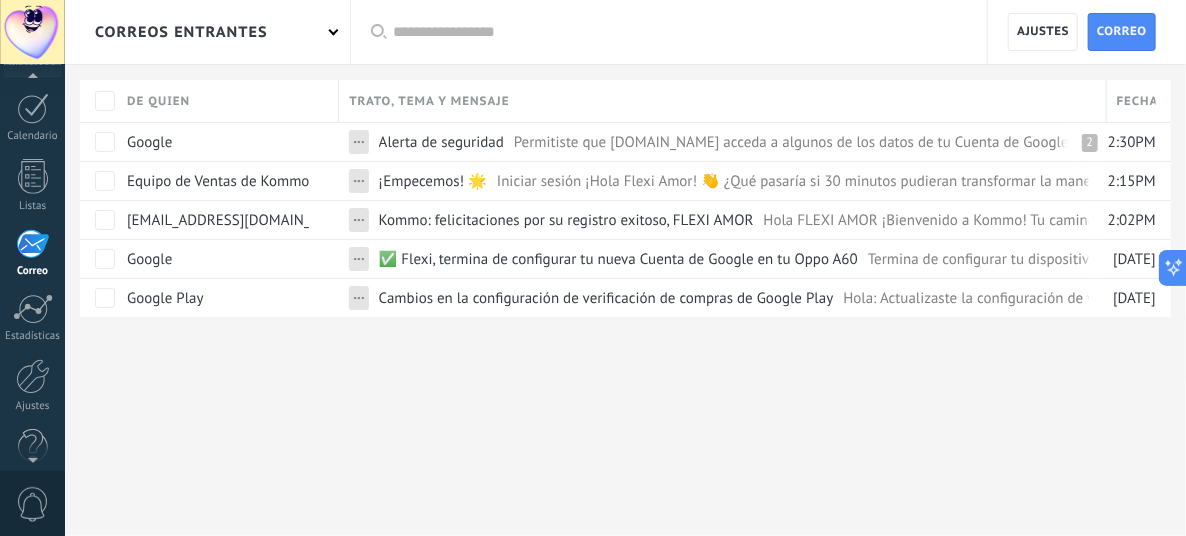 click on "1" at bounding box center [32, 244] 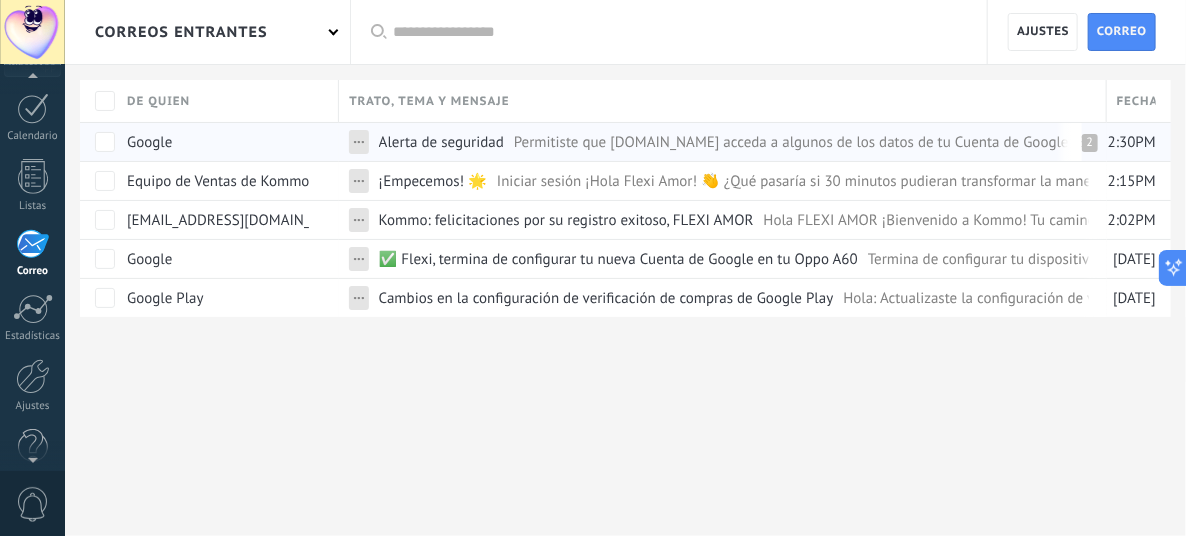 click on "Permitiste que Kommo.com acceda a algunos de los datos de tu Cuenta de Google
flexiamor2@gmail.com
Si no le otorgaste acceso a Kommo.com a algunos de los datos de tu Cuenta de Google, es posible que otra persona esté intentando acceder a ellos.
Tóm" at bounding box center [1464, 142] 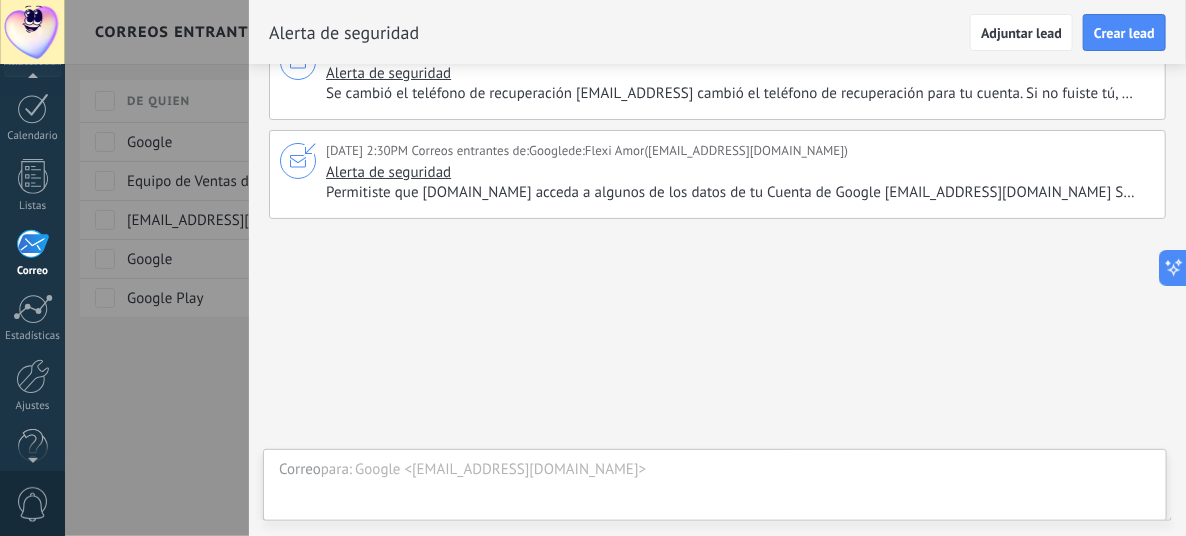 scroll, scrollTop: 0, scrollLeft: 0, axis: both 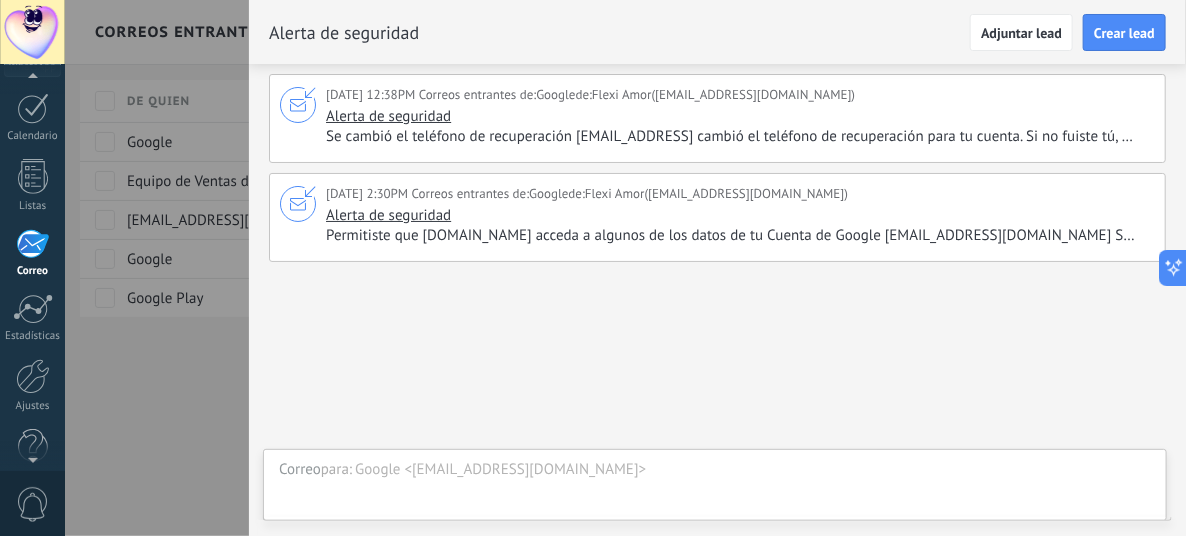 click on "Alerta de seguridad" at bounding box center (388, 215) 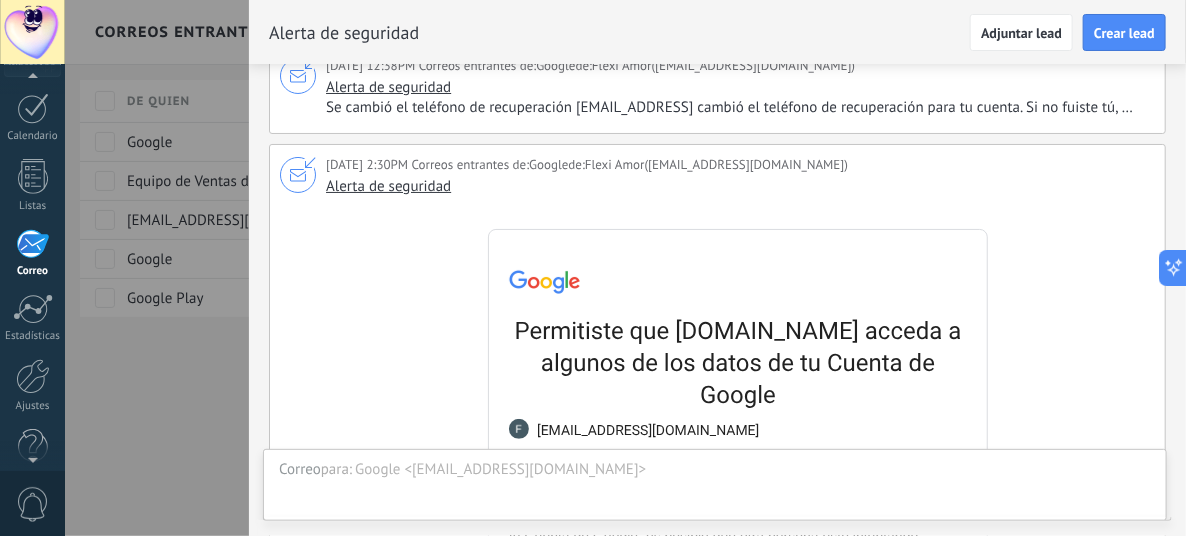 scroll, scrollTop: 0, scrollLeft: 0, axis: both 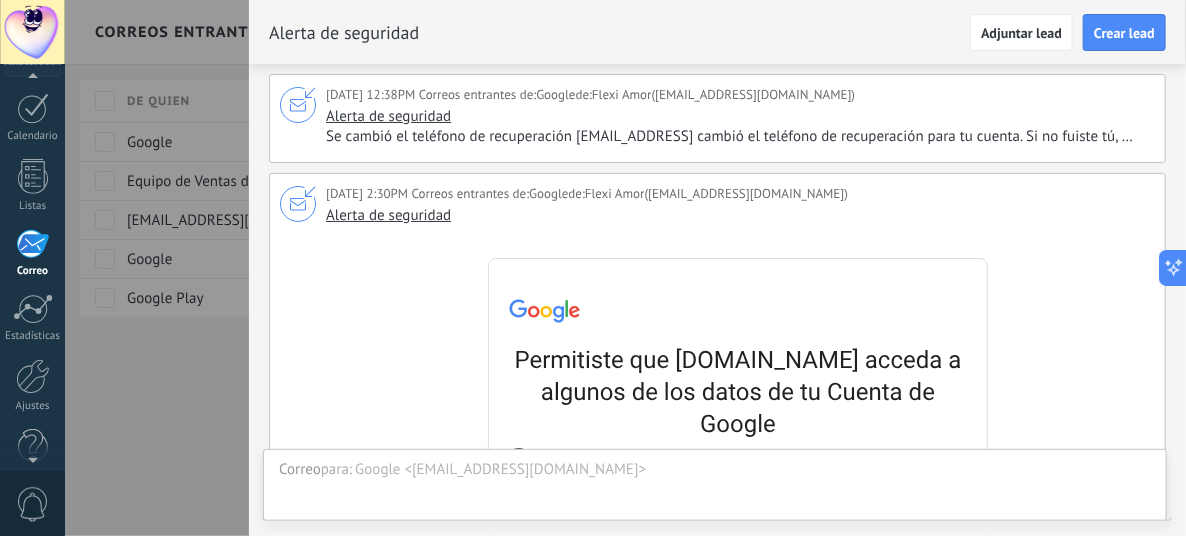 click at bounding box center (593, 268) 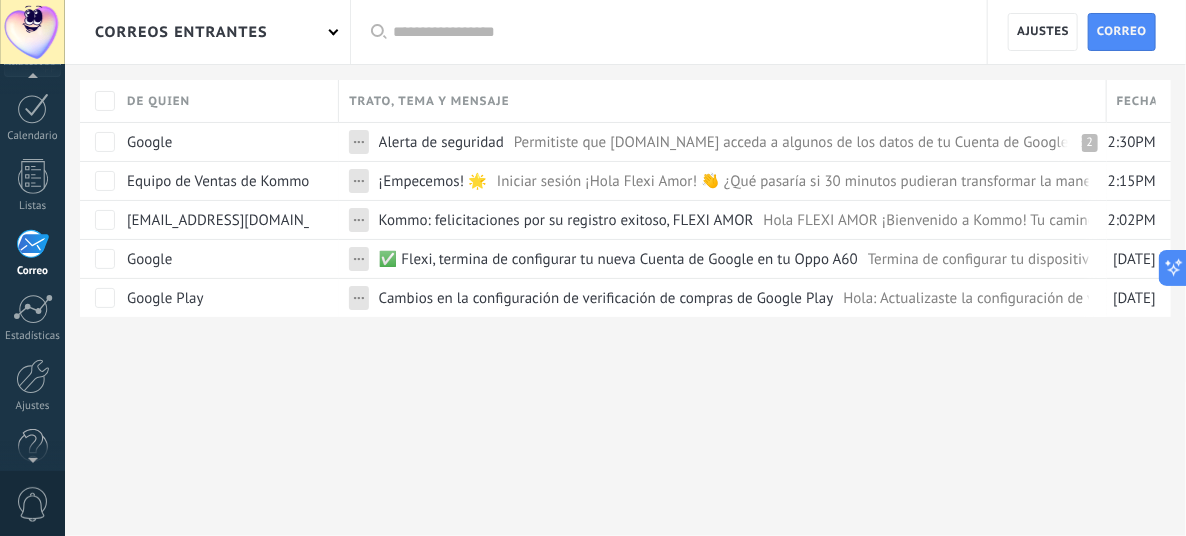 click on "1" at bounding box center [32, 244] 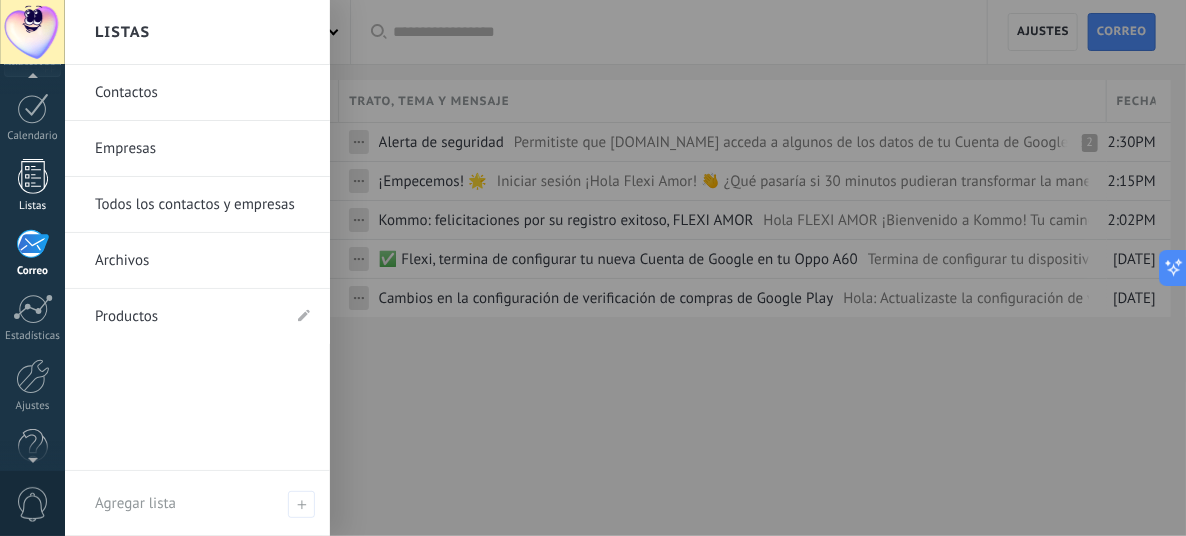 click at bounding box center [33, 176] 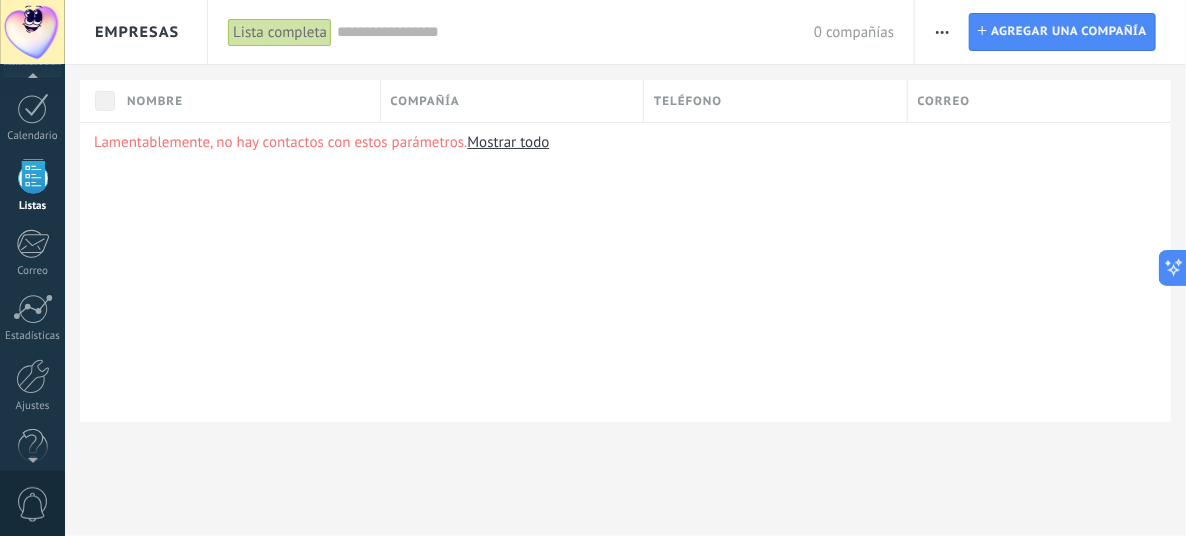 scroll, scrollTop: 193, scrollLeft: 0, axis: vertical 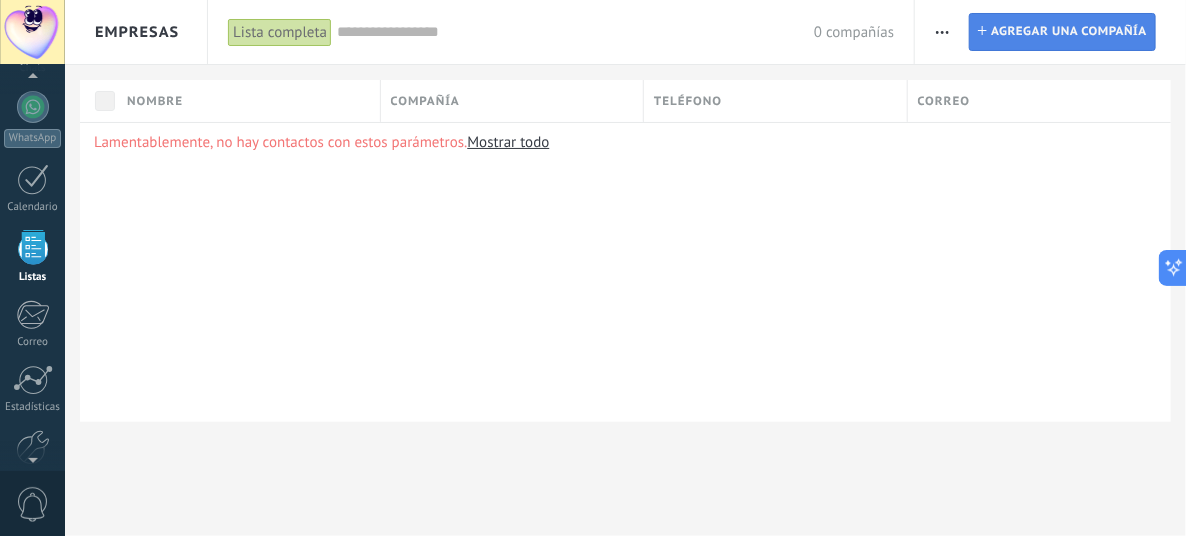 click on "Agregar una compañía" at bounding box center [1069, 32] 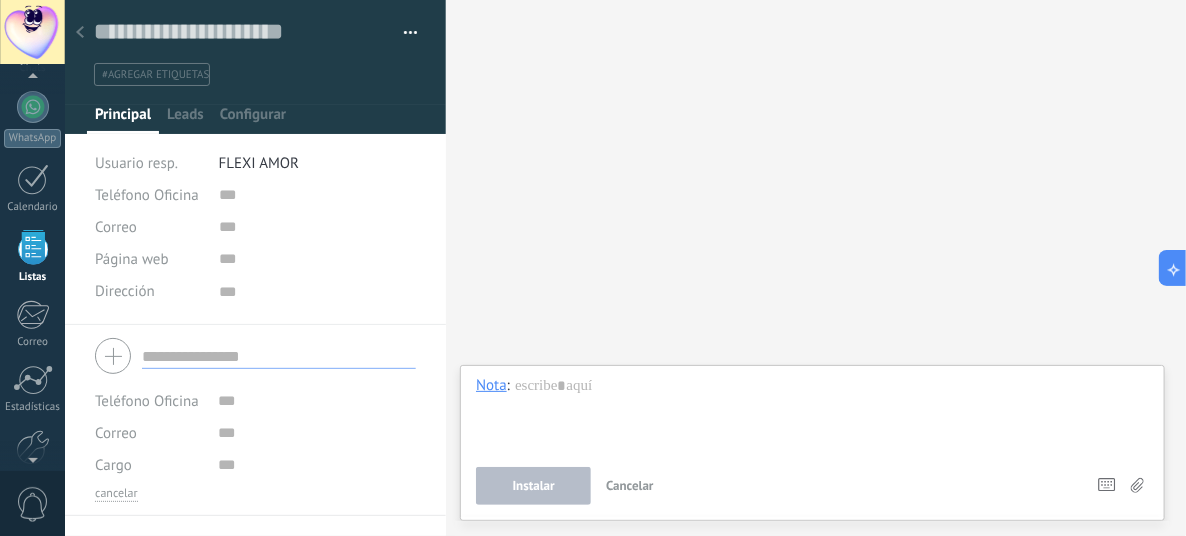 scroll, scrollTop: 20, scrollLeft: 0, axis: vertical 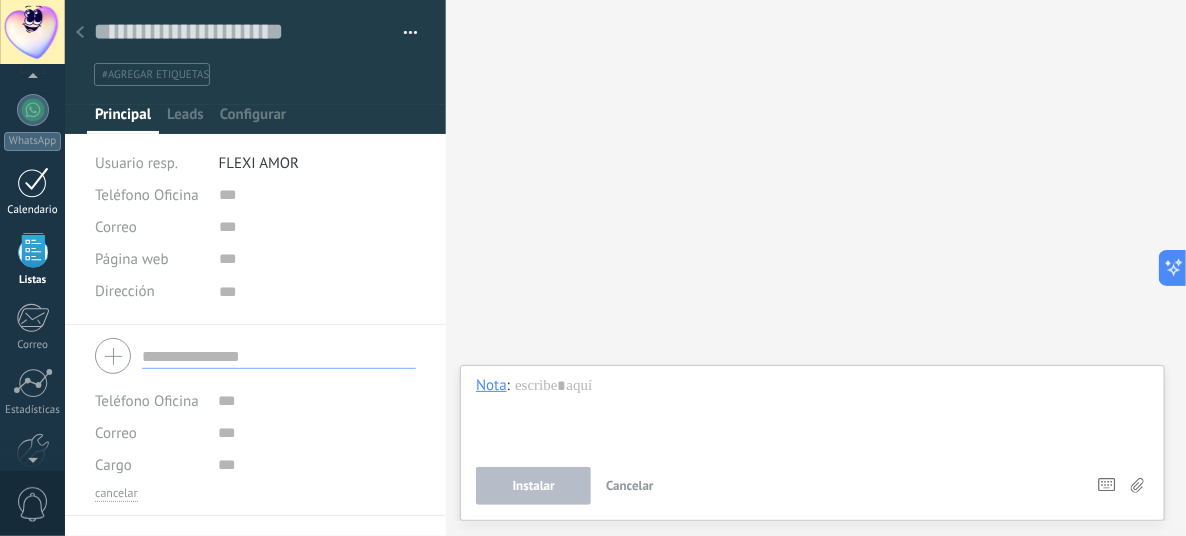 click at bounding box center (33, 182) 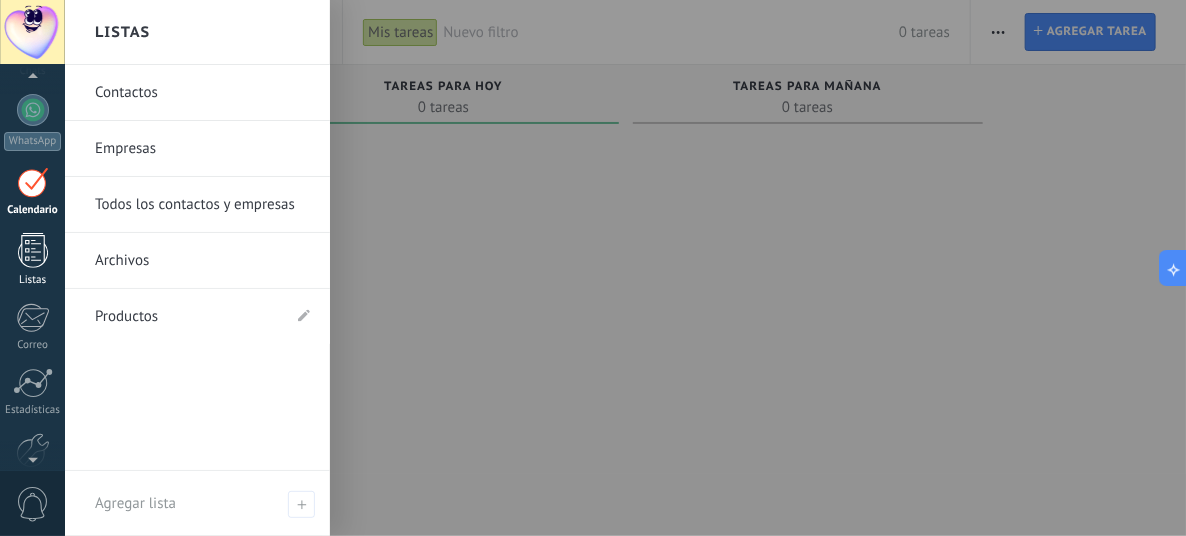 click at bounding box center (33, 250) 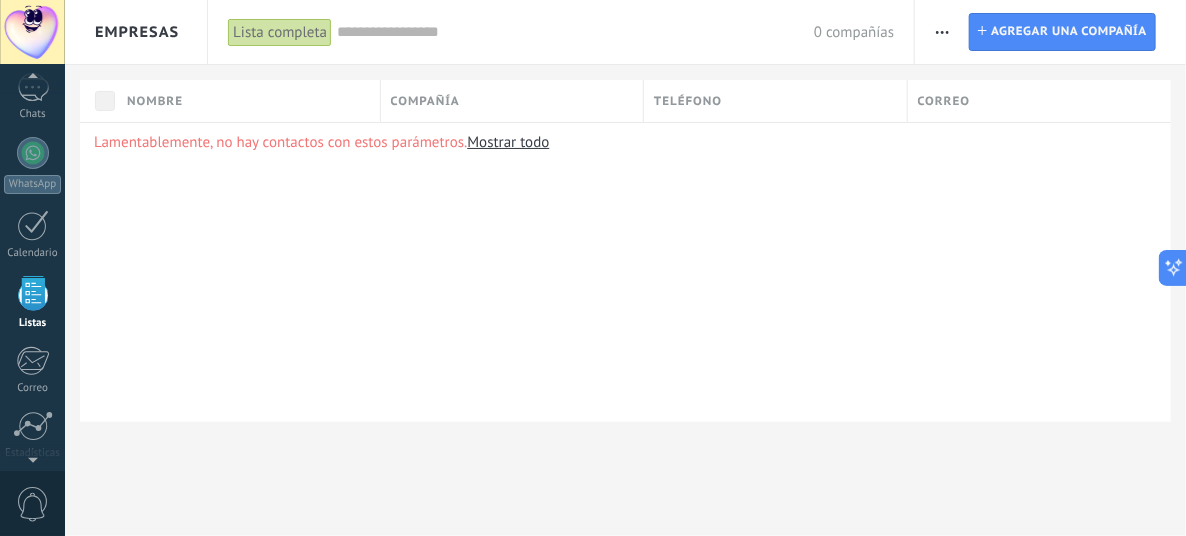 scroll, scrollTop: 54, scrollLeft: 0, axis: vertical 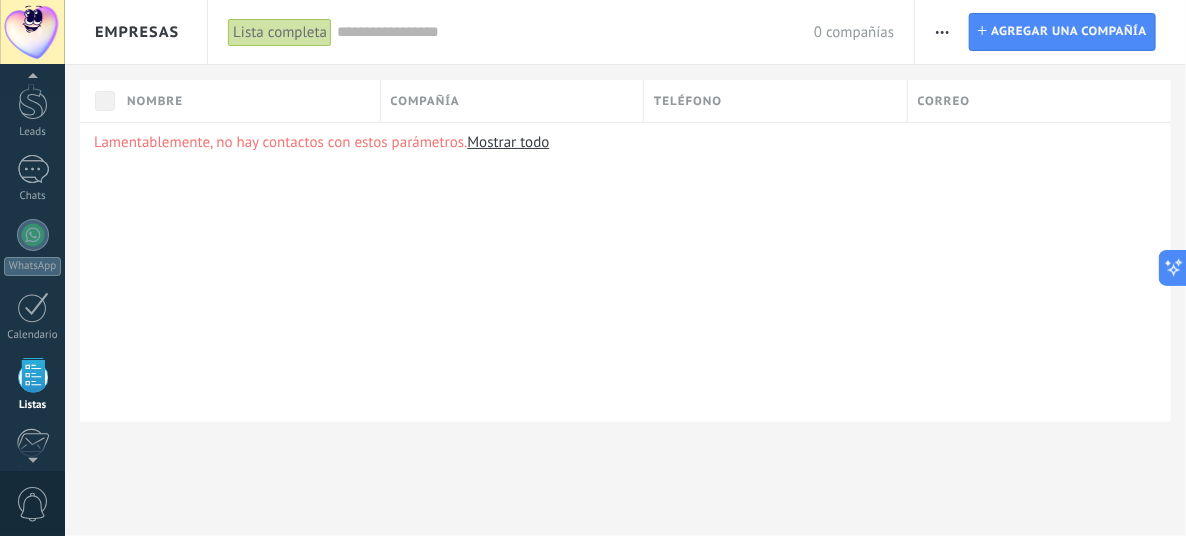 click at bounding box center [32, 80] 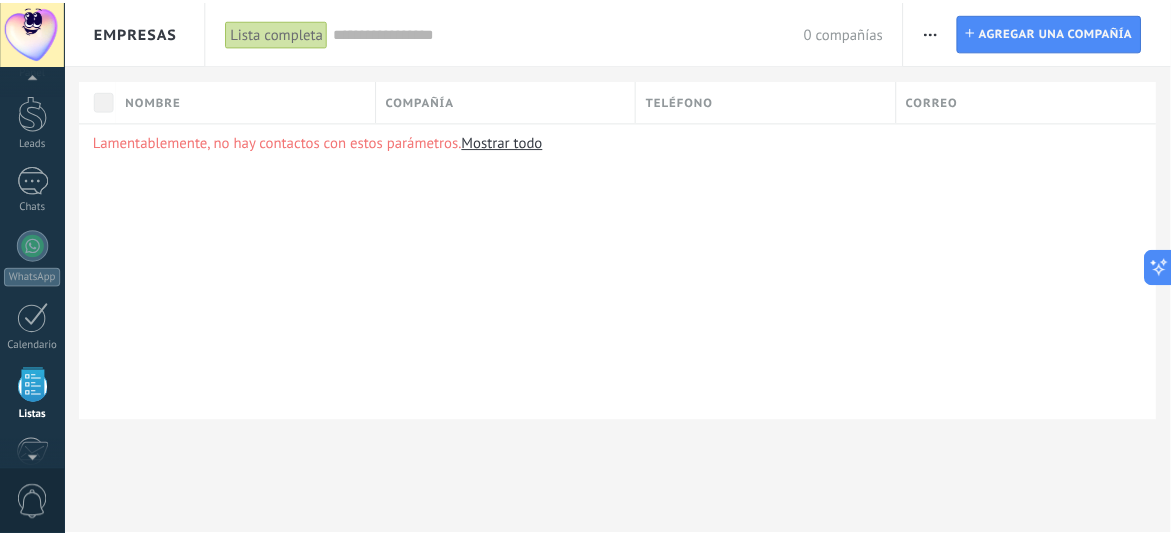 scroll, scrollTop: 0, scrollLeft: 0, axis: both 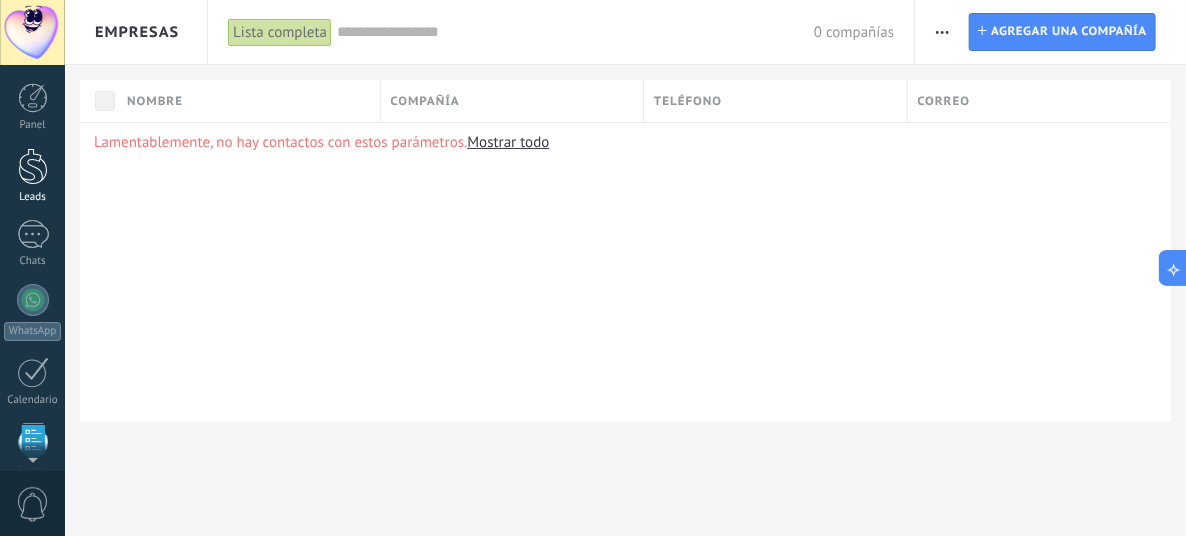 click at bounding box center (33, 166) 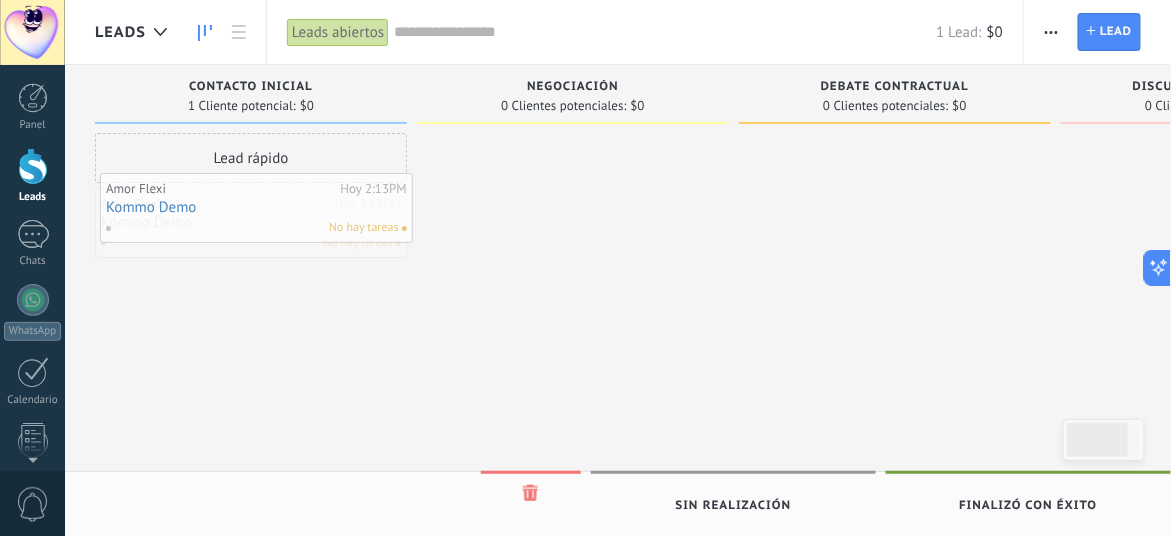drag, startPoint x: 361, startPoint y: 246, endPoint x: 366, endPoint y: 231, distance: 15.811388 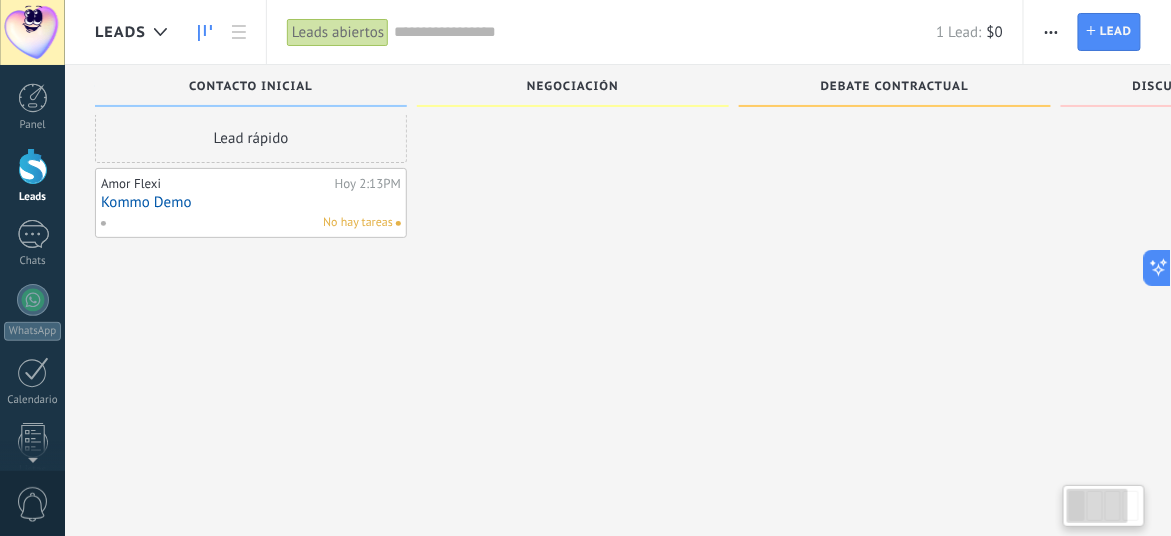 scroll, scrollTop: 33, scrollLeft: 0, axis: vertical 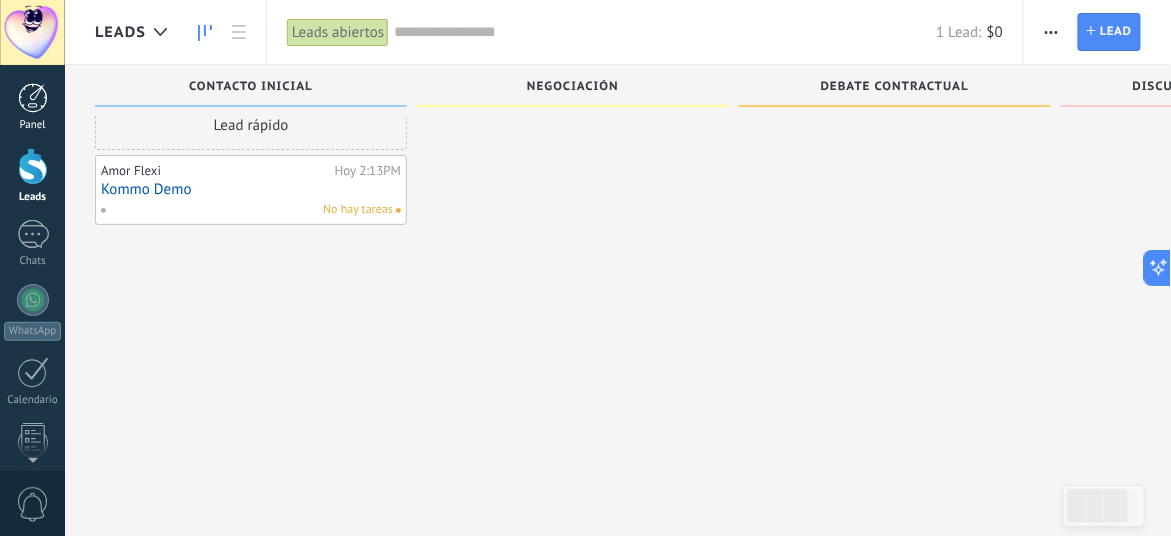 click at bounding box center [33, 98] 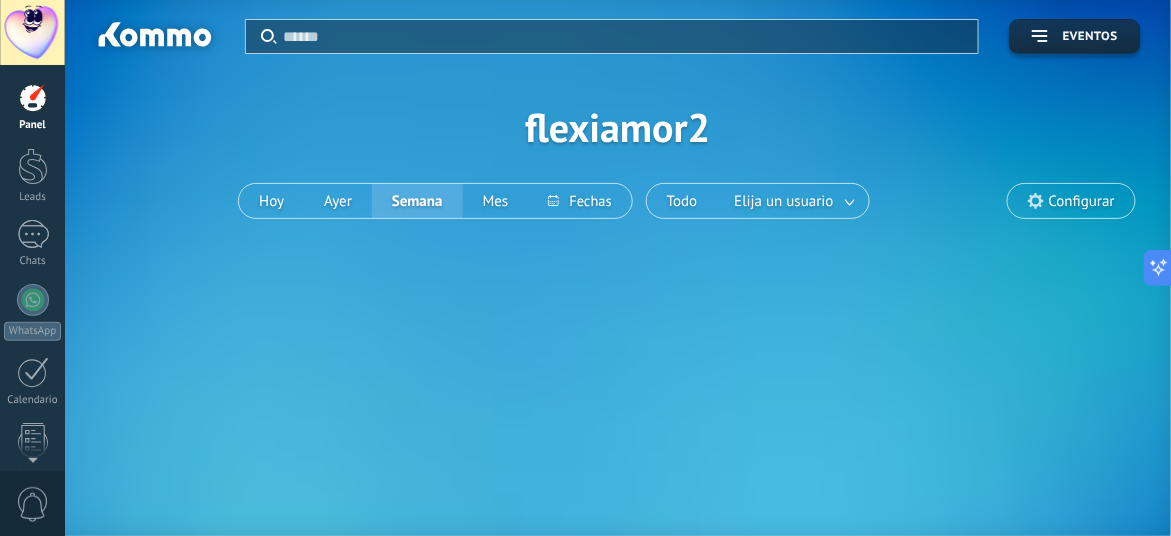 scroll, scrollTop: 0, scrollLeft: 0, axis: both 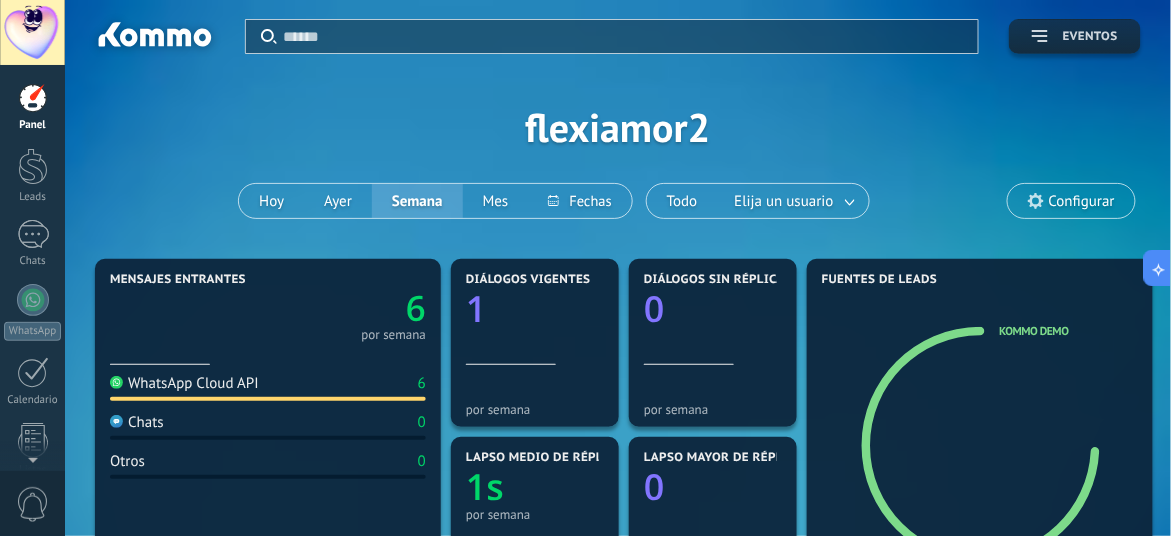 click on "Eventos" at bounding box center (1090, 37) 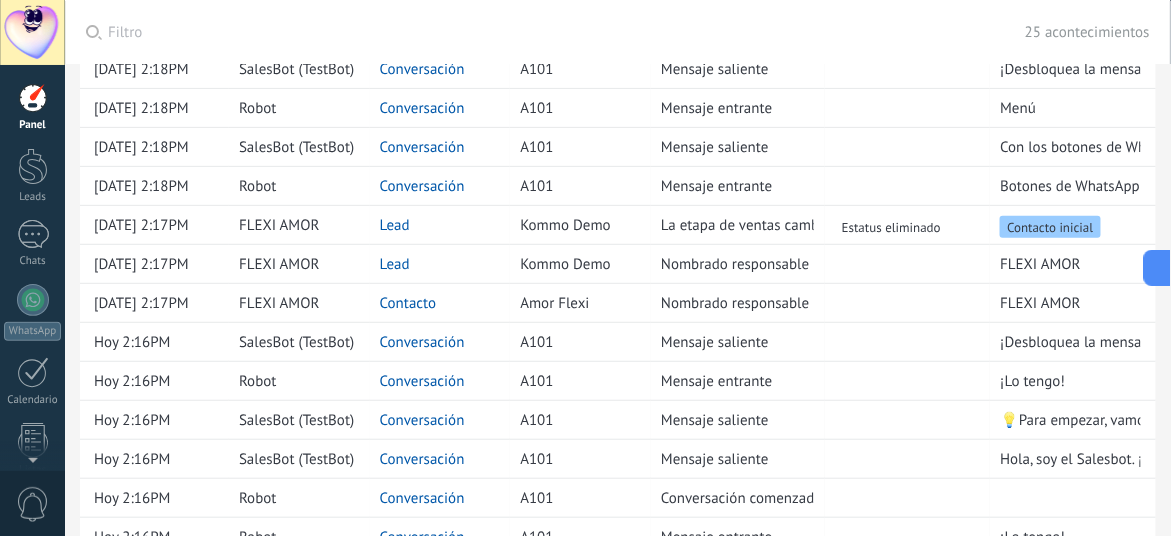 scroll, scrollTop: 0, scrollLeft: 0, axis: both 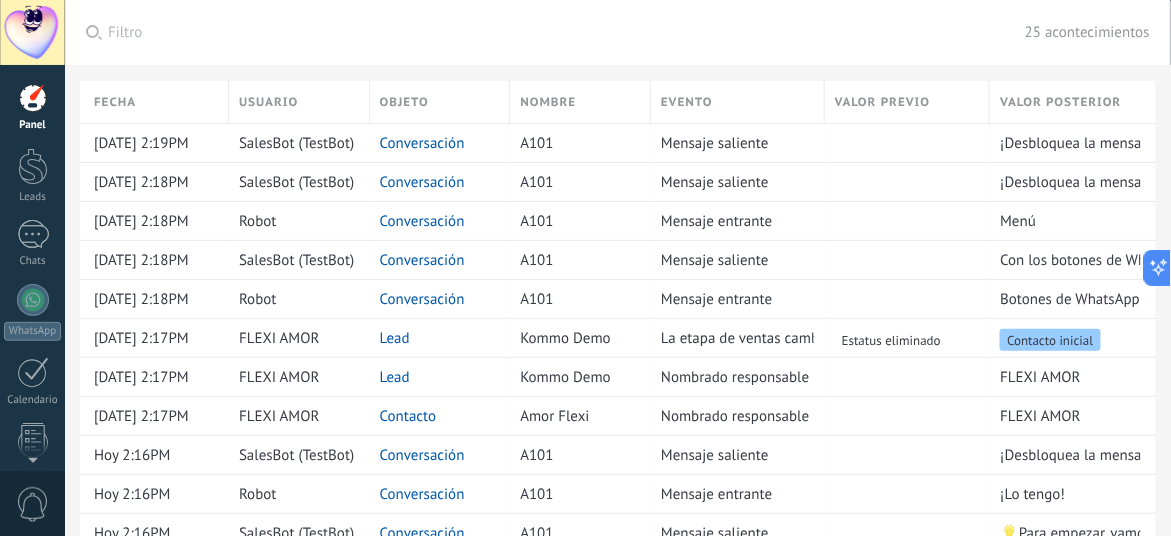 click at bounding box center [32, 32] 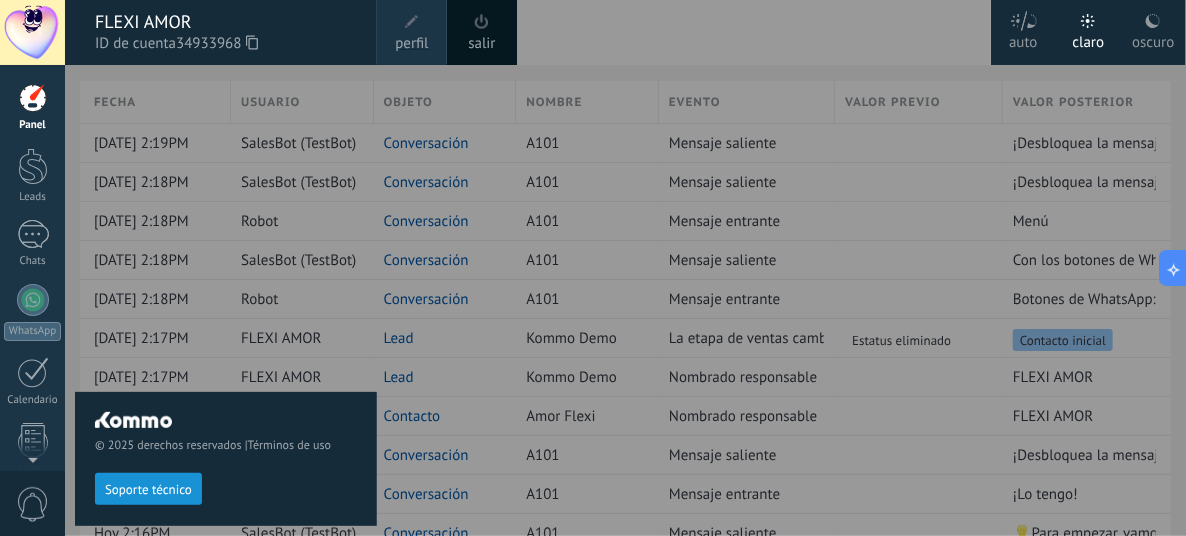 click at bounding box center [412, 22] 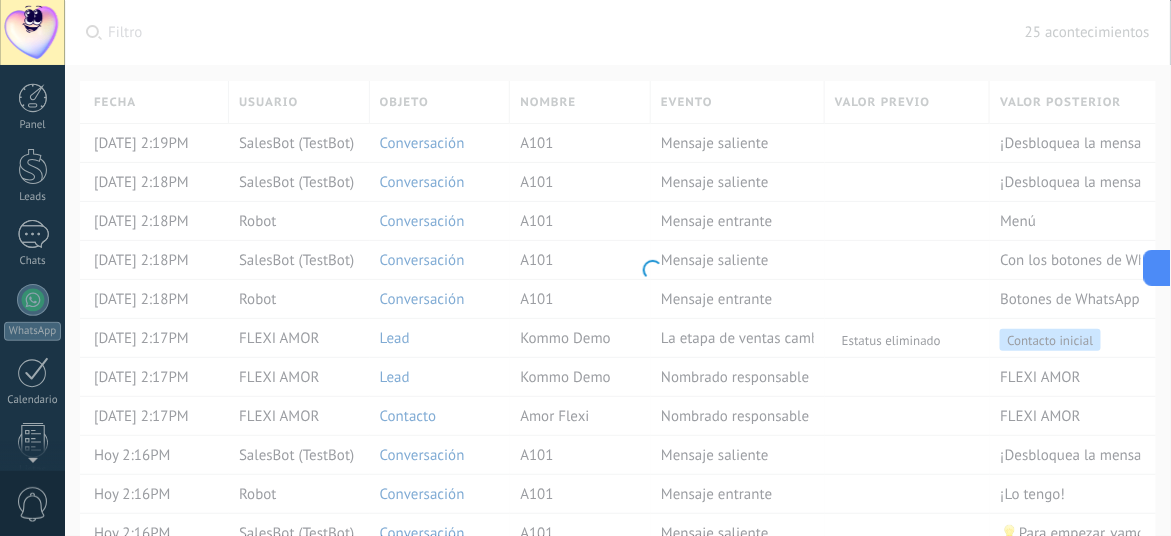 scroll, scrollTop: 294, scrollLeft: 0, axis: vertical 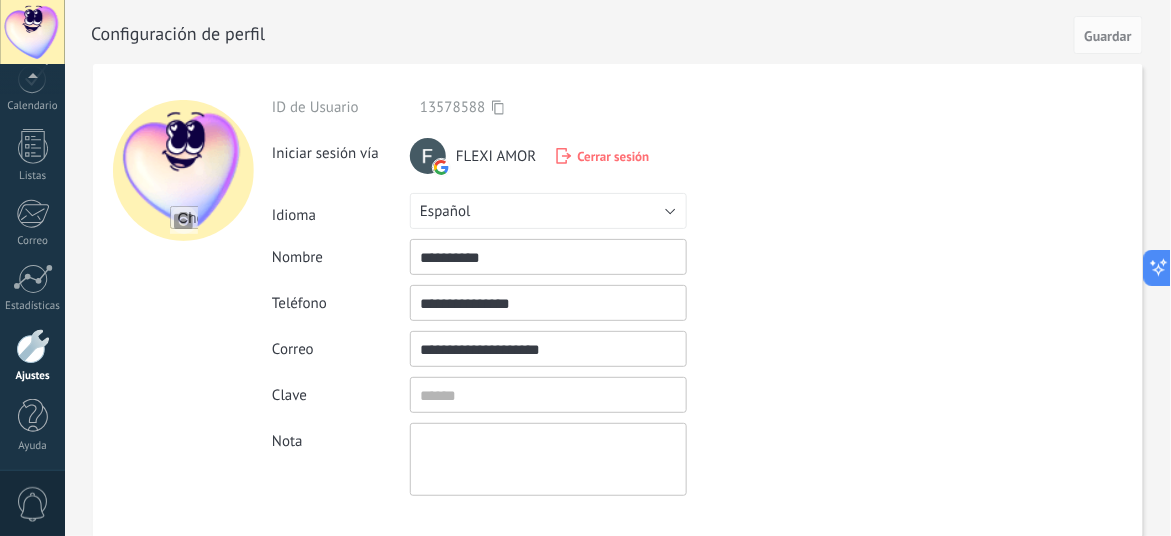 click on "Cerrar sesión" at bounding box center [614, 156] 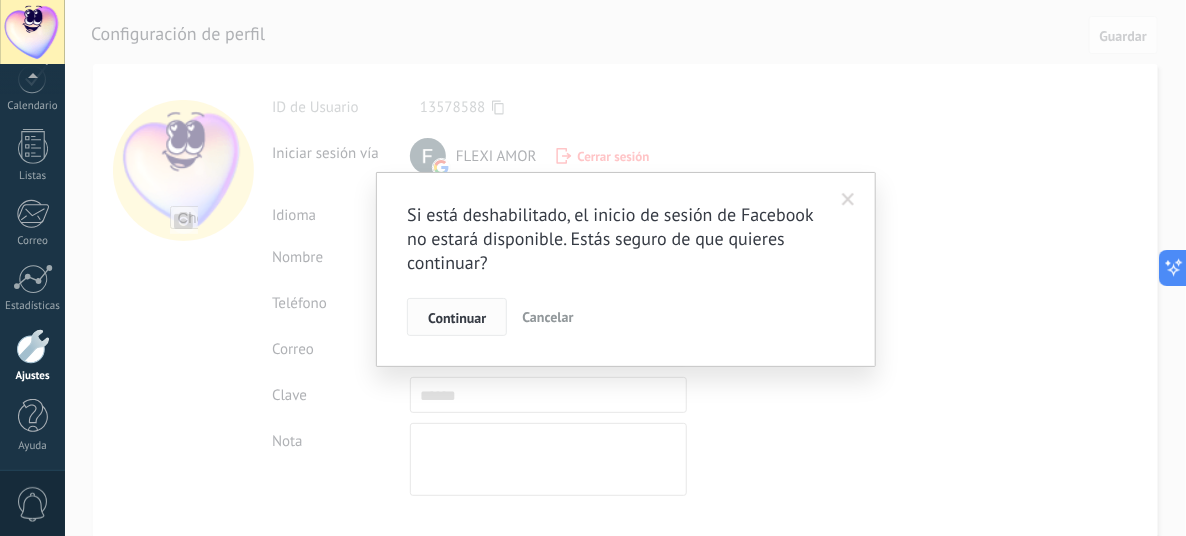 click on "Continuar" at bounding box center [457, 318] 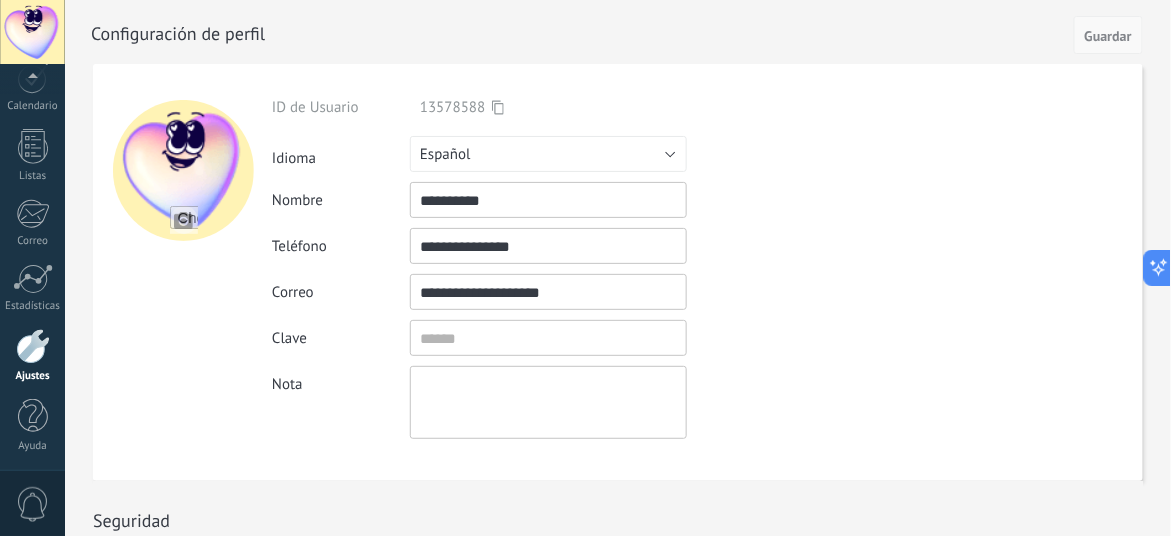 click on "Guardar" at bounding box center [1108, 36] 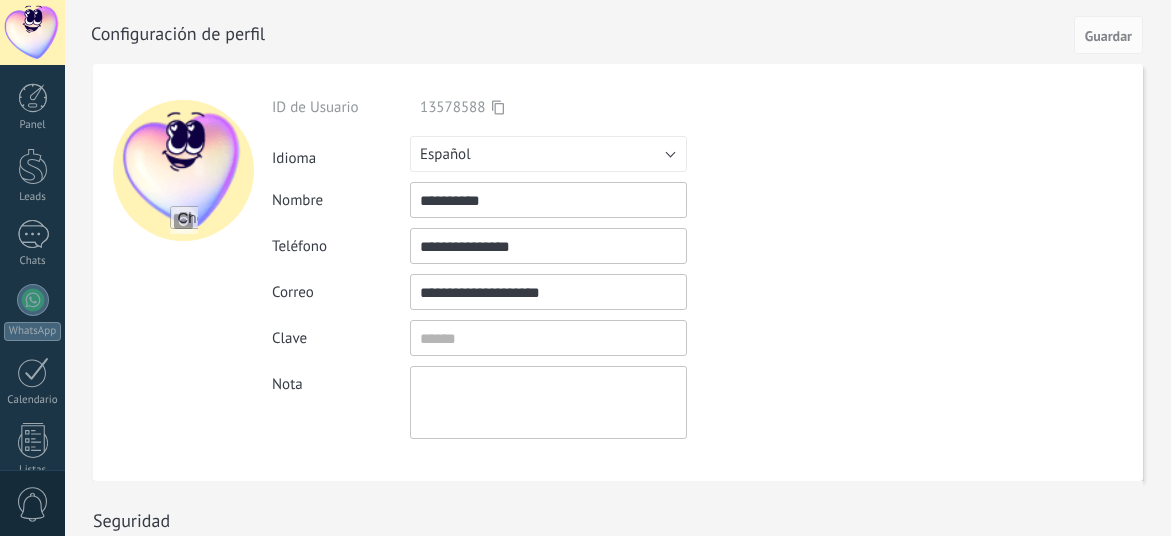scroll, scrollTop: 0, scrollLeft: 0, axis: both 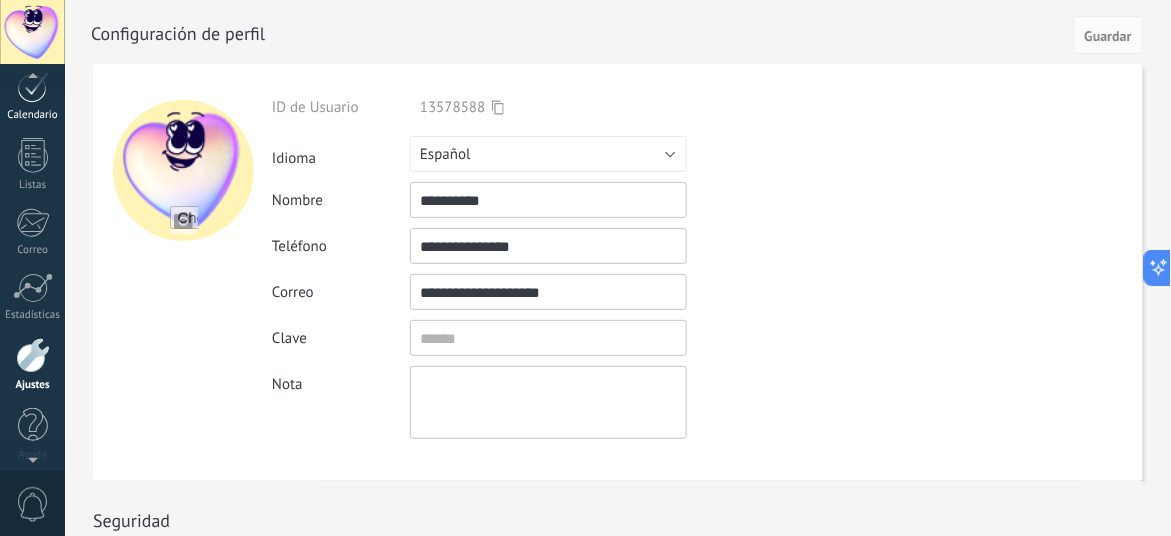 click at bounding box center [33, 87] 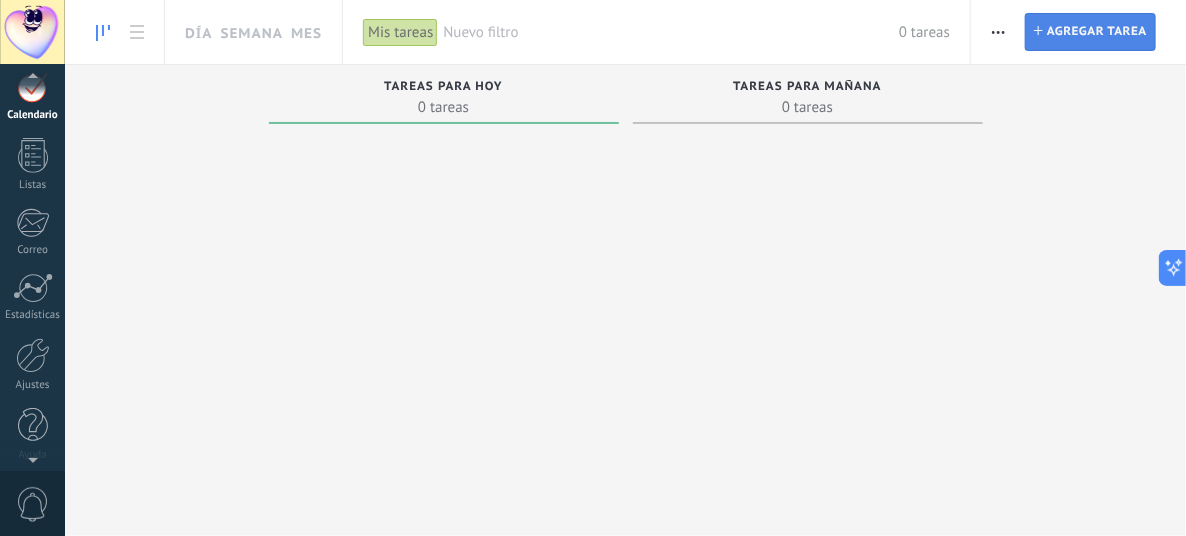 scroll, scrollTop: 127, scrollLeft: 0, axis: vertical 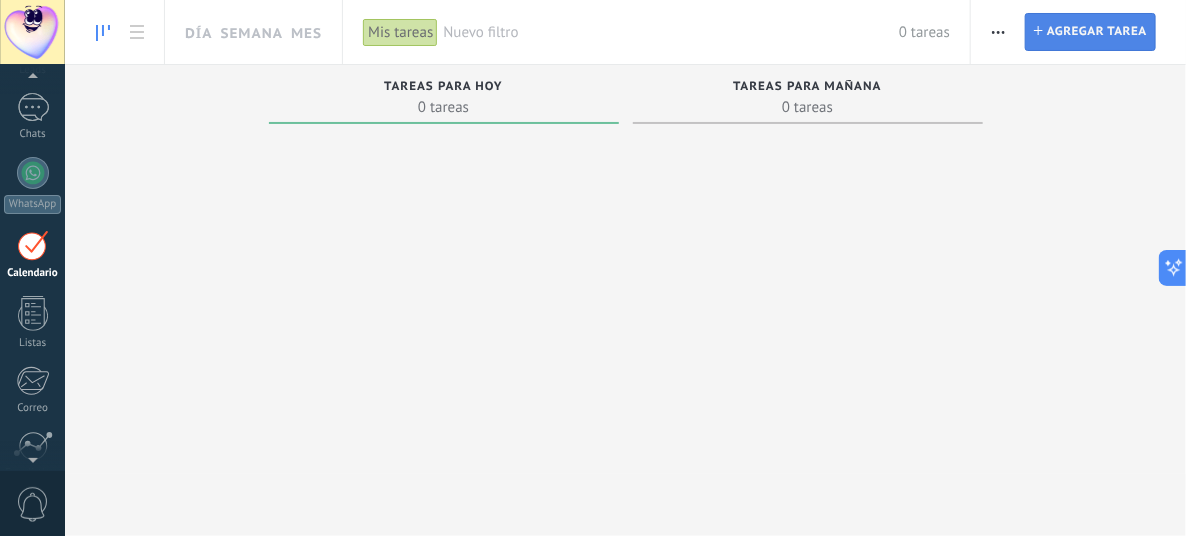 click on "Agregar tarea" at bounding box center [1097, 32] 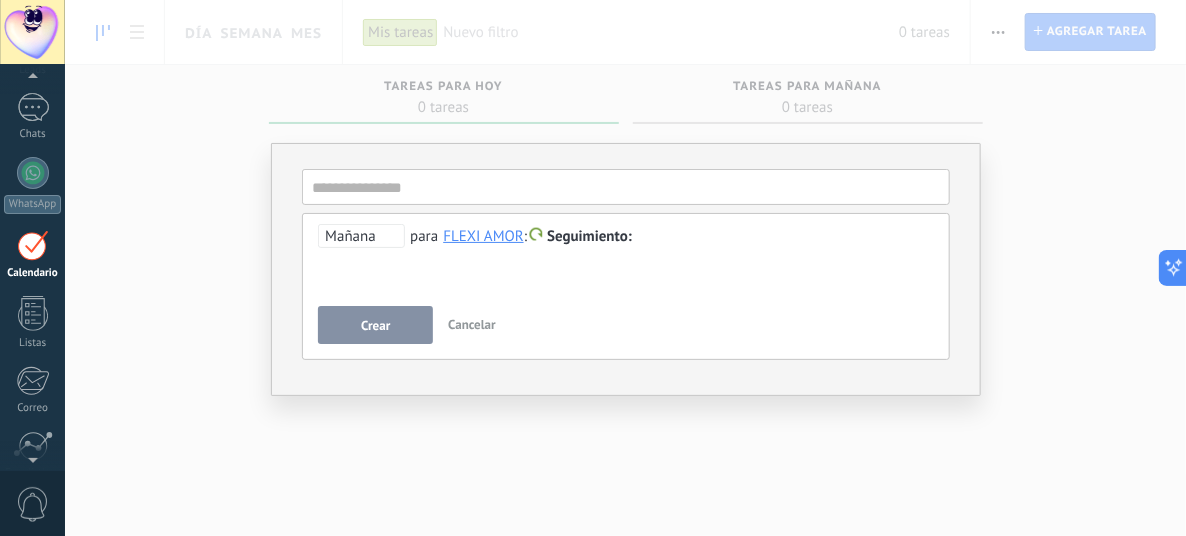 click at bounding box center [627, 237] 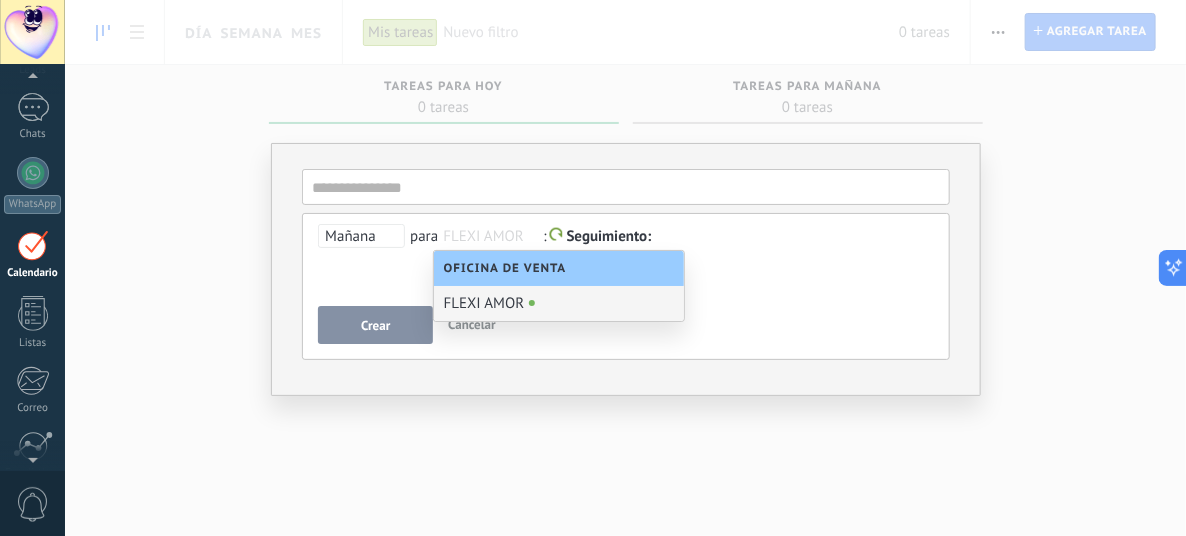 click on "FLEXI AMOR" at bounding box center [559, 303] 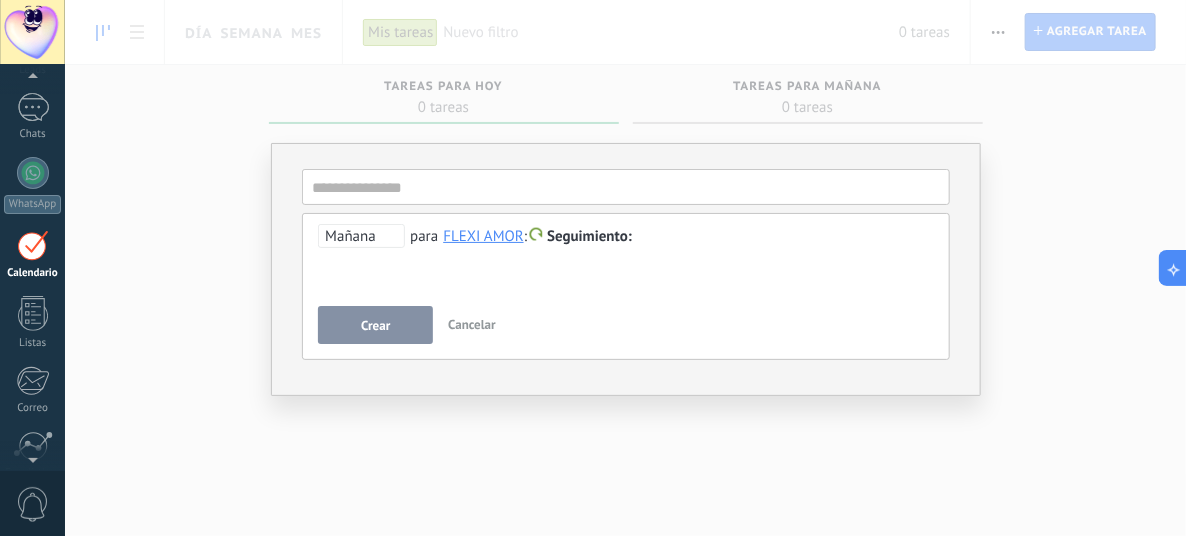 click on "Cancelar" at bounding box center [472, 324] 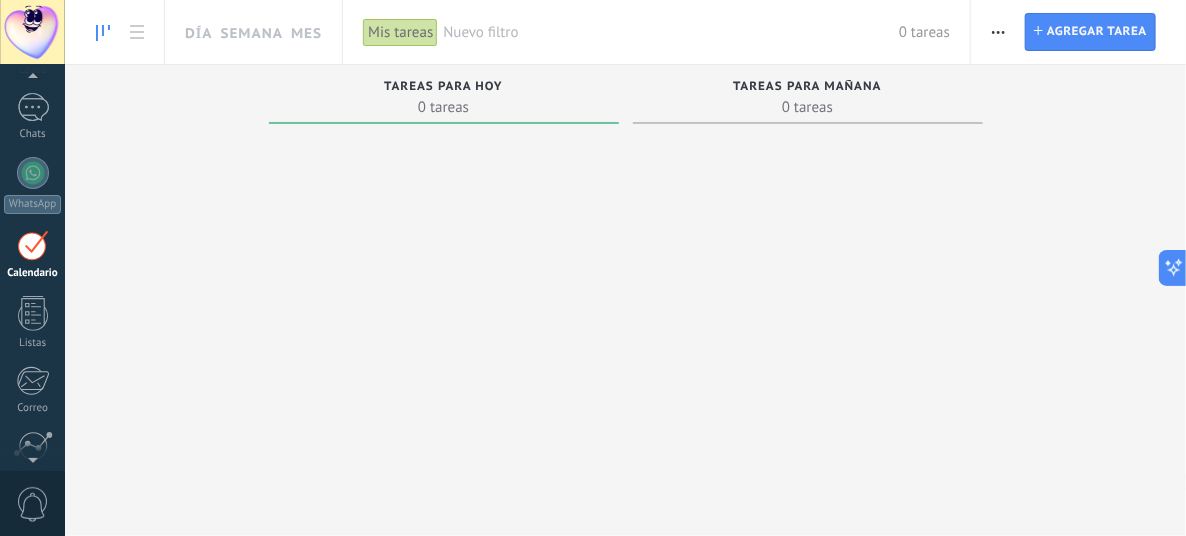 scroll, scrollTop: 112, scrollLeft: 0, axis: vertical 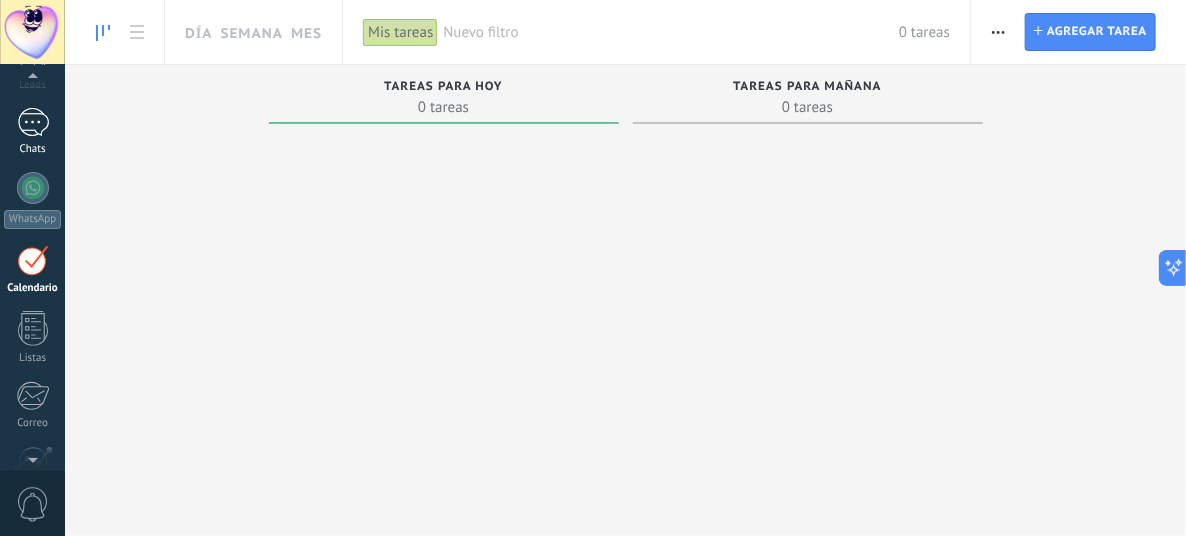 click at bounding box center [33, 122] 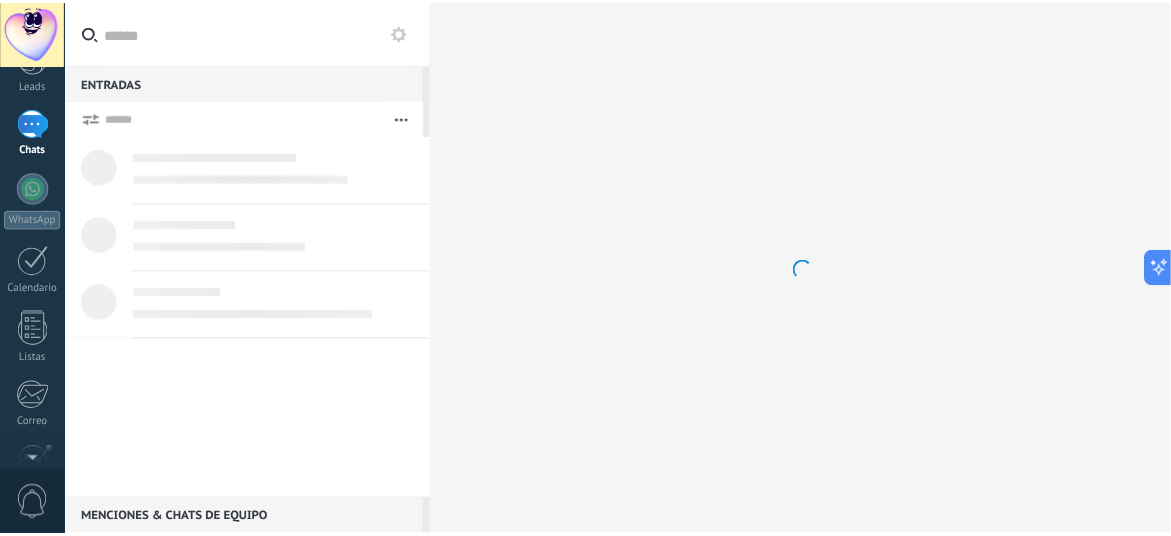 scroll, scrollTop: 0, scrollLeft: 0, axis: both 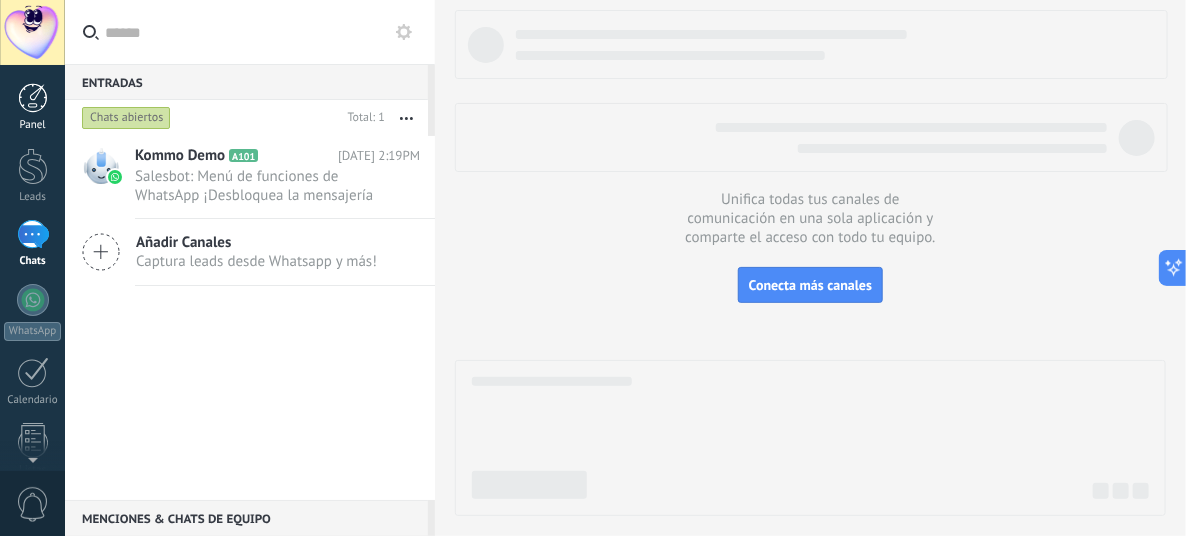 click at bounding box center [33, 98] 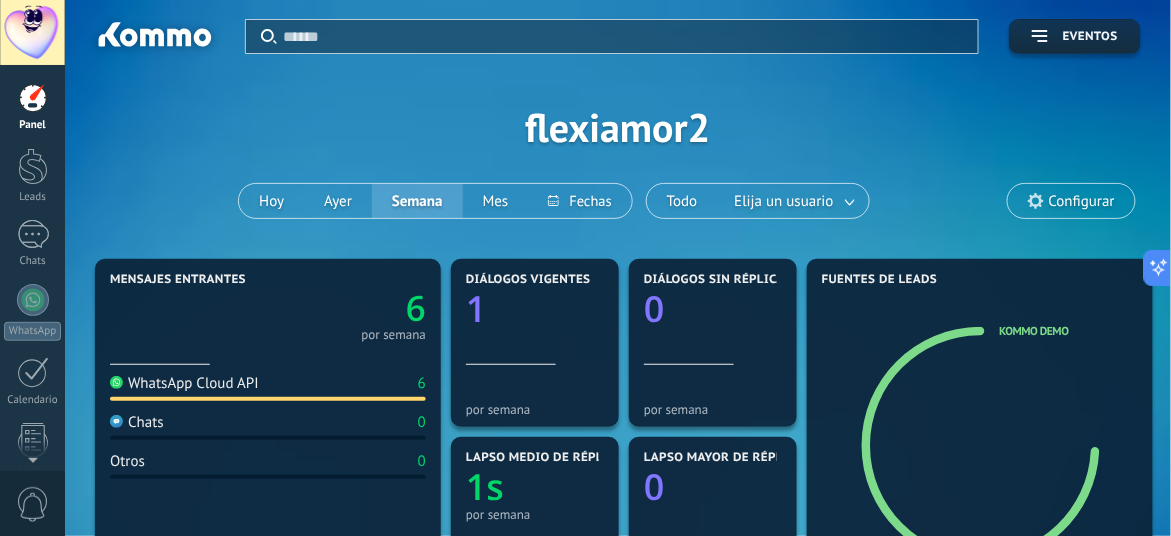 click at bounding box center (32, 32) 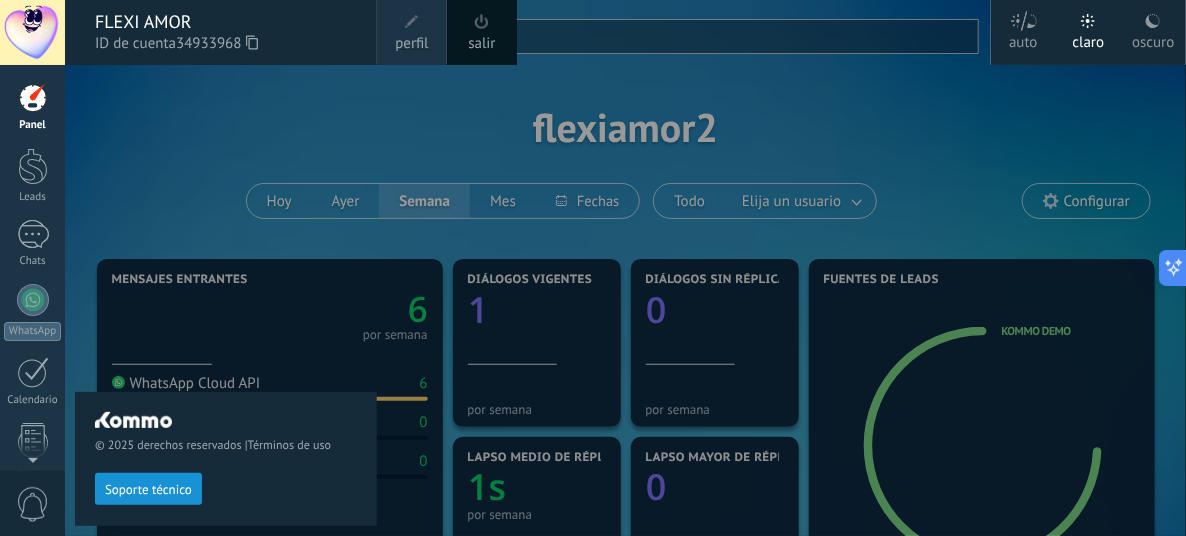 click on "salir" at bounding box center [481, 44] 